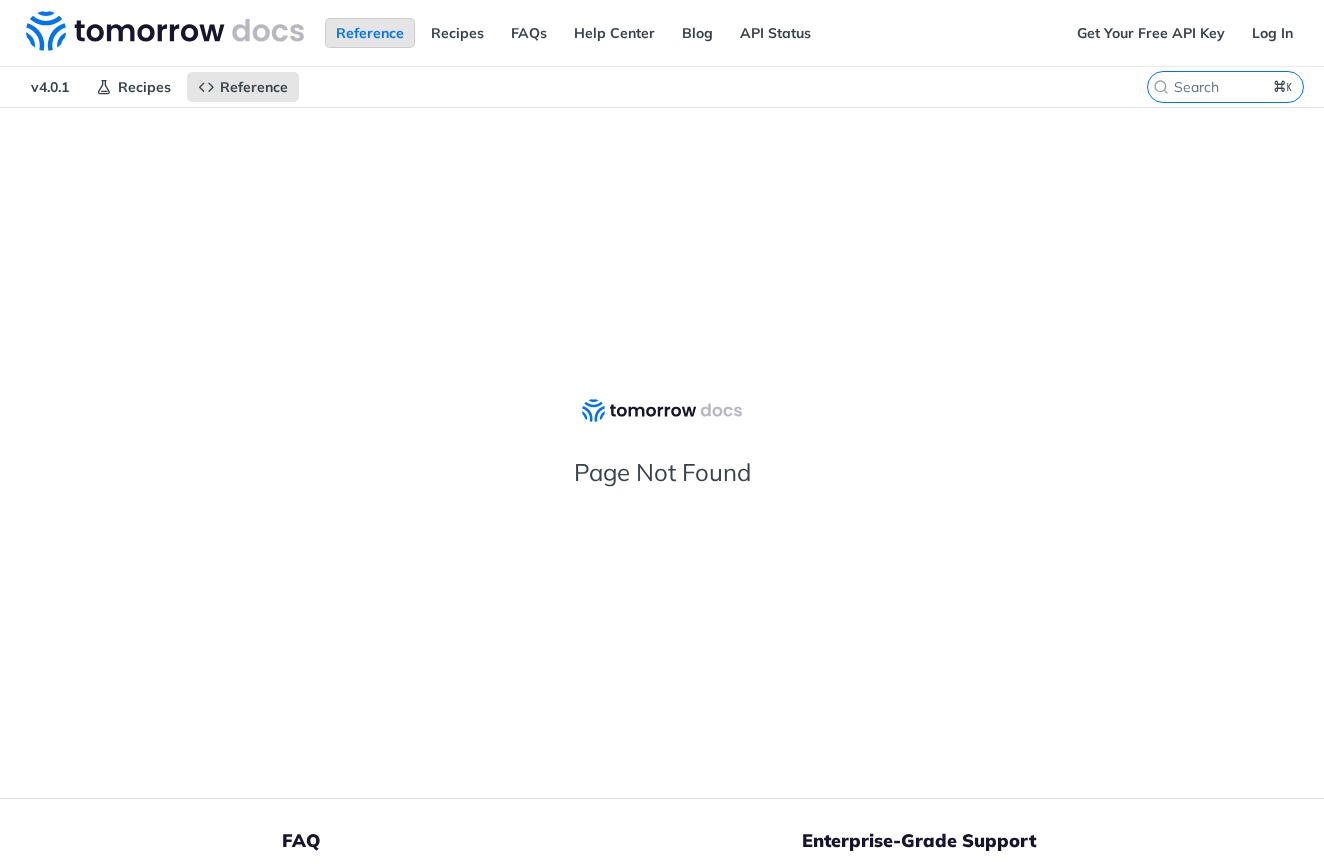 scroll, scrollTop: 0, scrollLeft: 0, axis: both 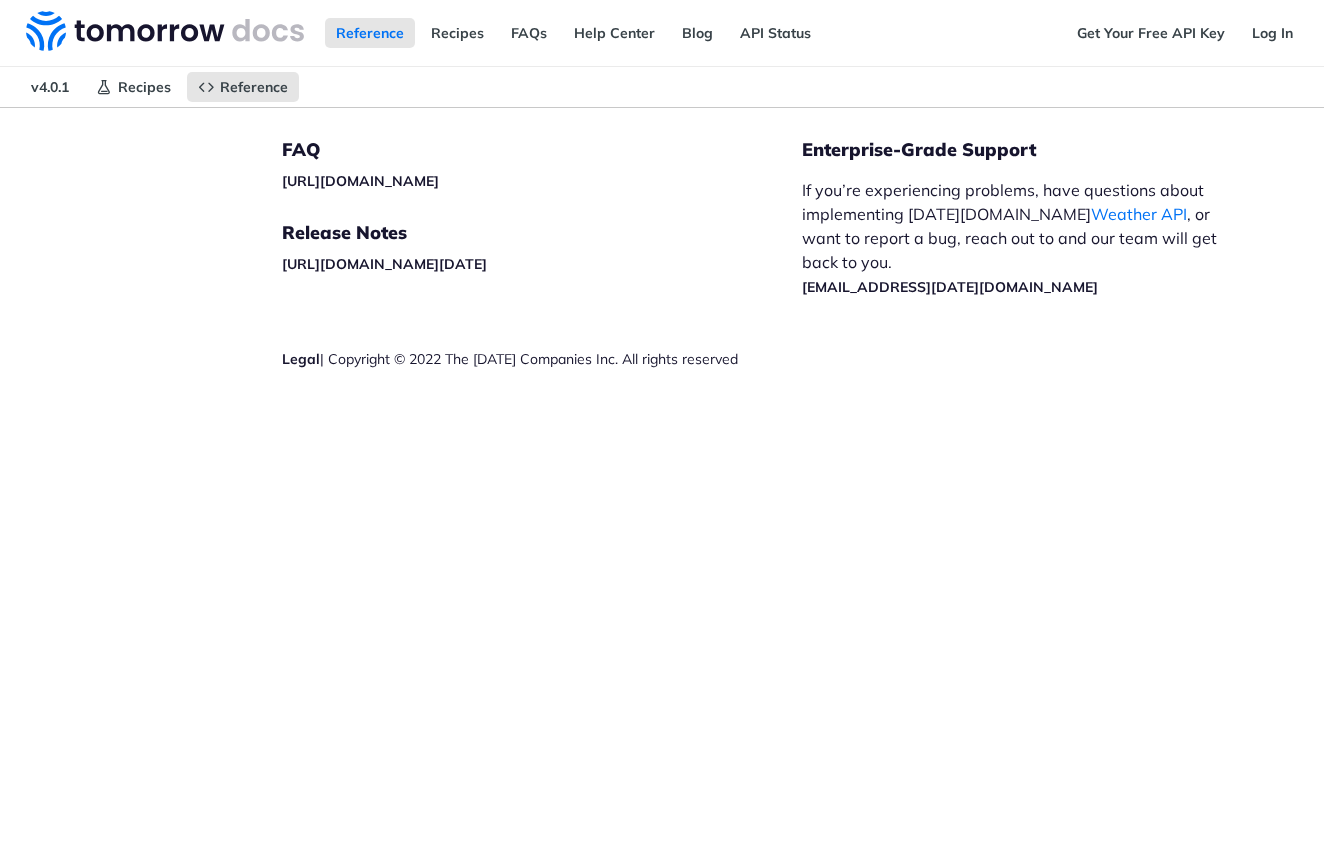 drag, startPoint x: 0, startPoint y: 0, endPoint x: 98, endPoint y: 33, distance: 103.40696 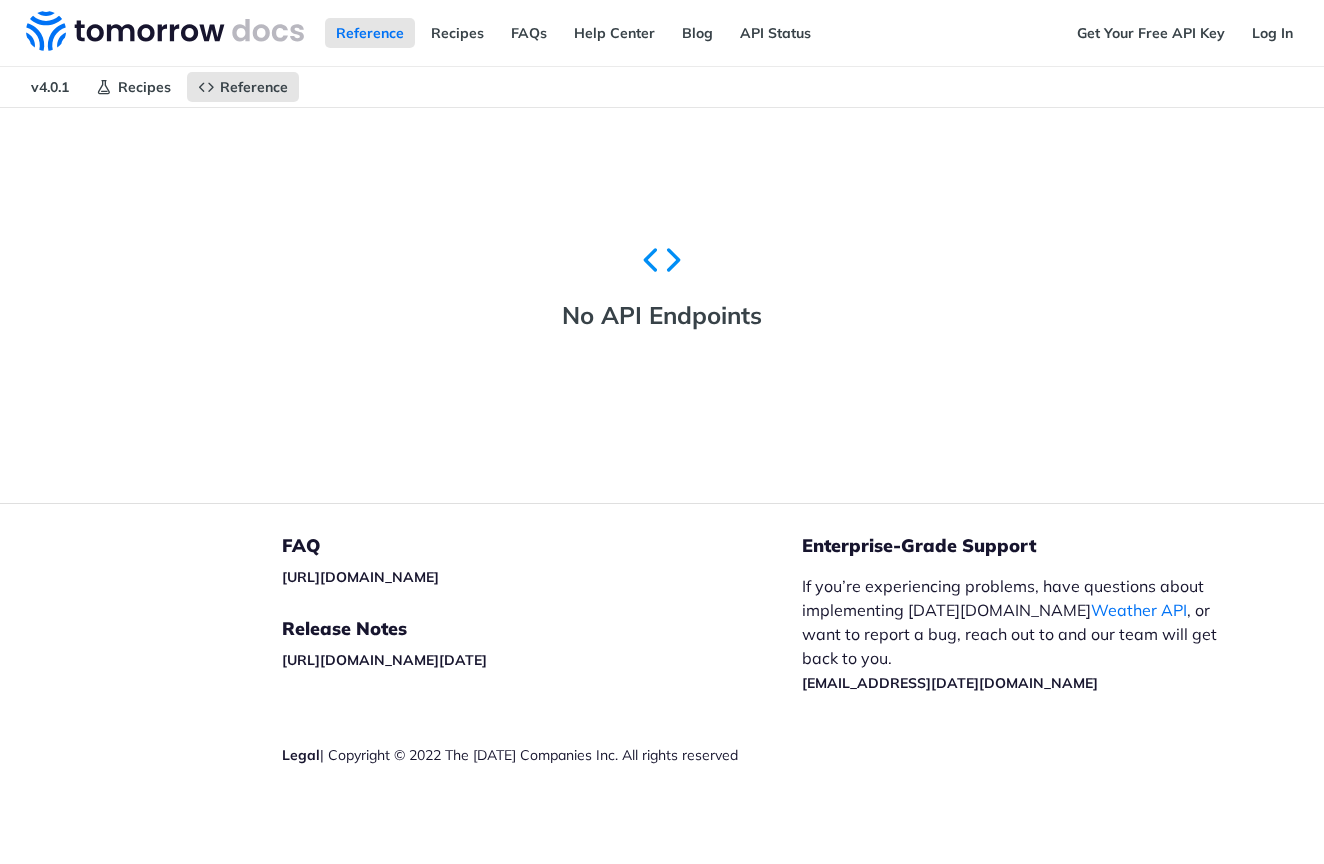 scroll, scrollTop: 0, scrollLeft: 0, axis: both 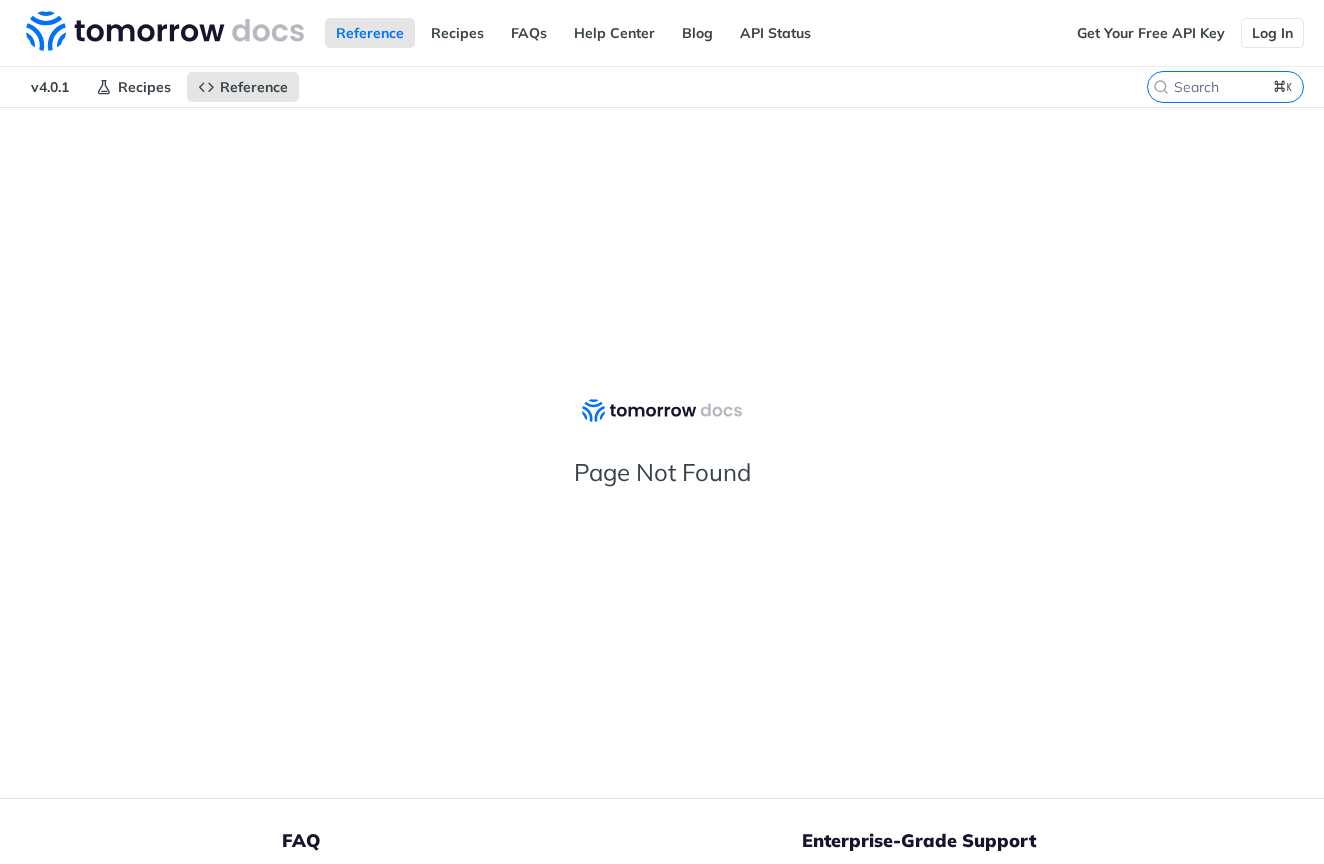 click on "Log In" at bounding box center [1272, 33] 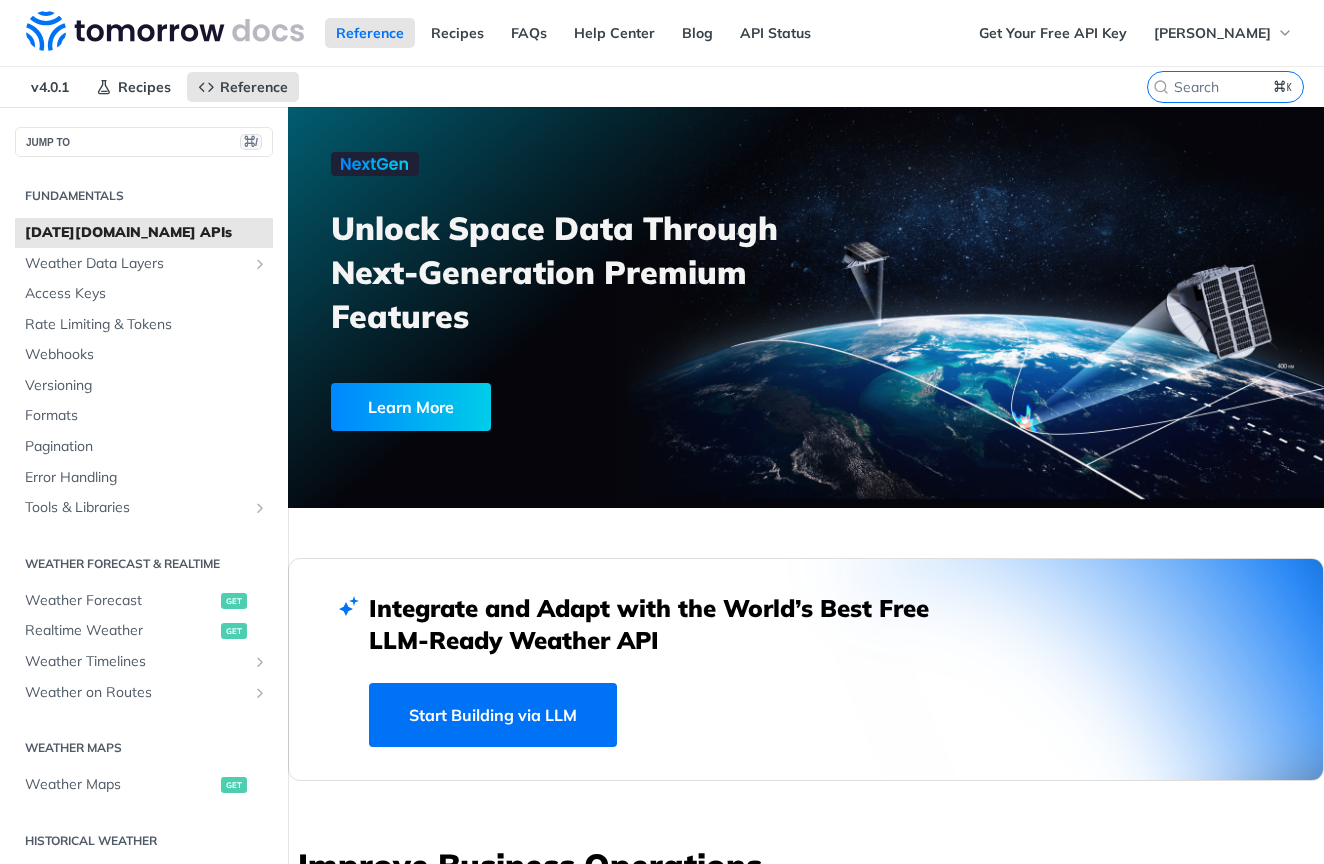 scroll, scrollTop: 0, scrollLeft: 0, axis: both 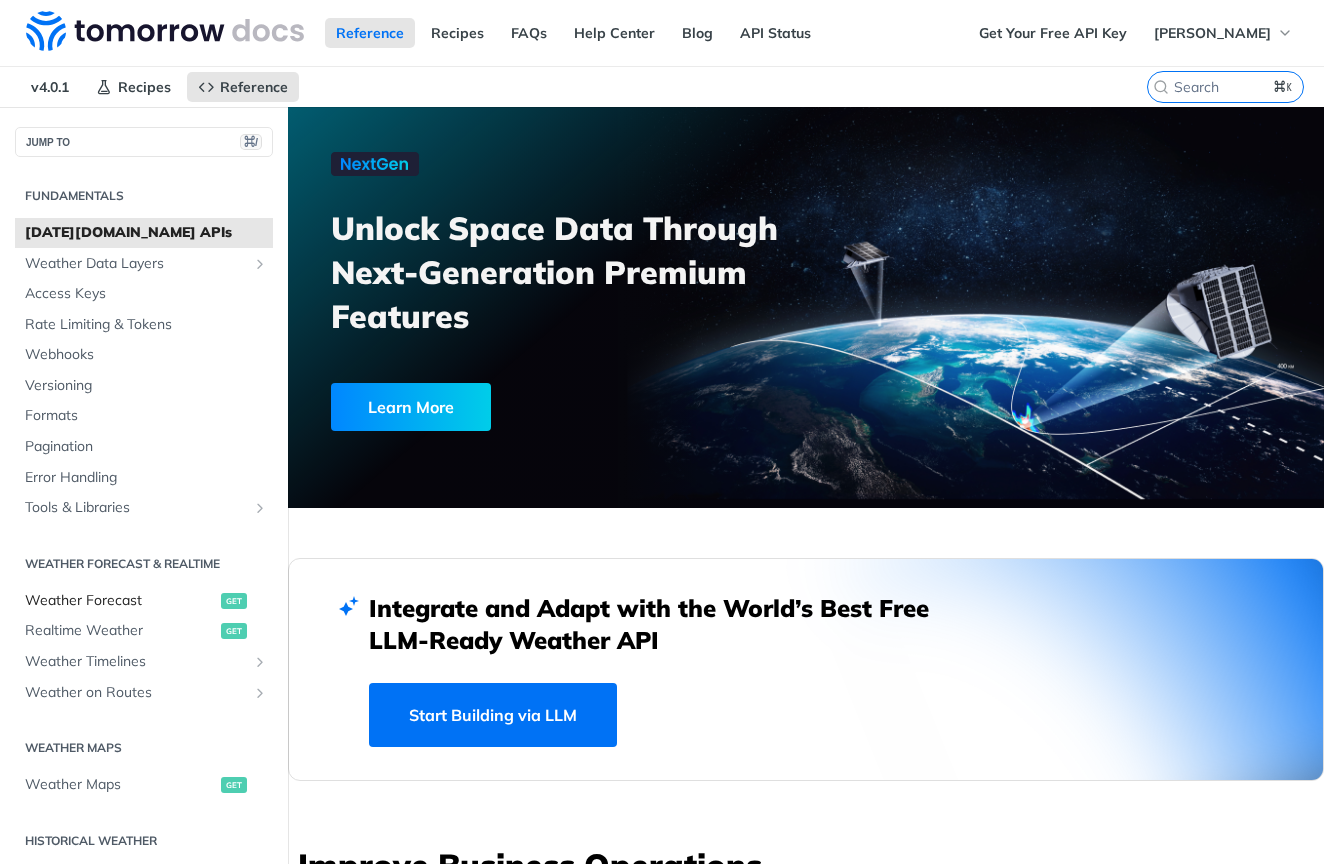 click on "Weather Forecast" at bounding box center (120, 601) 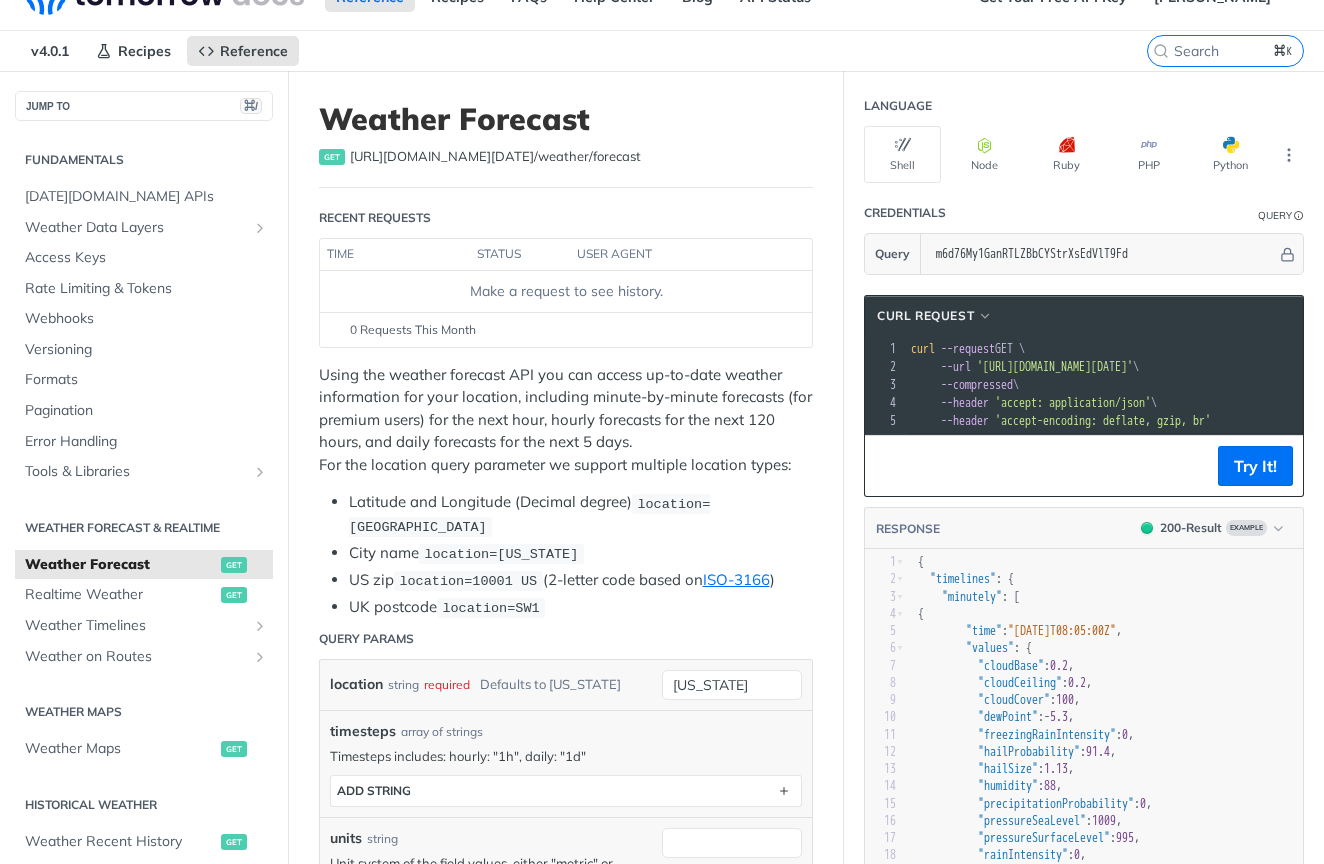 scroll, scrollTop: 38, scrollLeft: 0, axis: vertical 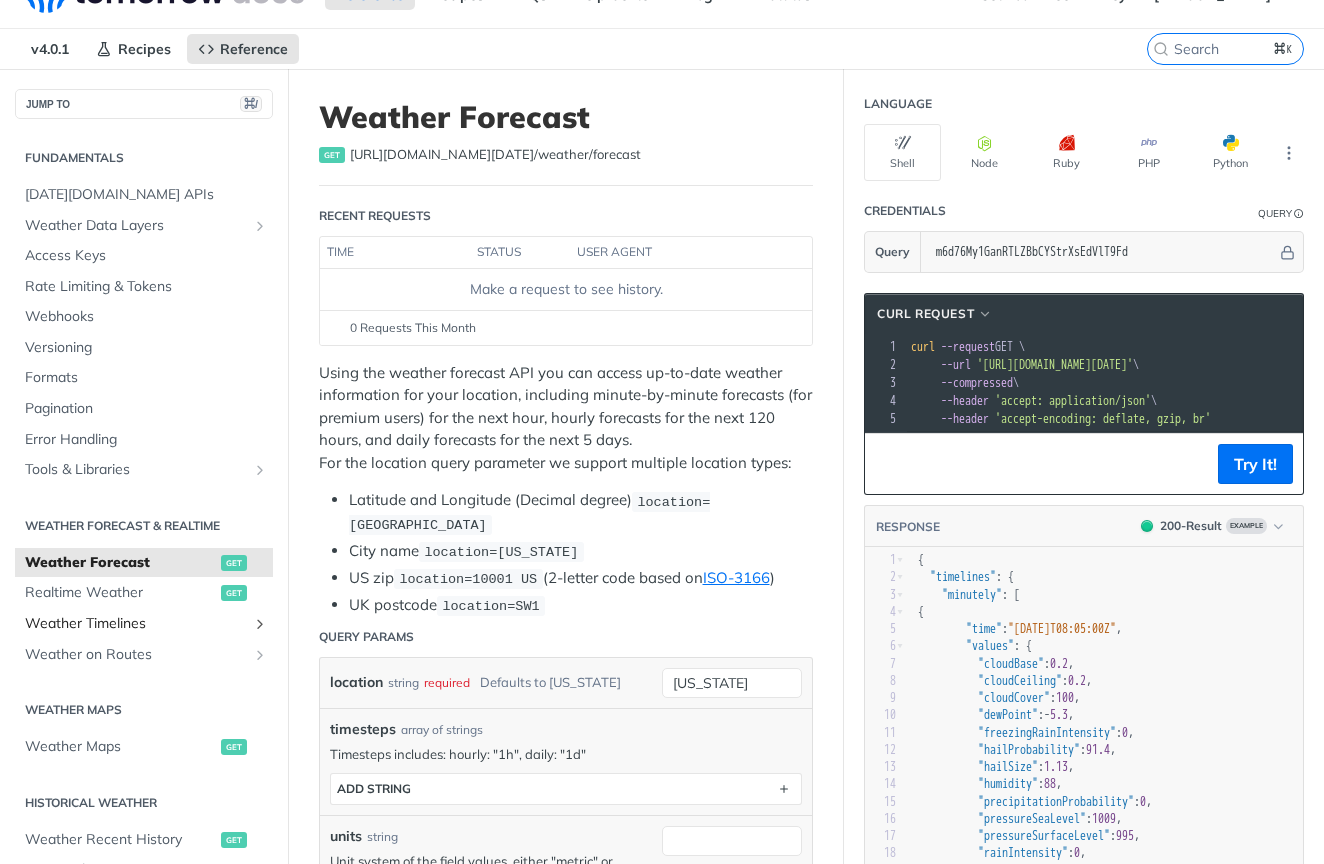 click on "Weather Timelines" at bounding box center (144, 624) 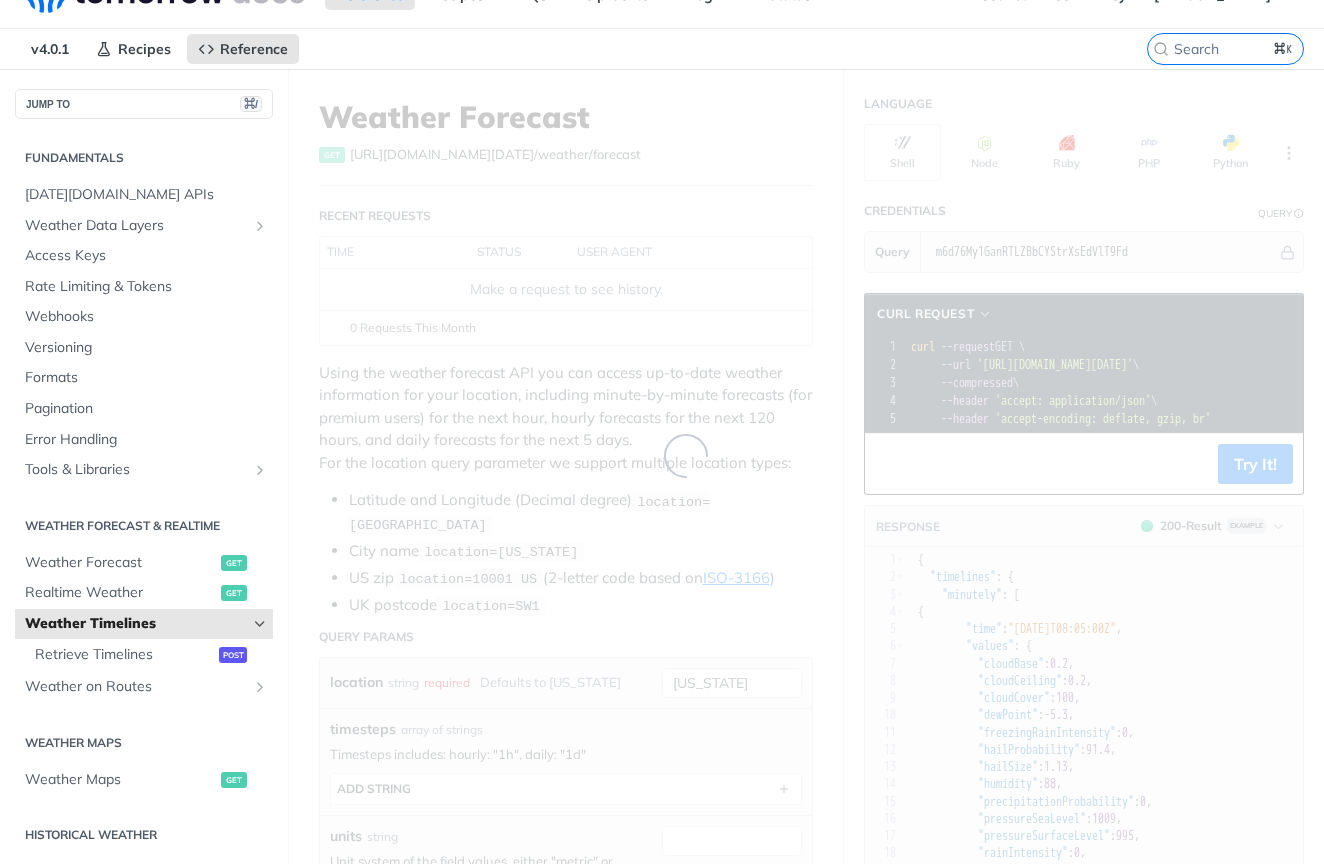 scroll, scrollTop: 0, scrollLeft: 0, axis: both 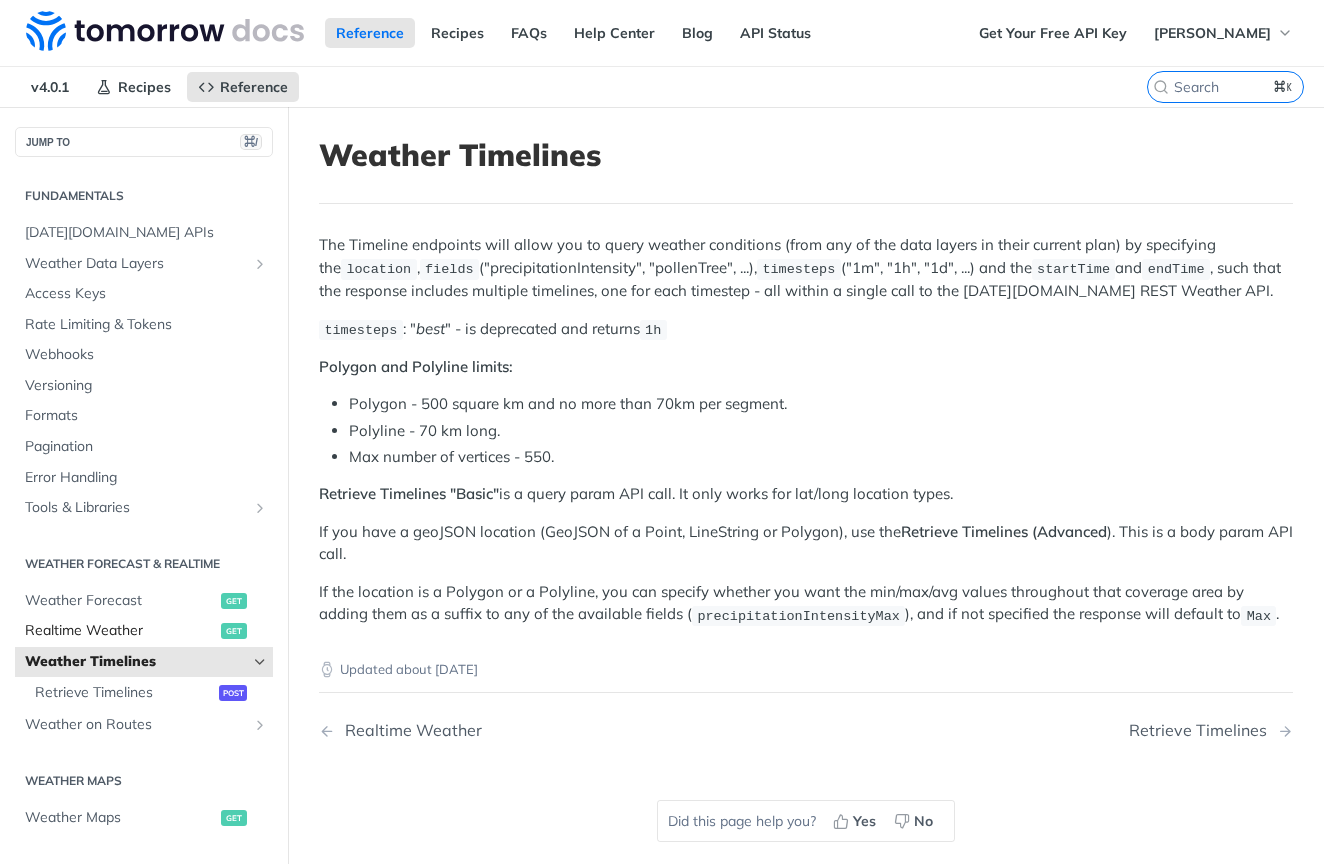 click on "Realtime Weather" at bounding box center (120, 631) 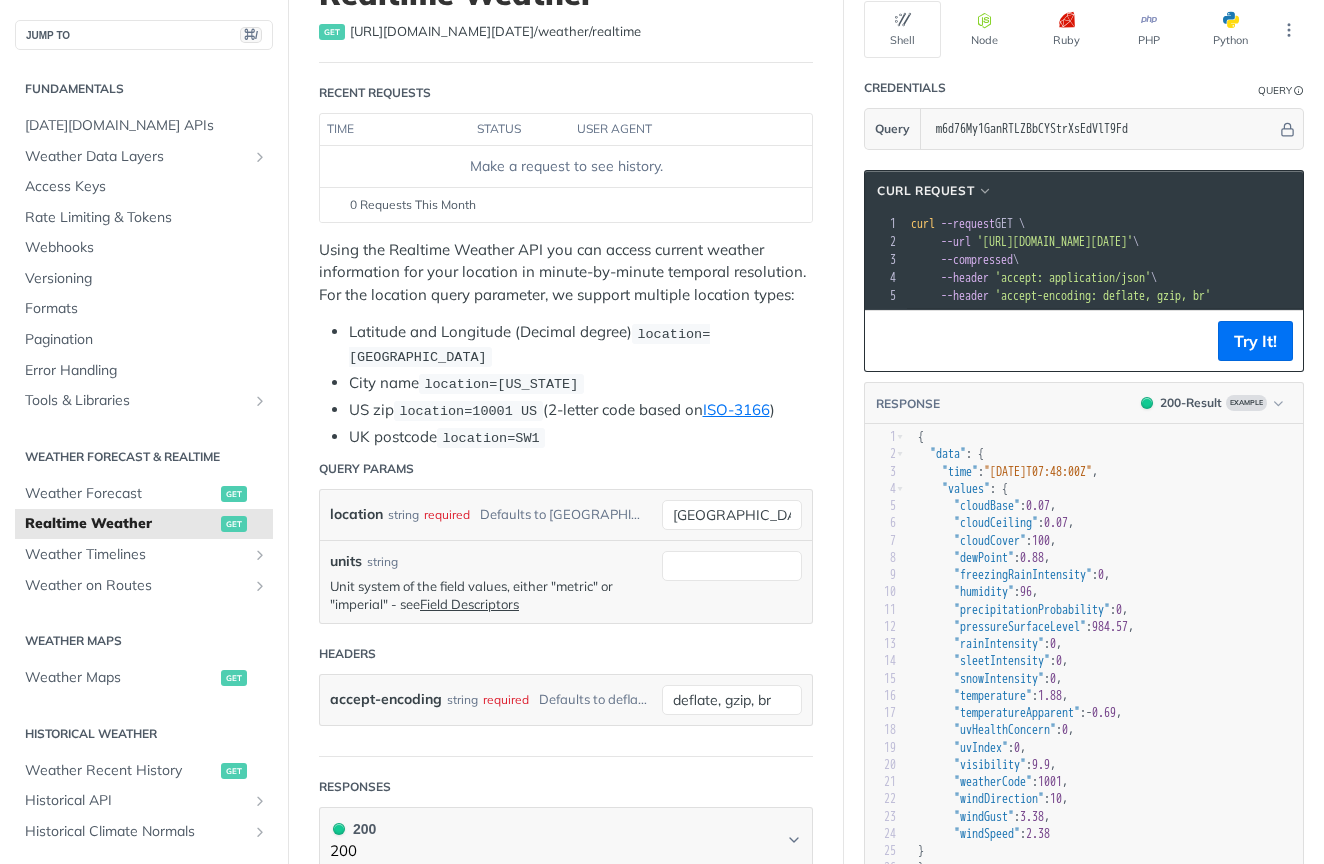 scroll, scrollTop: 86, scrollLeft: 0, axis: vertical 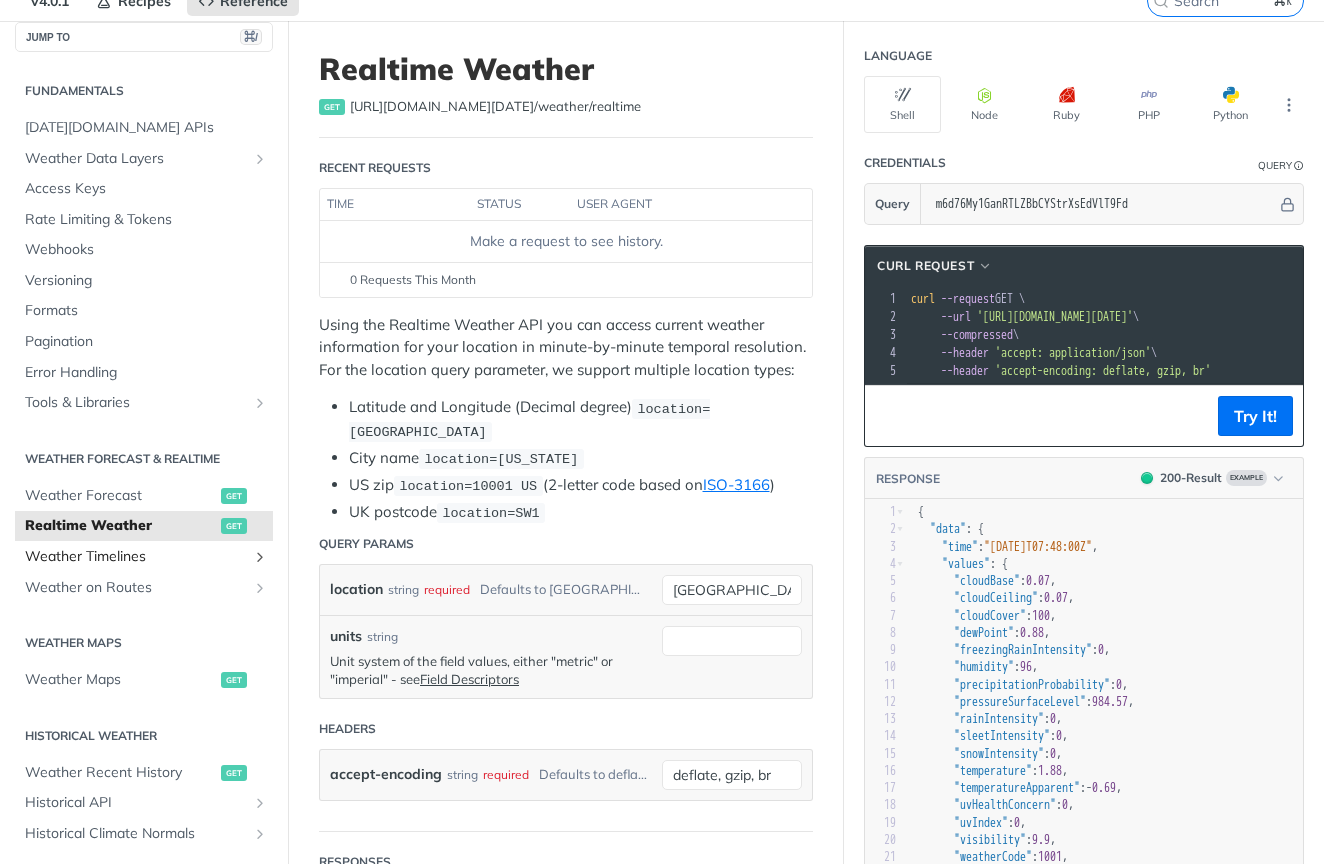 click on "Weather Timelines" at bounding box center (144, 557) 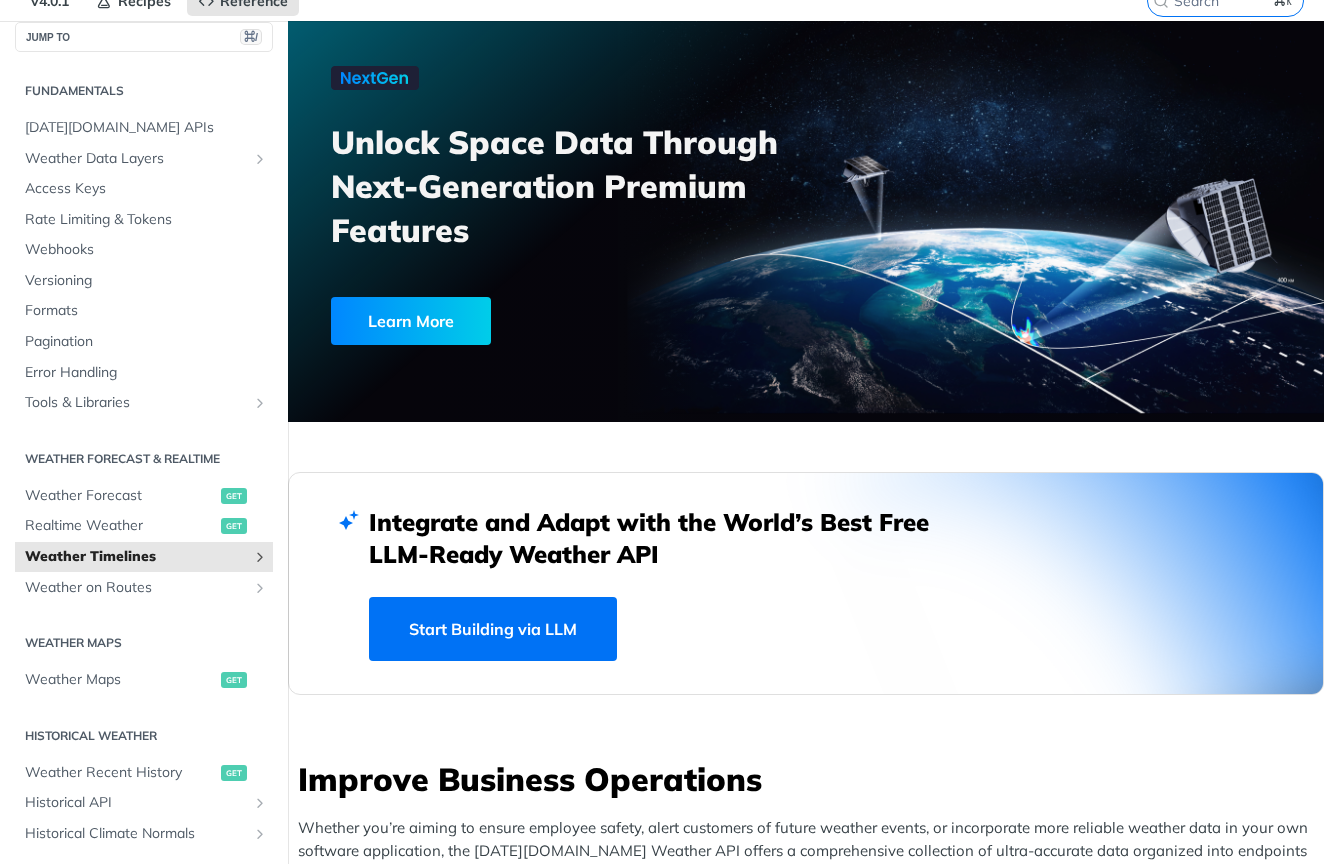 scroll, scrollTop: 0, scrollLeft: 0, axis: both 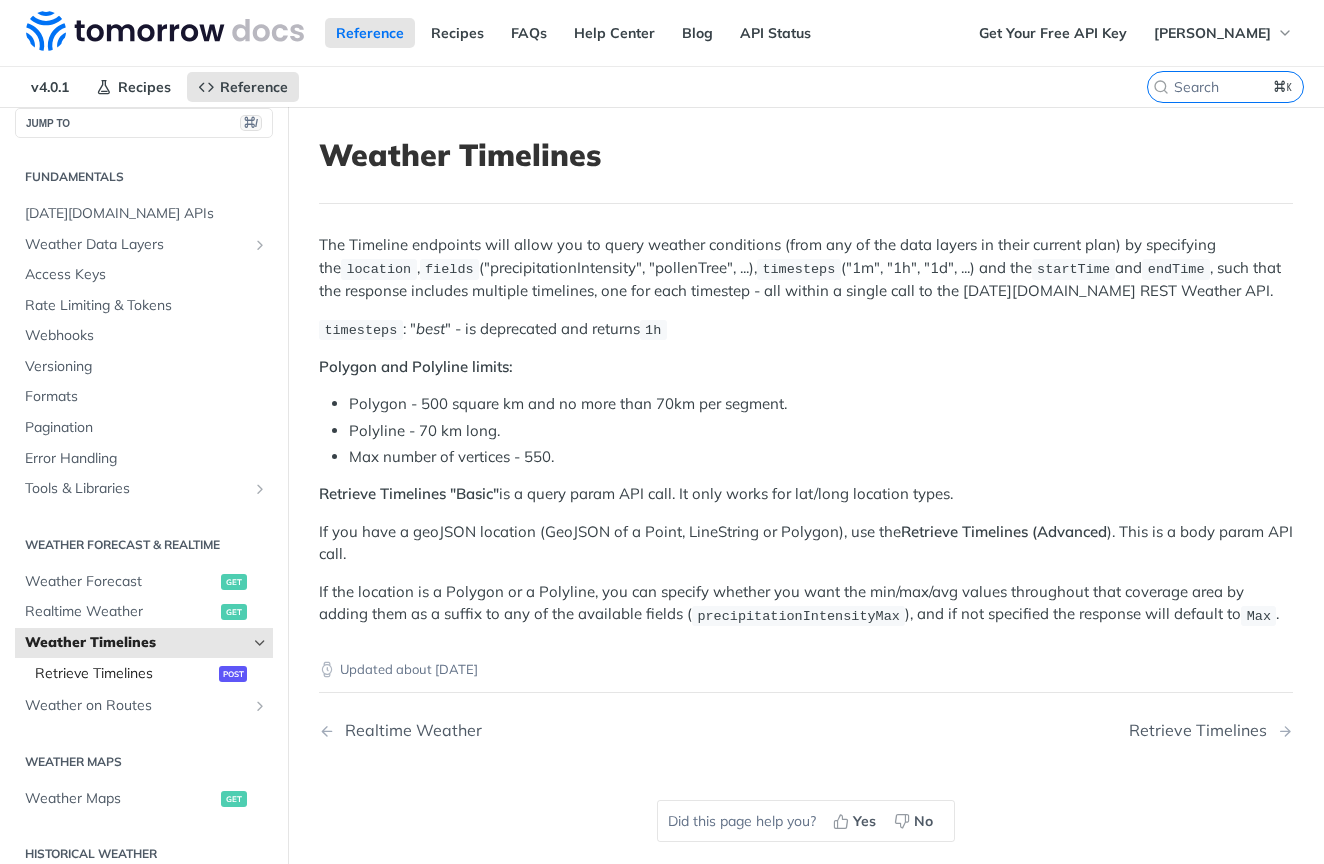 click on "Retrieve Timelines" at bounding box center (124, 674) 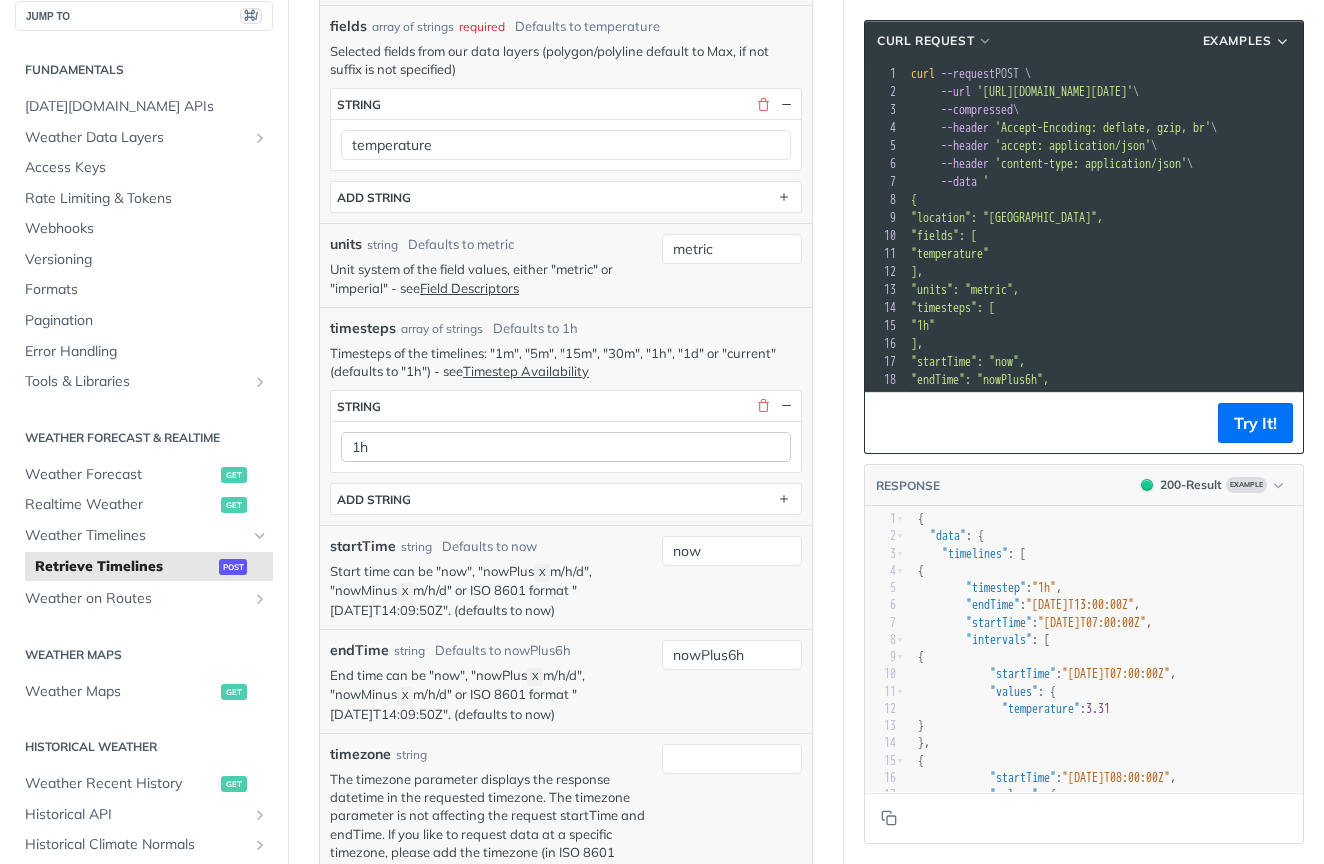 scroll, scrollTop: 525, scrollLeft: 0, axis: vertical 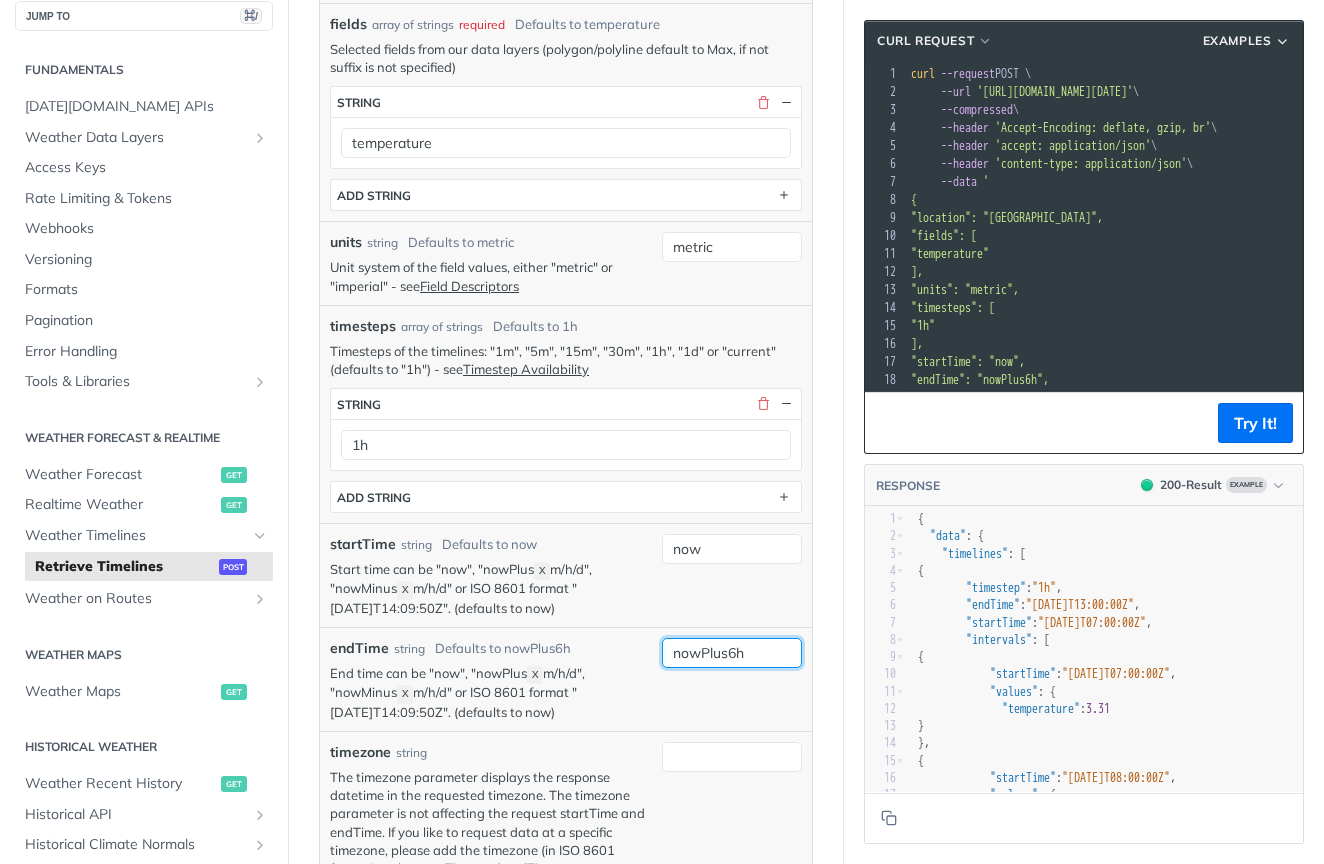 click on "nowPlus6h" at bounding box center [732, 653] 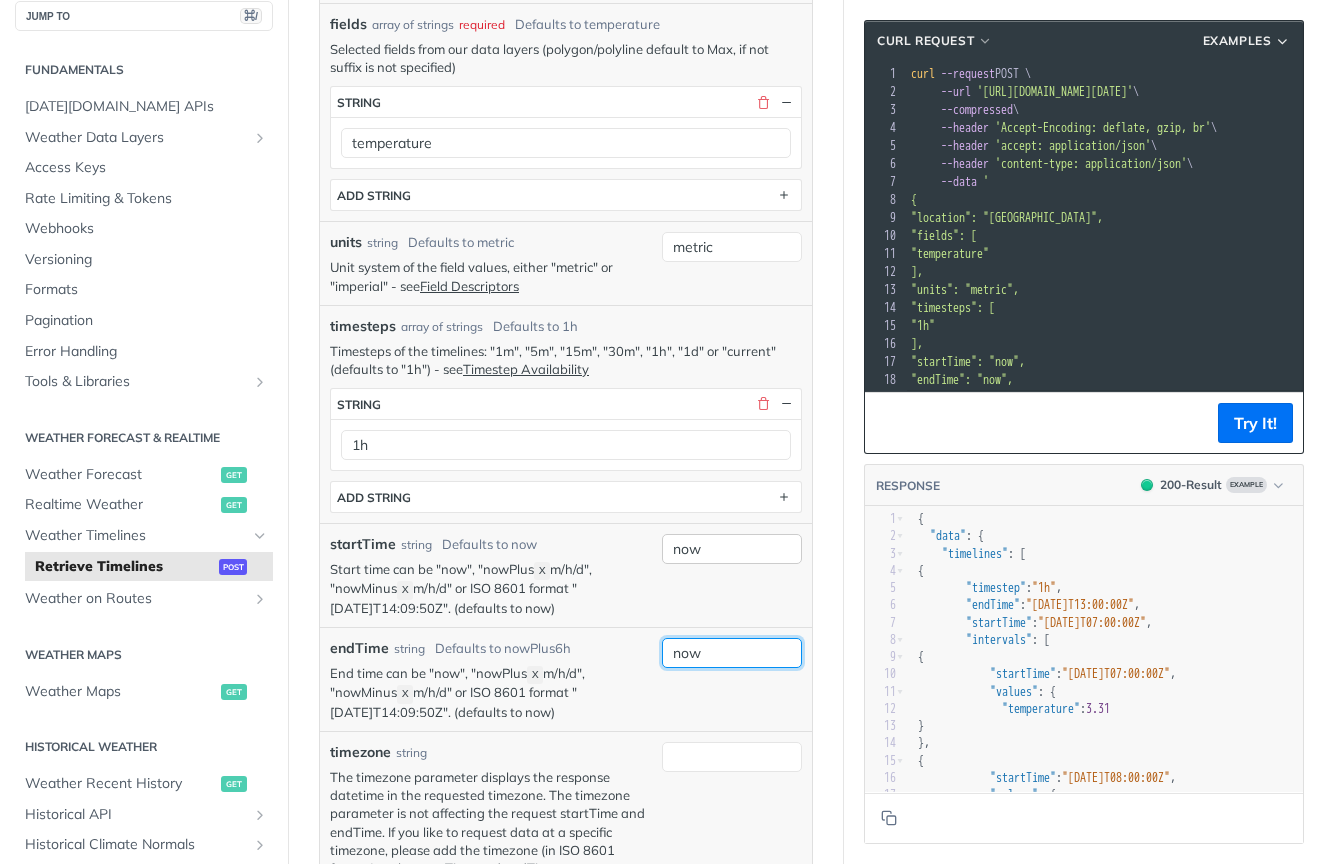 type on "now" 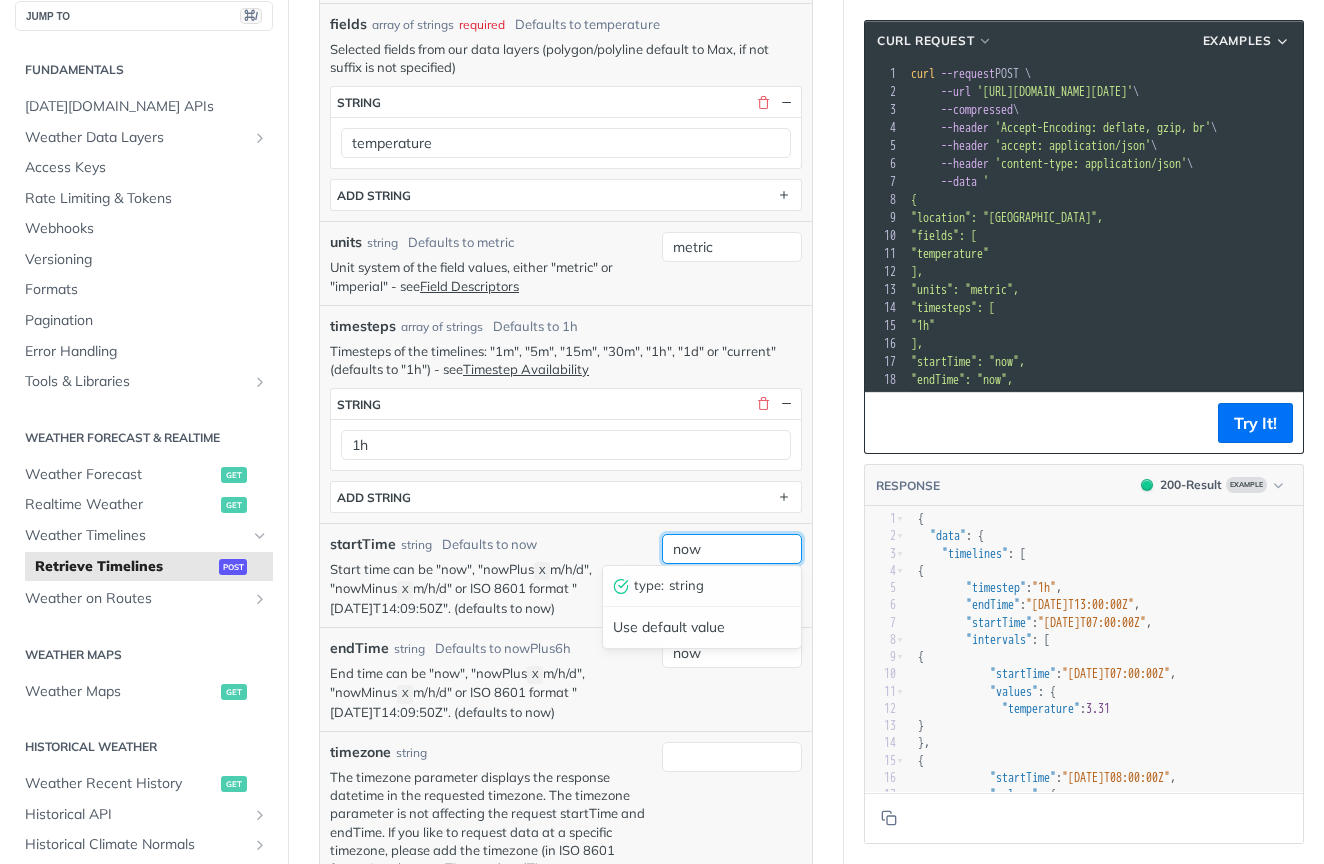 click on "now" at bounding box center [732, 549] 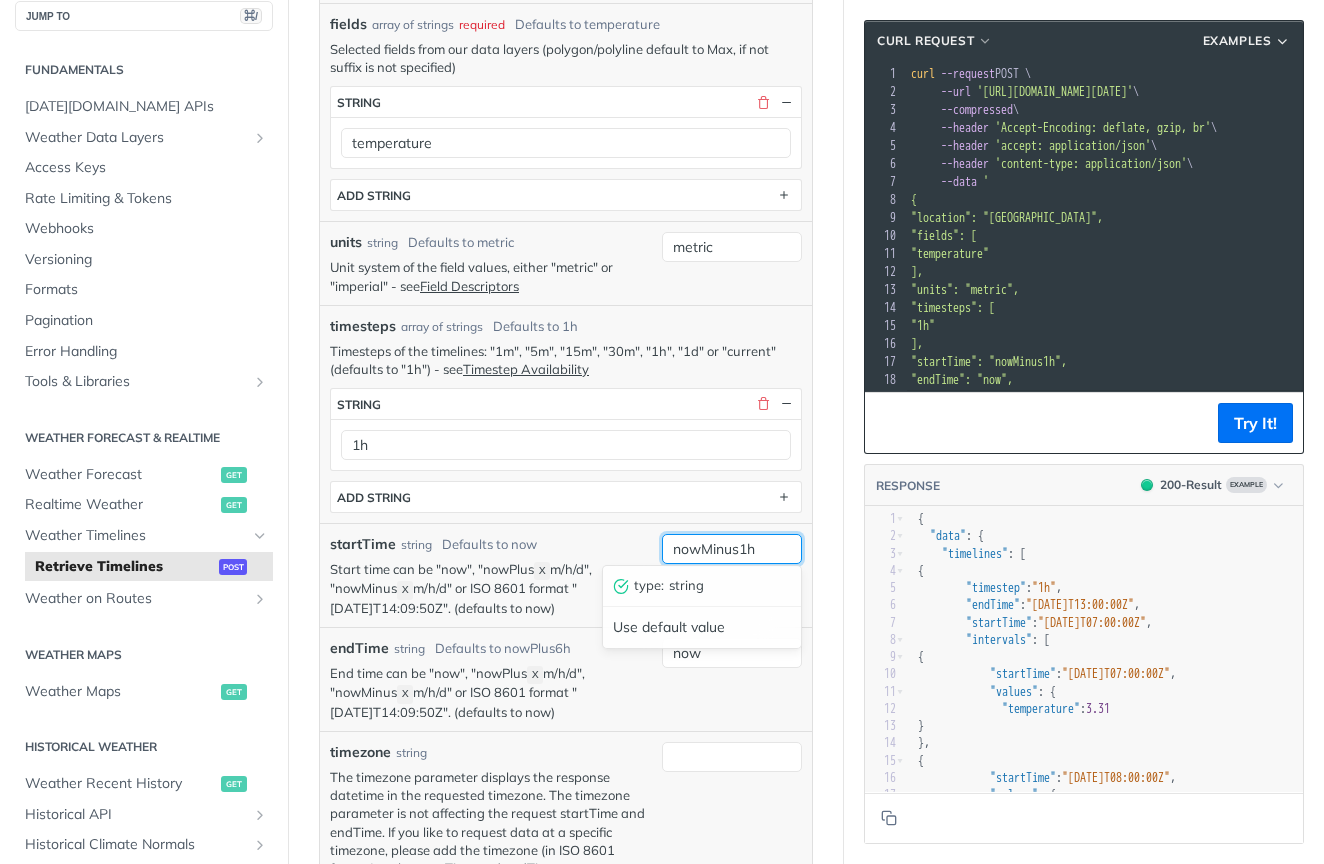 type on "now" 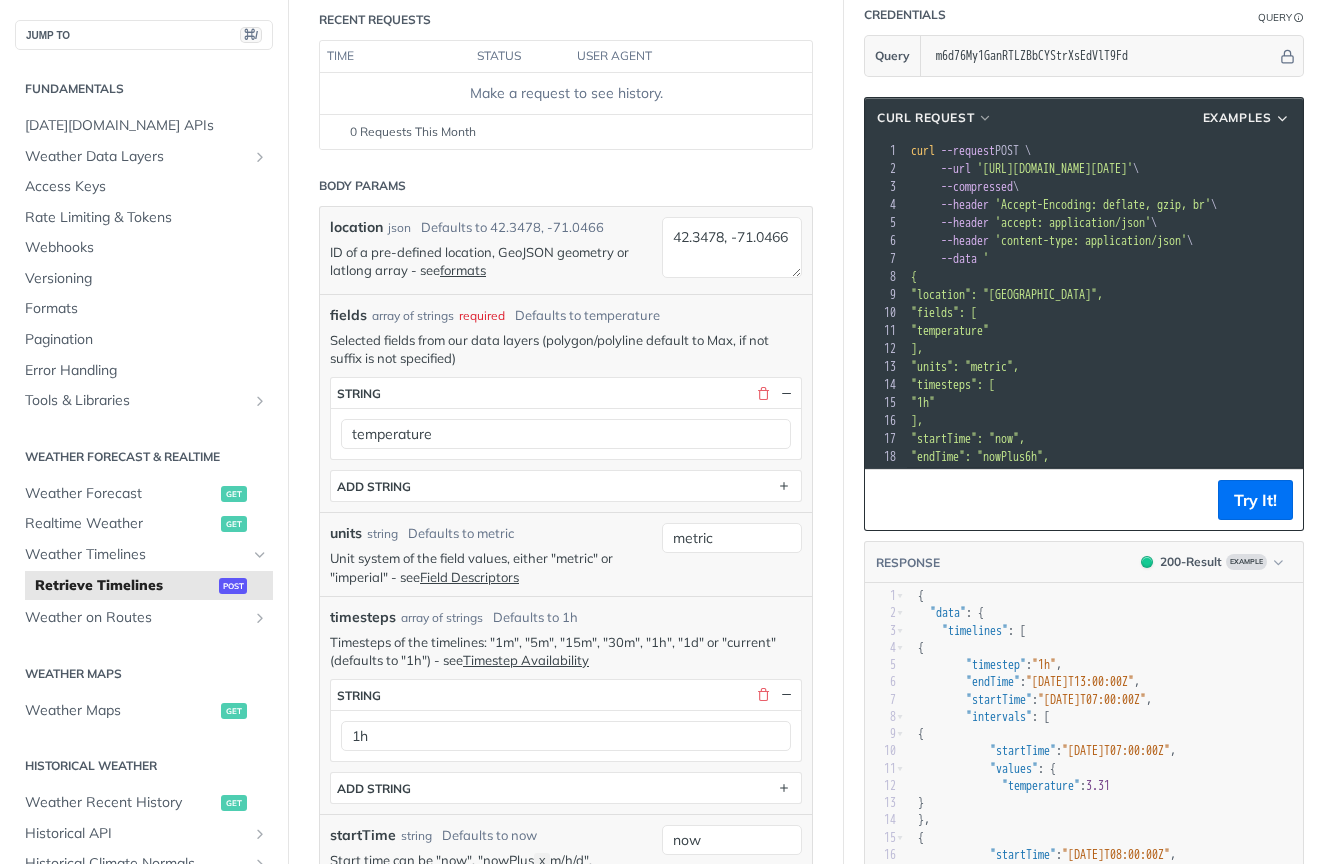 scroll, scrollTop: 236, scrollLeft: 0, axis: vertical 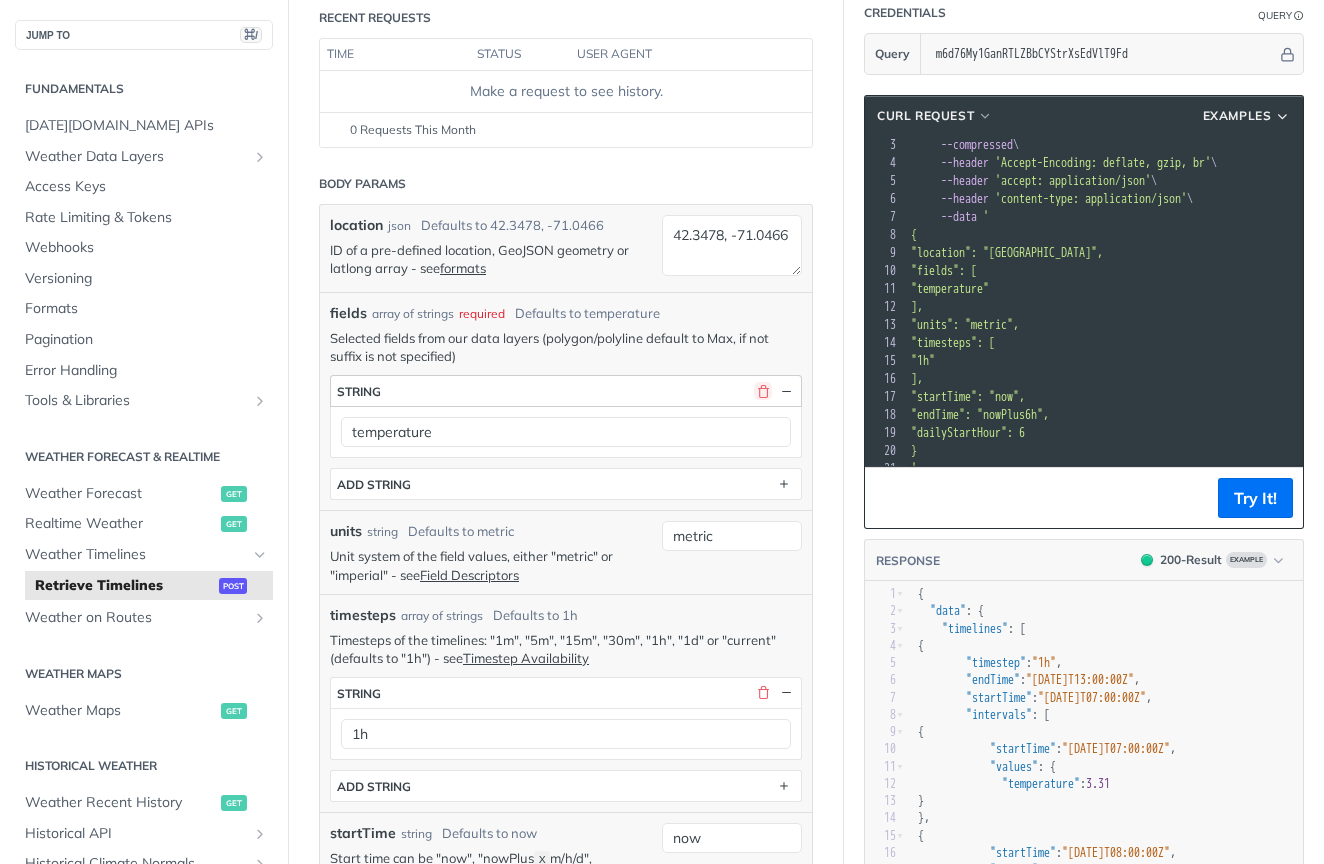 click at bounding box center [763, 391] 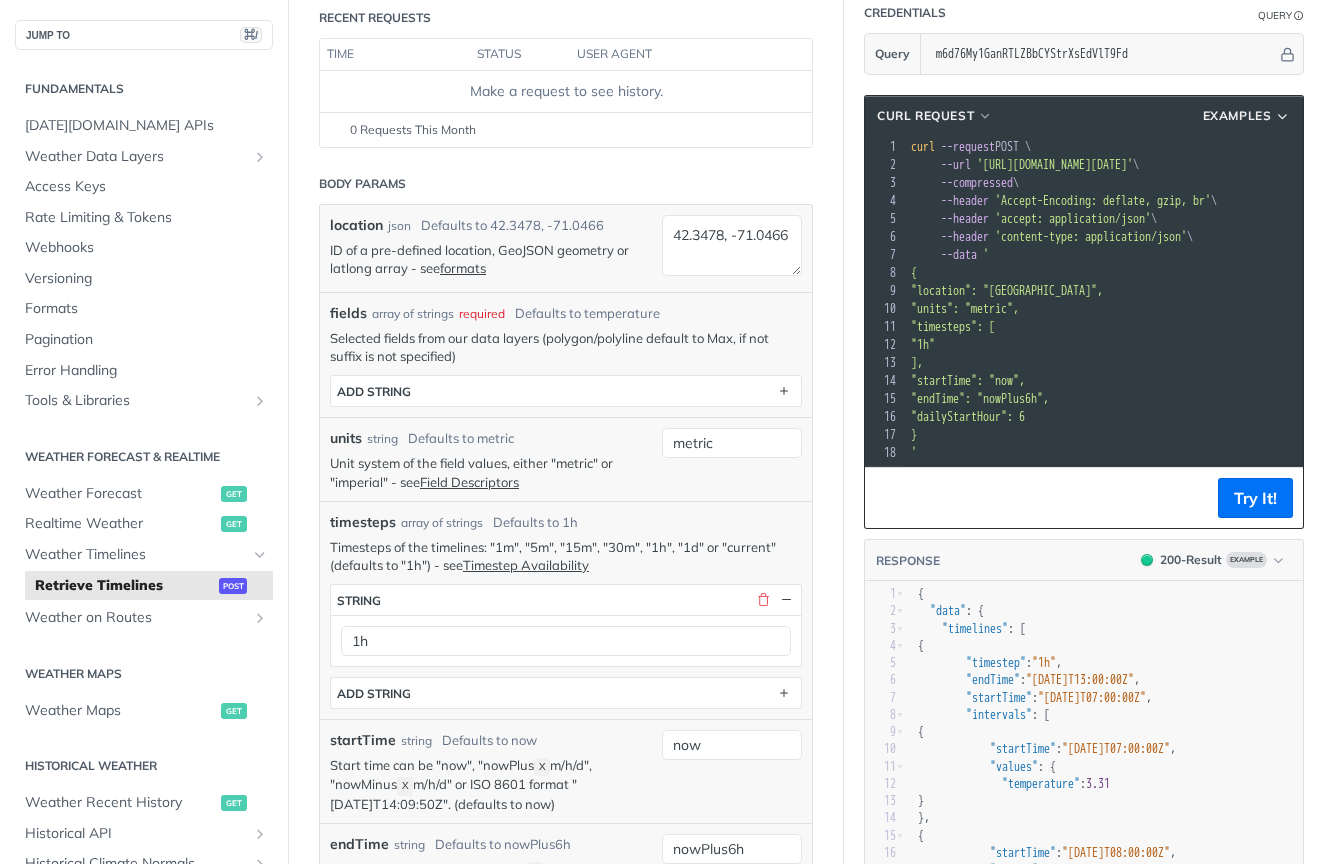 scroll, scrollTop: 2, scrollLeft: 0, axis: vertical 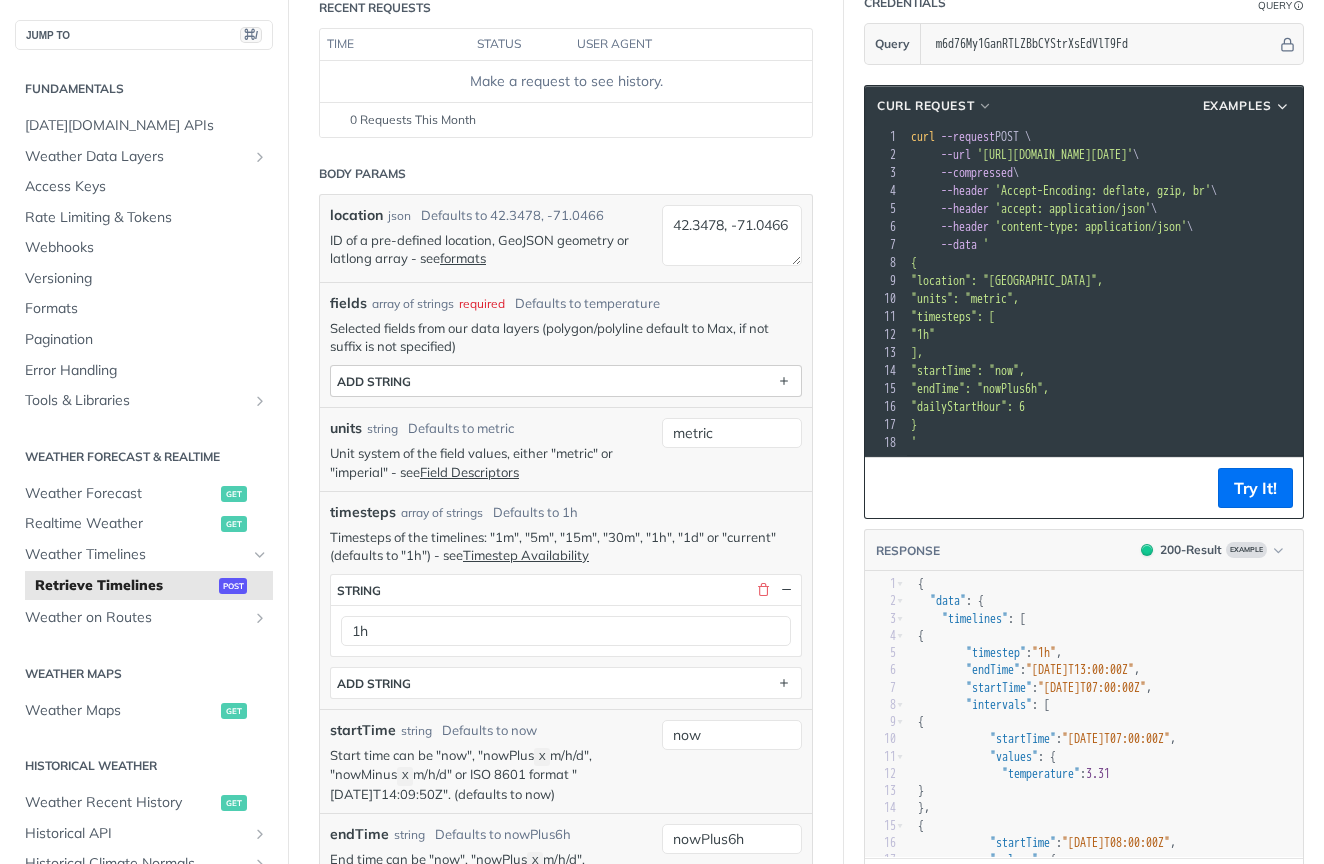 click on "ADD    string" at bounding box center [566, 381] 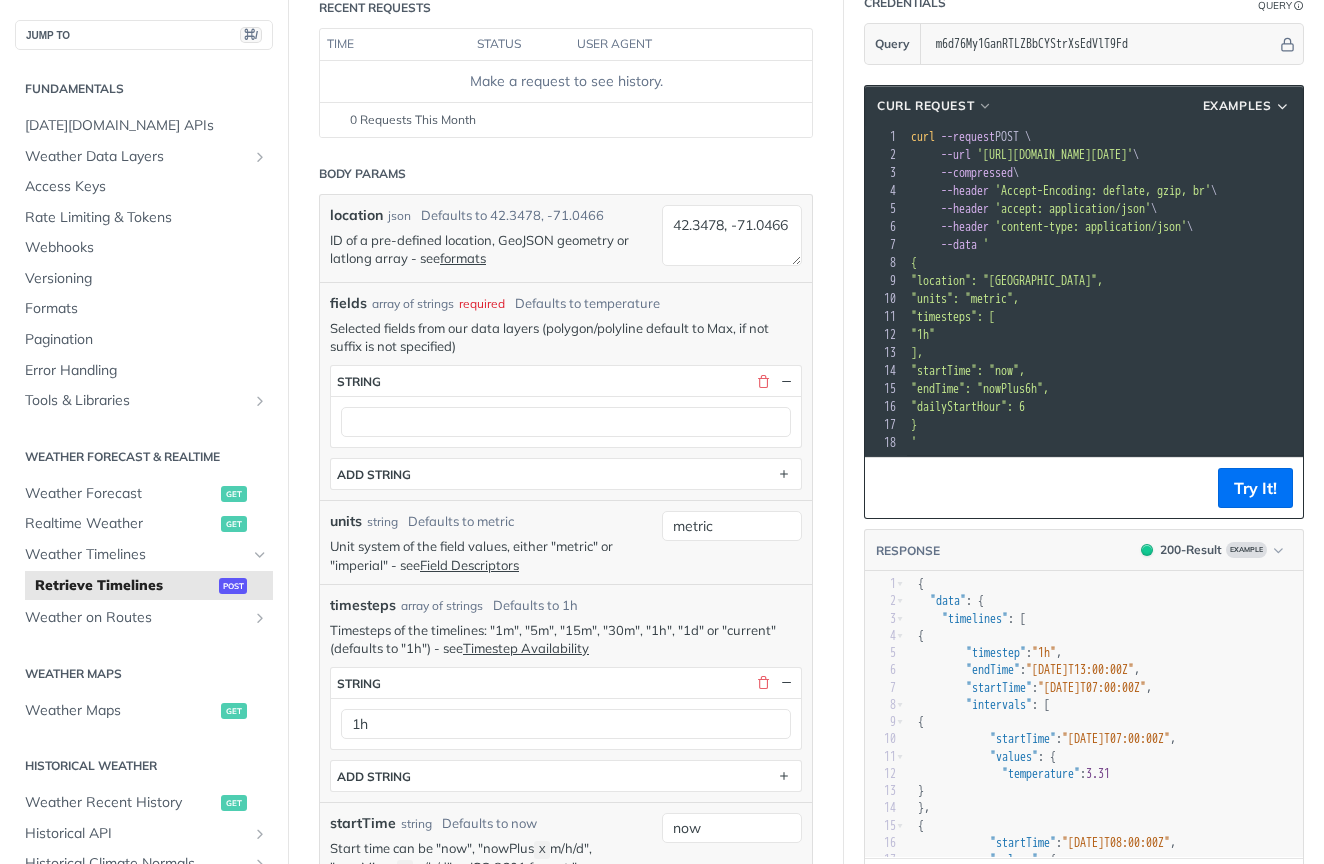 click at bounding box center [566, 421] 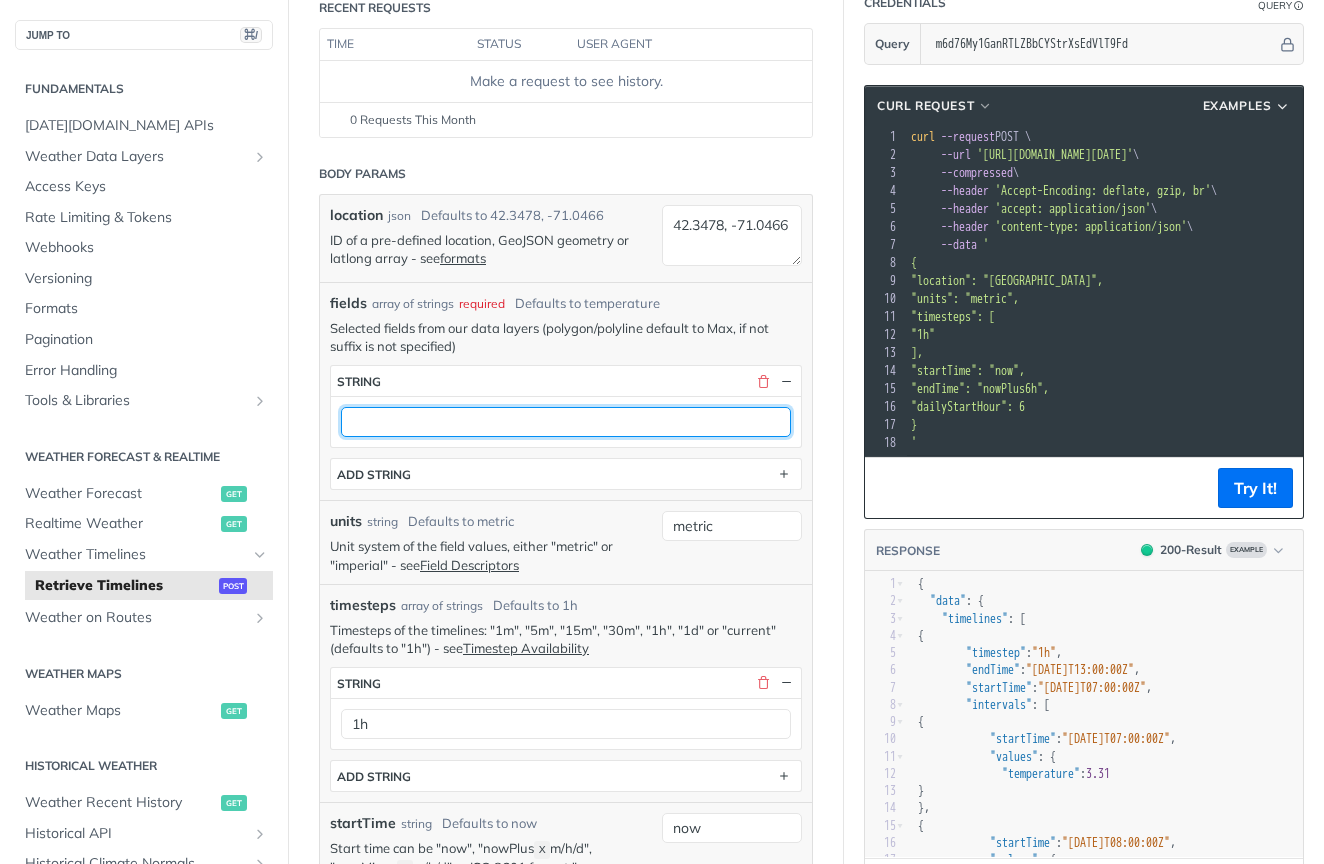 click at bounding box center (566, 422) 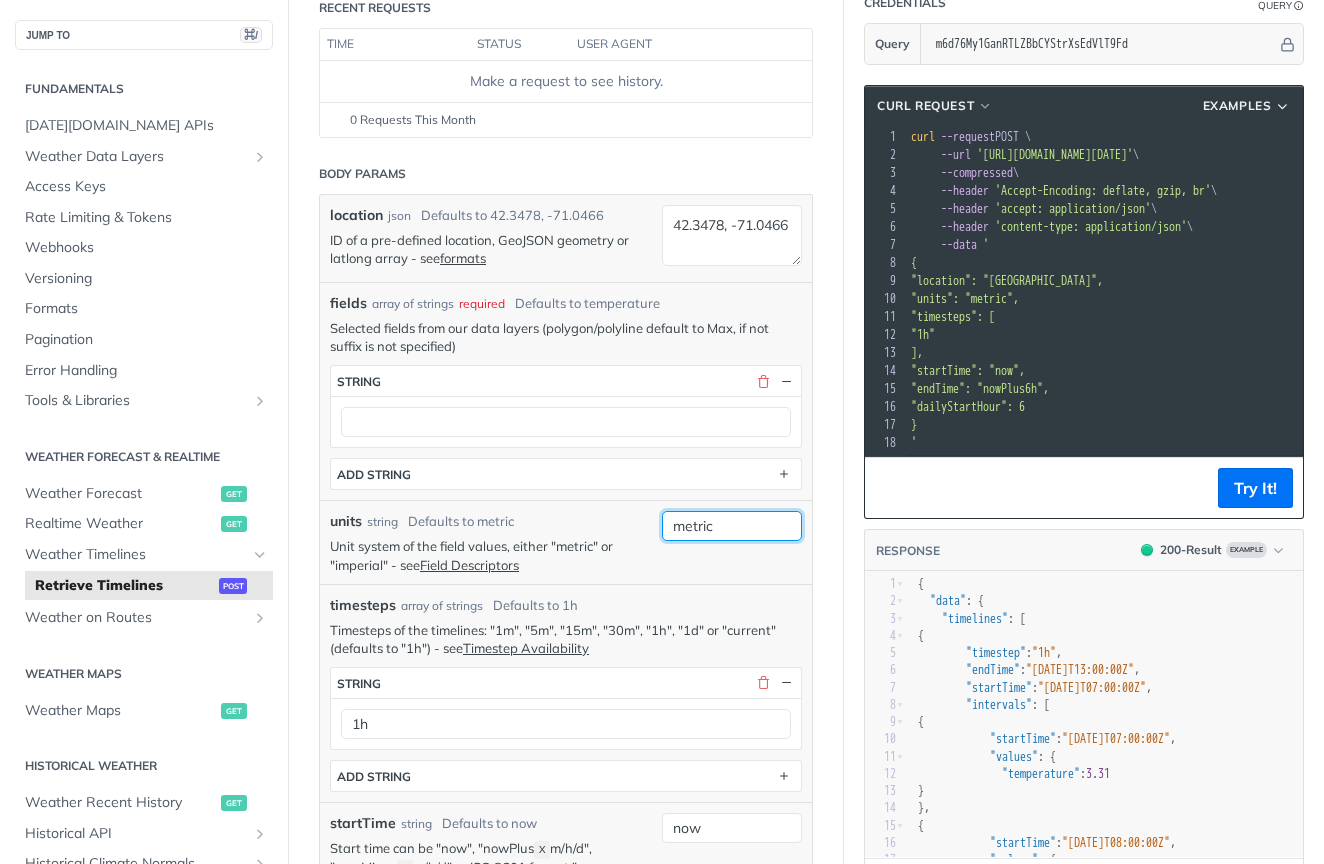 click on "metric" at bounding box center (732, 526) 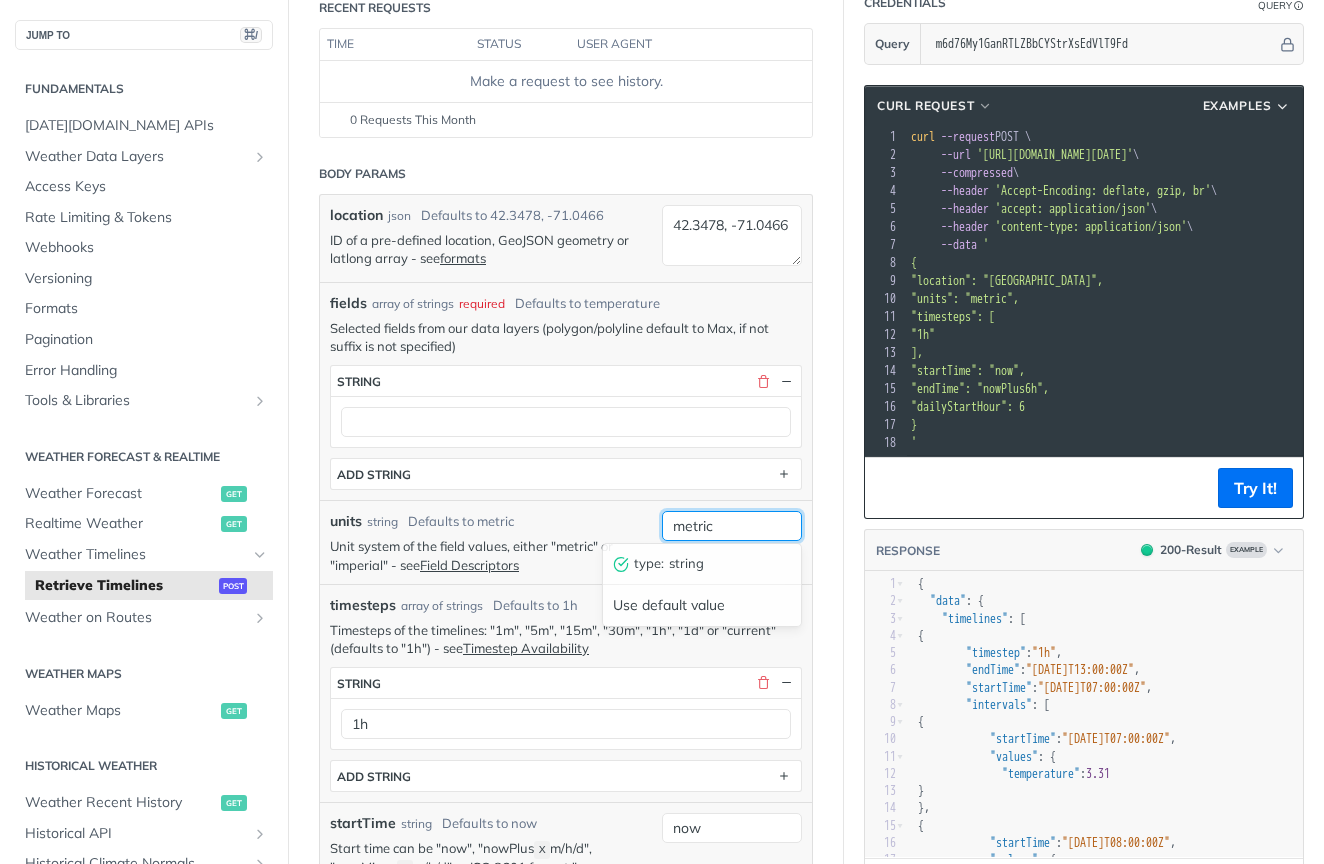 click on "metric" at bounding box center (732, 526) 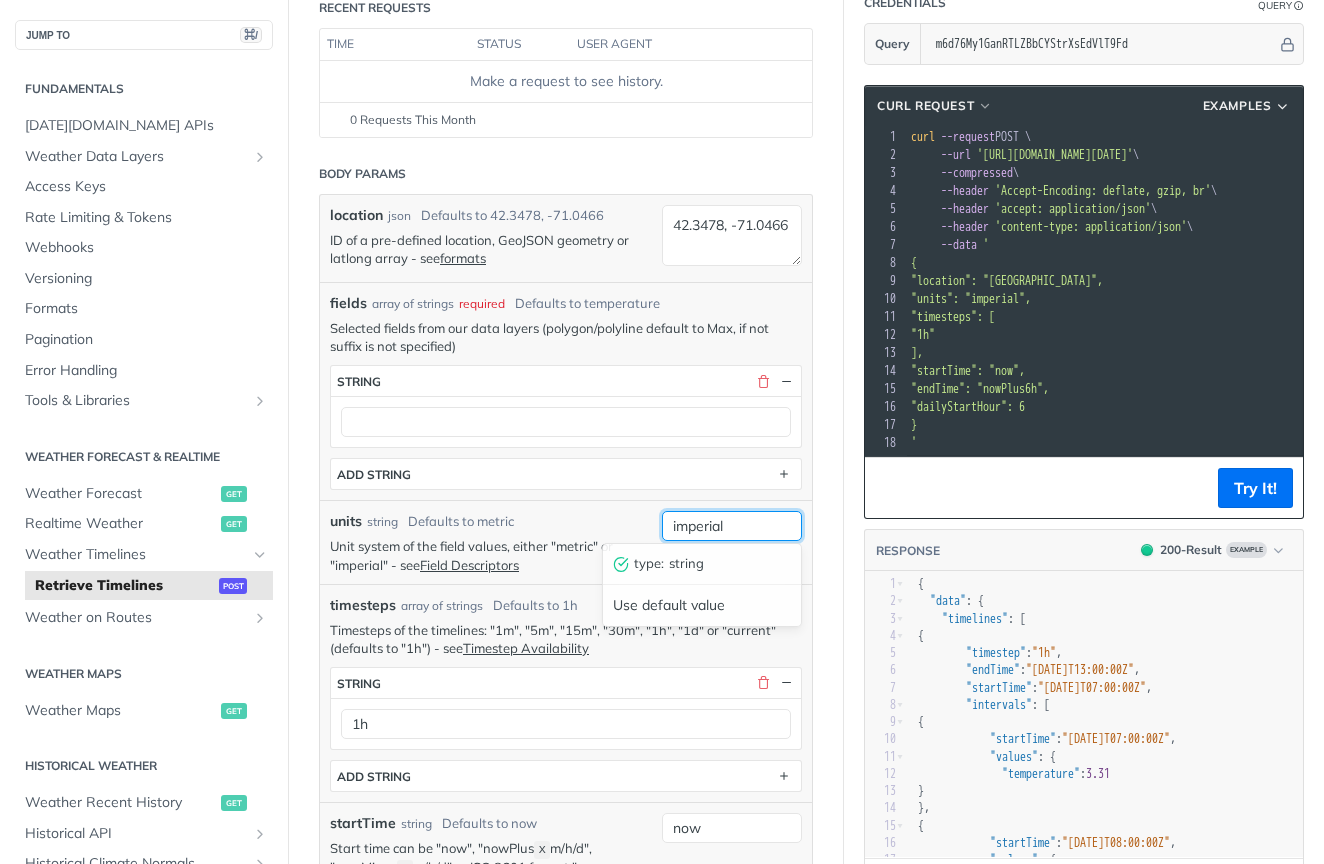 type on "imperial" 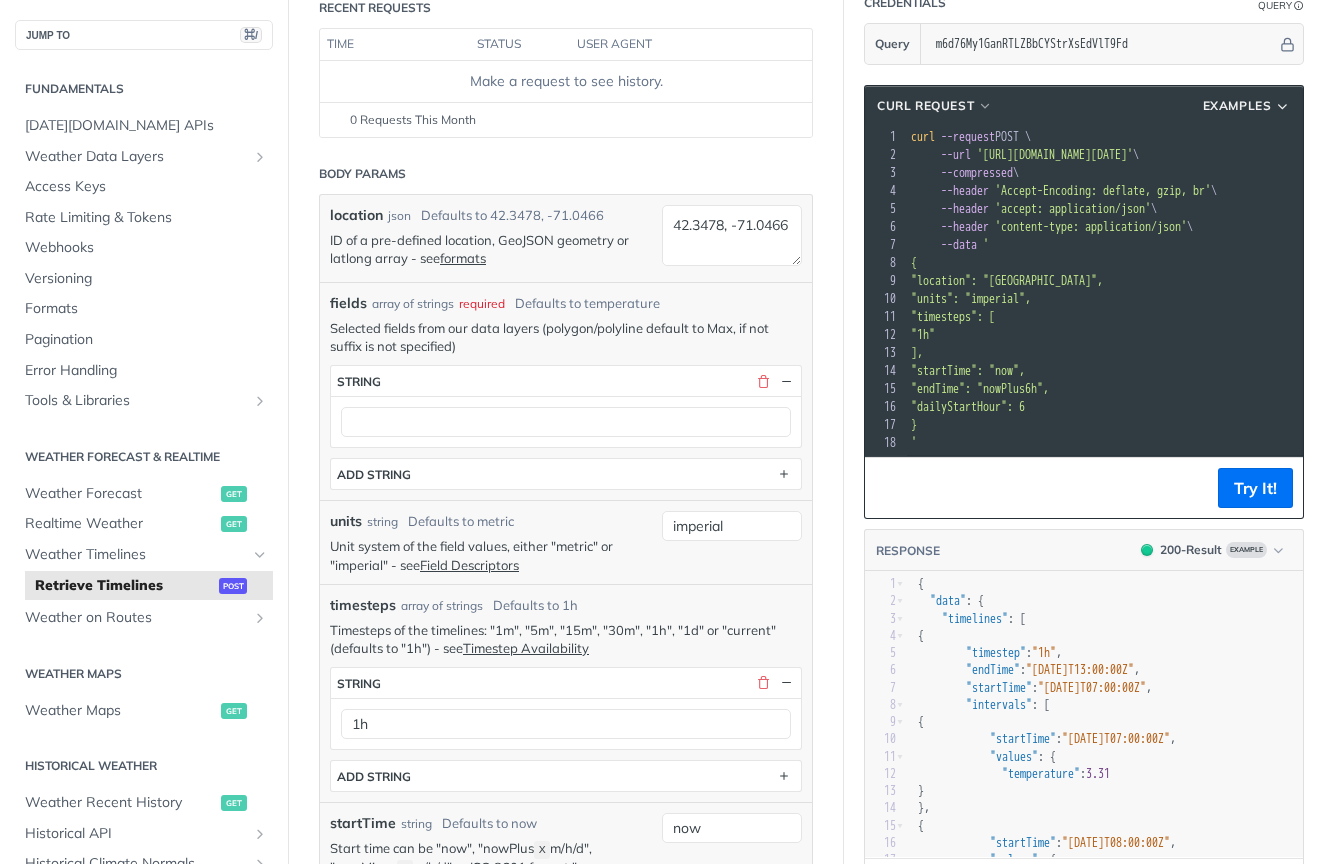 click on "Retrieve Timelines post   https://api.tomorrow.io/v4 /timelines Recent Requests time status user agent   Make a request to see history. 0 Requests This Month URL Expired The URL for this request expired after 30 days. Close Body Params location json Defaults to 42.3478, -71.0466 ID of a pre-defined location, GeoJSON geometry or latlong array - see  formats 42.3478, -71.0466 fields array of strings required Defaults to temperature Selected fields from our data layers (polygon/polyline default to Max, if not suffix is not specified) fields *   string ADD    string units string Defaults to metric Unit system of the field values, either "metric" or "imperial" - see  Field Descriptors imperial type : string Use default value timesteps array of strings Defaults to 1h Timesteps of the timelines: "1m", "5m", "15m", "30m", "1h", "1d" or "current" (defaults to "1h") - see  Timestep Availability timesteps   string 1h ADD    string startTime string Defaults to now Start time can be "now", "nowPlus X m/h/d", "nowMinus X X" at bounding box center [566, 1227] 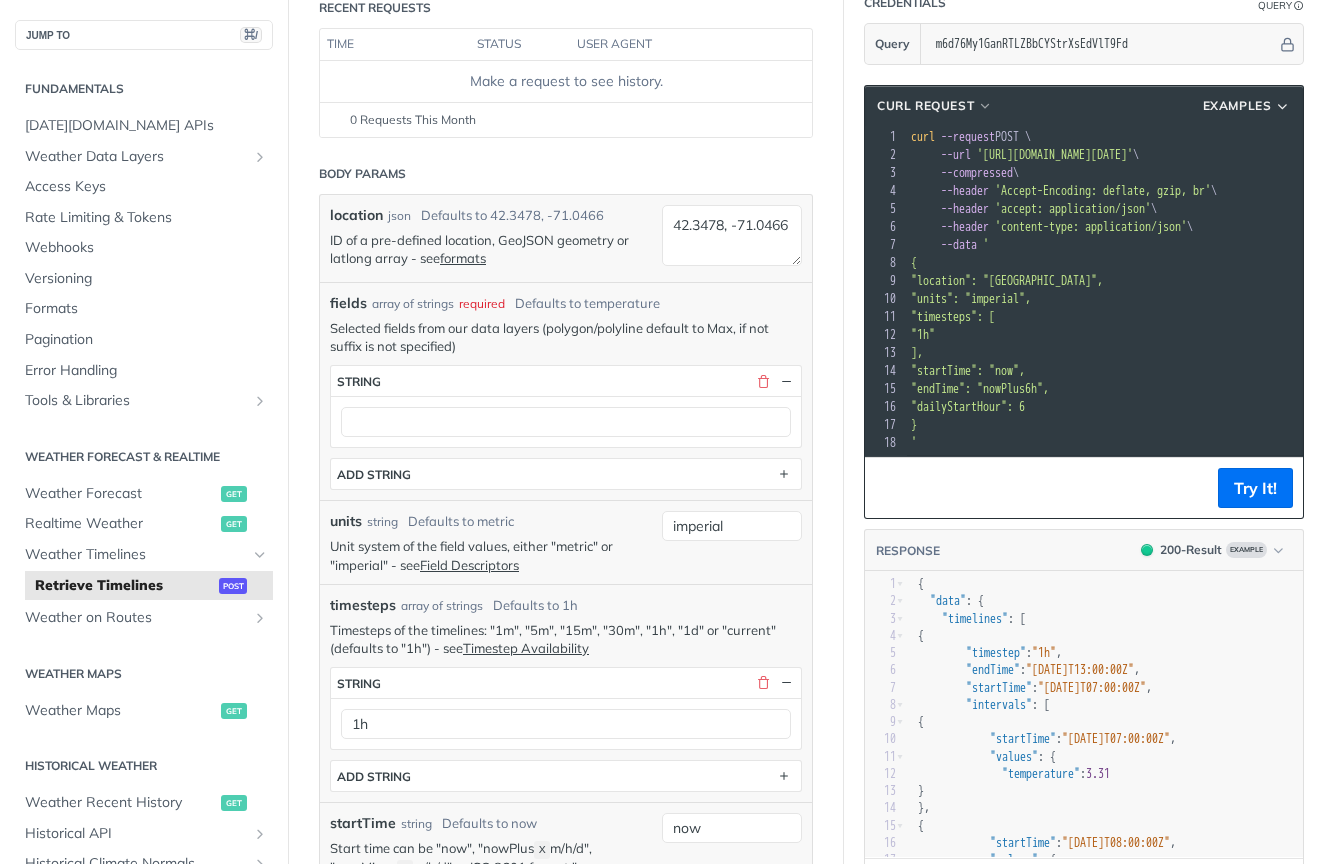 scroll, scrollTop: 51, scrollLeft: 0, axis: vertical 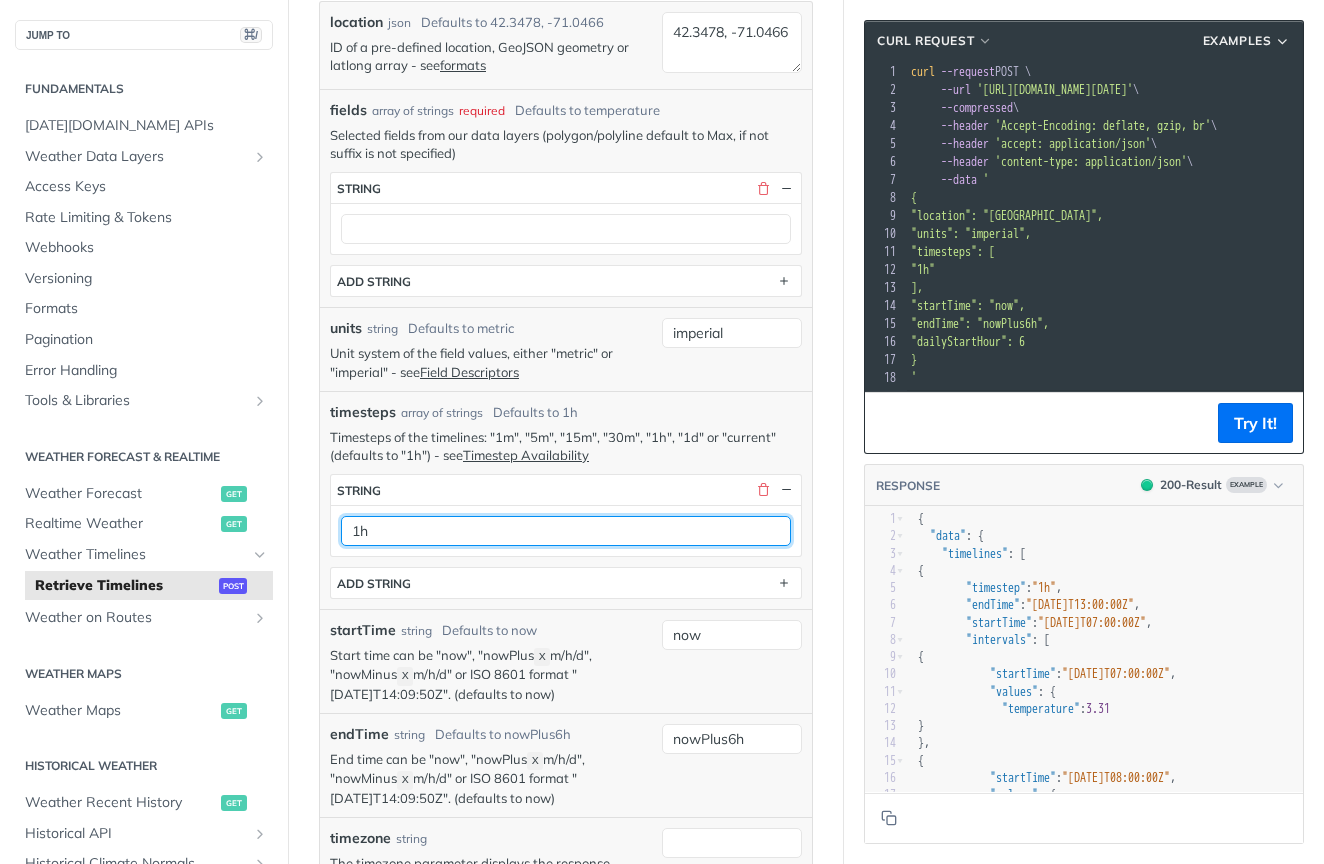 click on "1h" at bounding box center [566, 531] 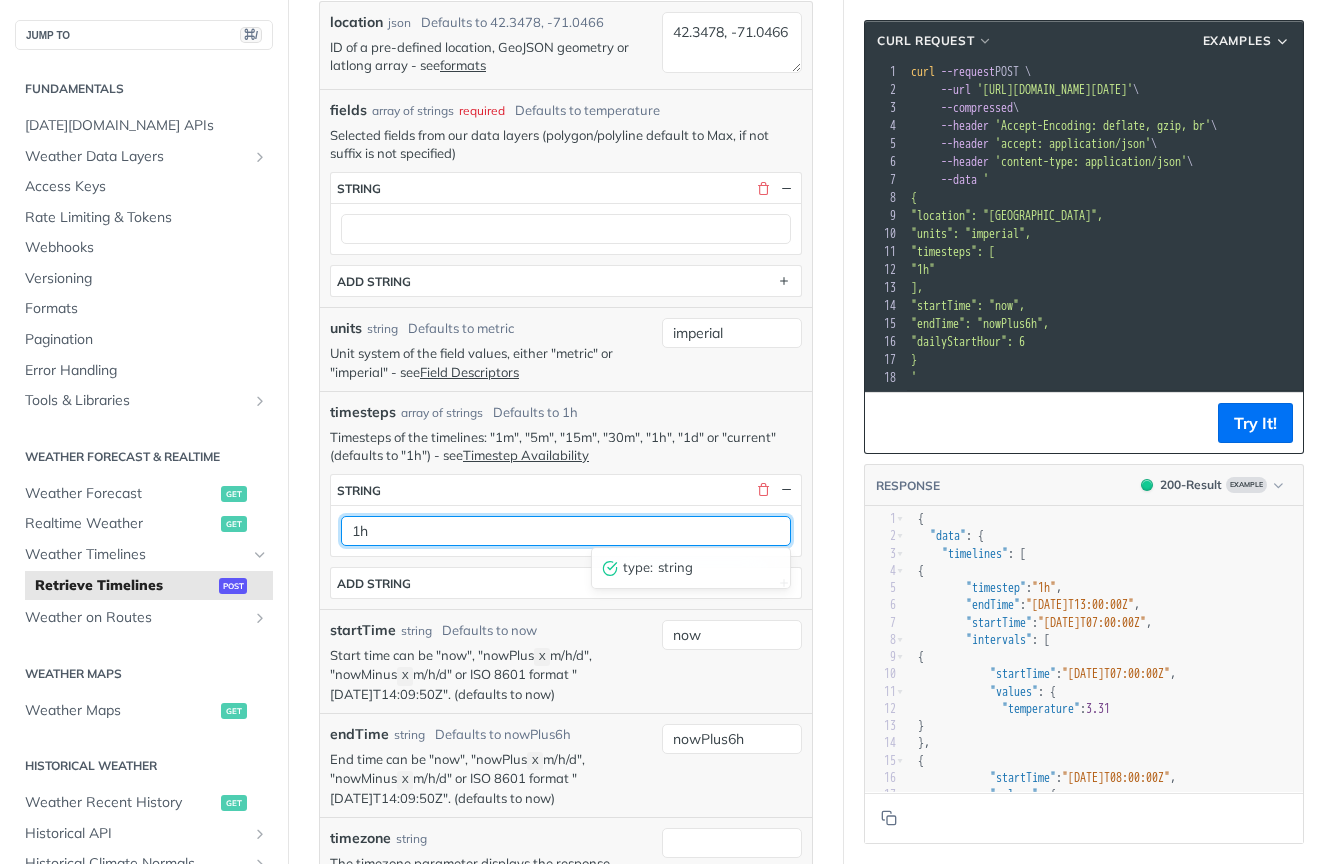 click on "1h" at bounding box center [566, 531] 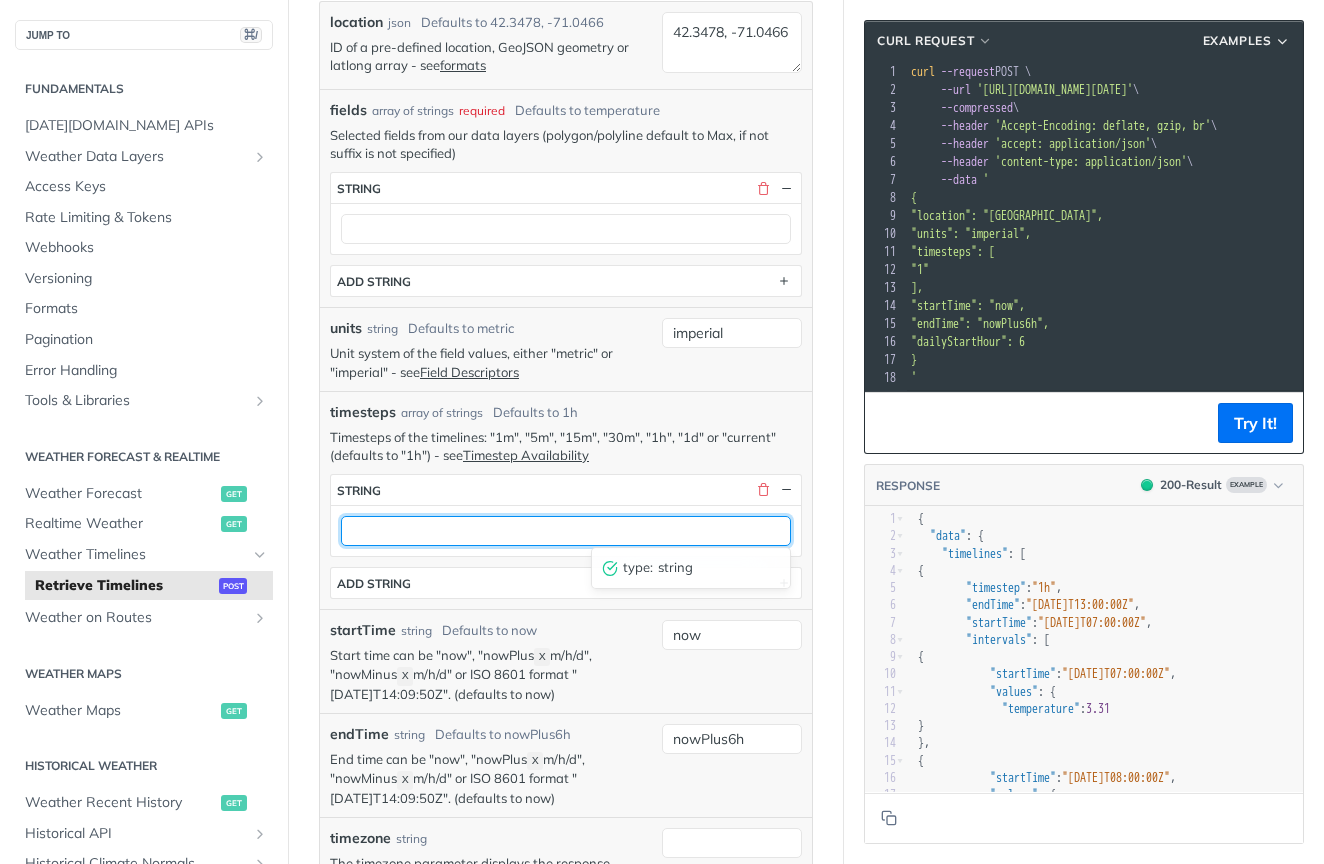 scroll, scrollTop: 0, scrollLeft: 0, axis: both 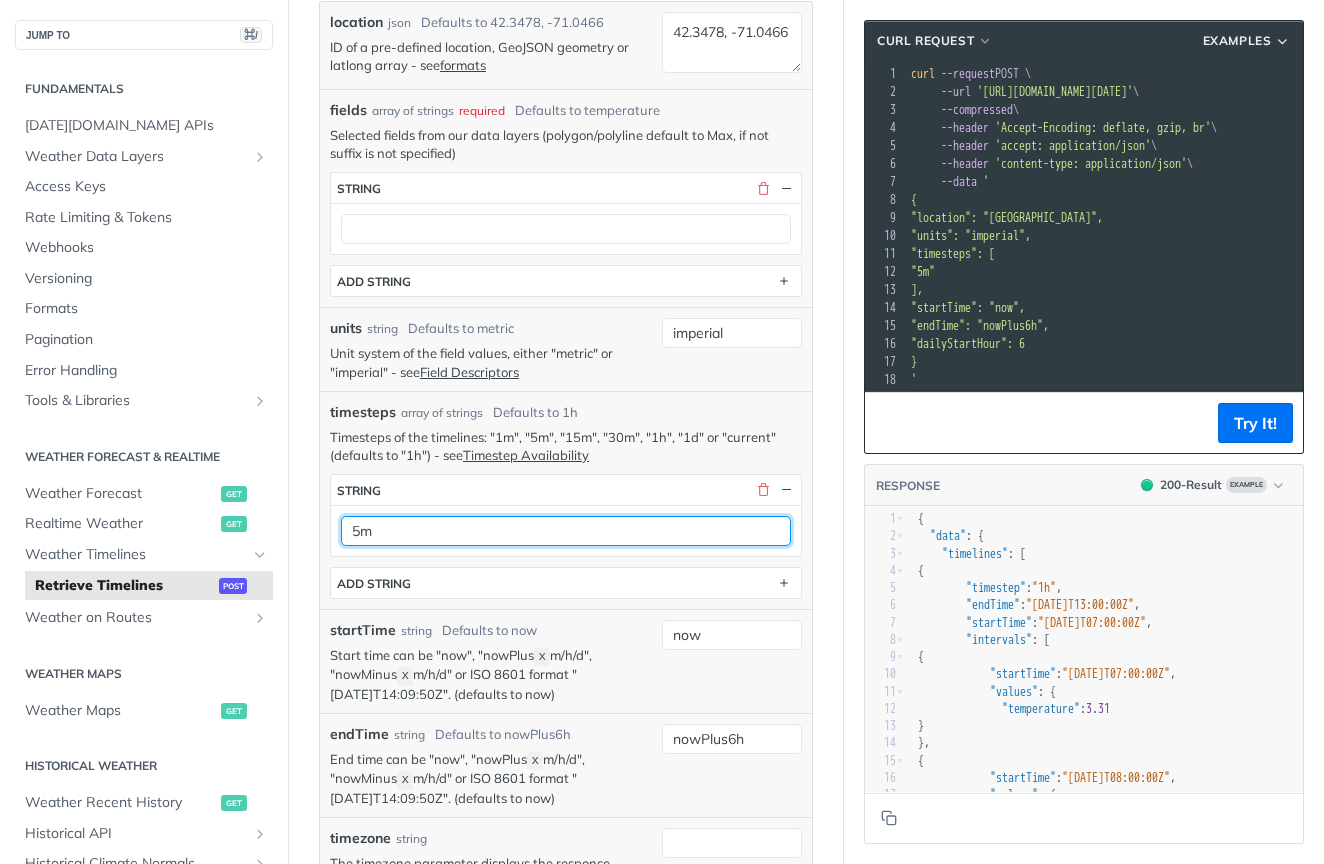 type on "5m" 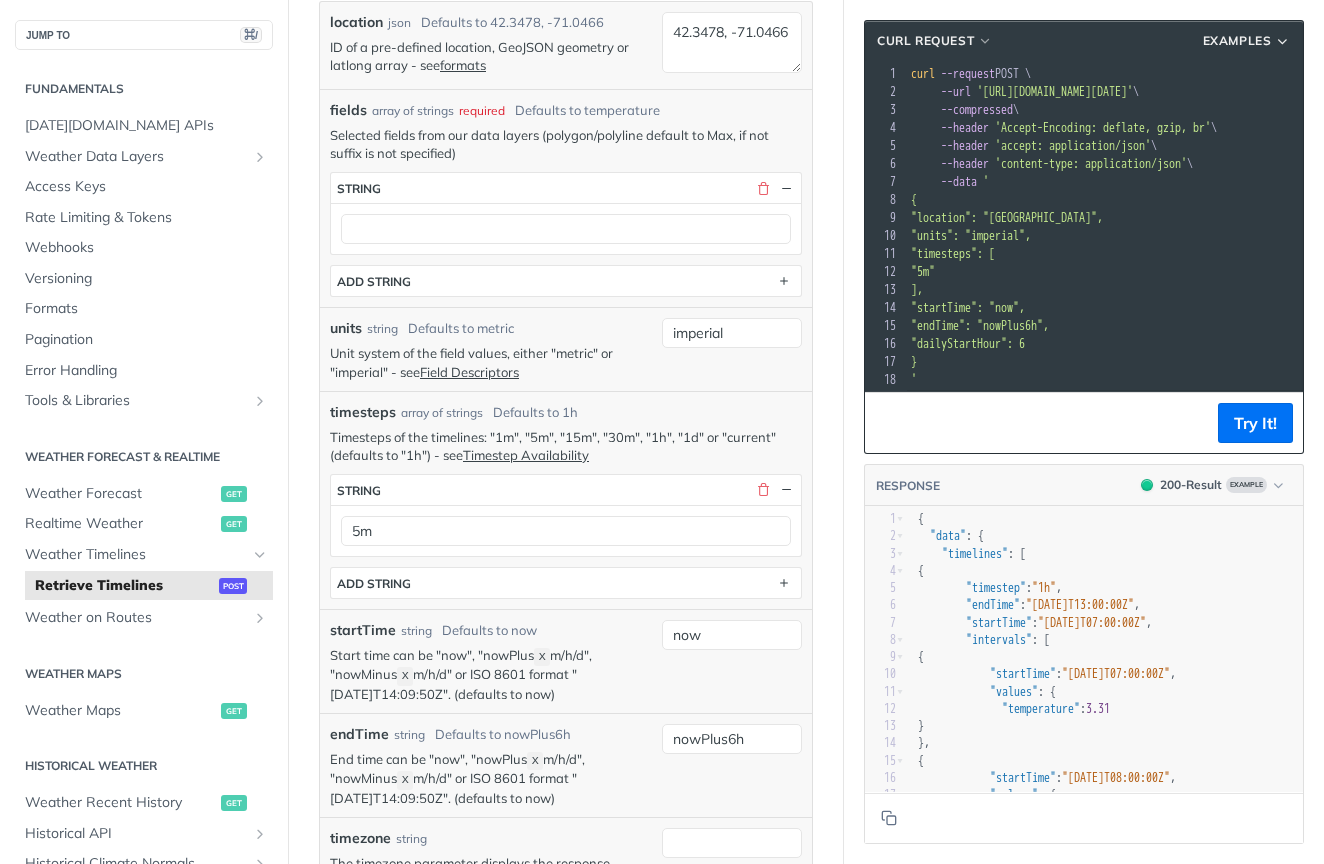 click on "startTime string Defaults to now Start time can be "now", "nowPlus X m/h/d", "nowMinus X m/h/d" or ISO 8601 format "2019-03-20T14:09:50Z". (defaults to now) now" at bounding box center [566, 661] 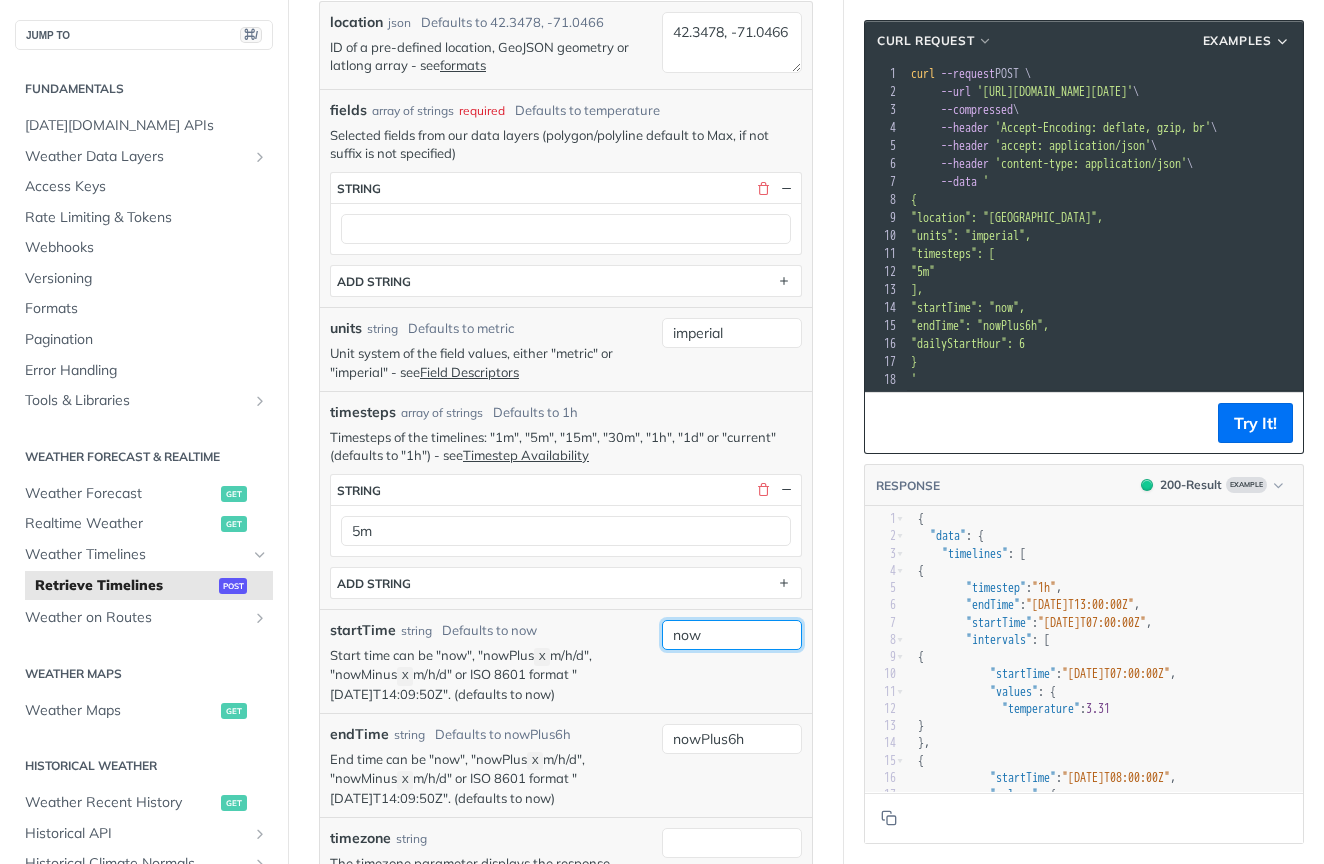click on "now" at bounding box center [732, 635] 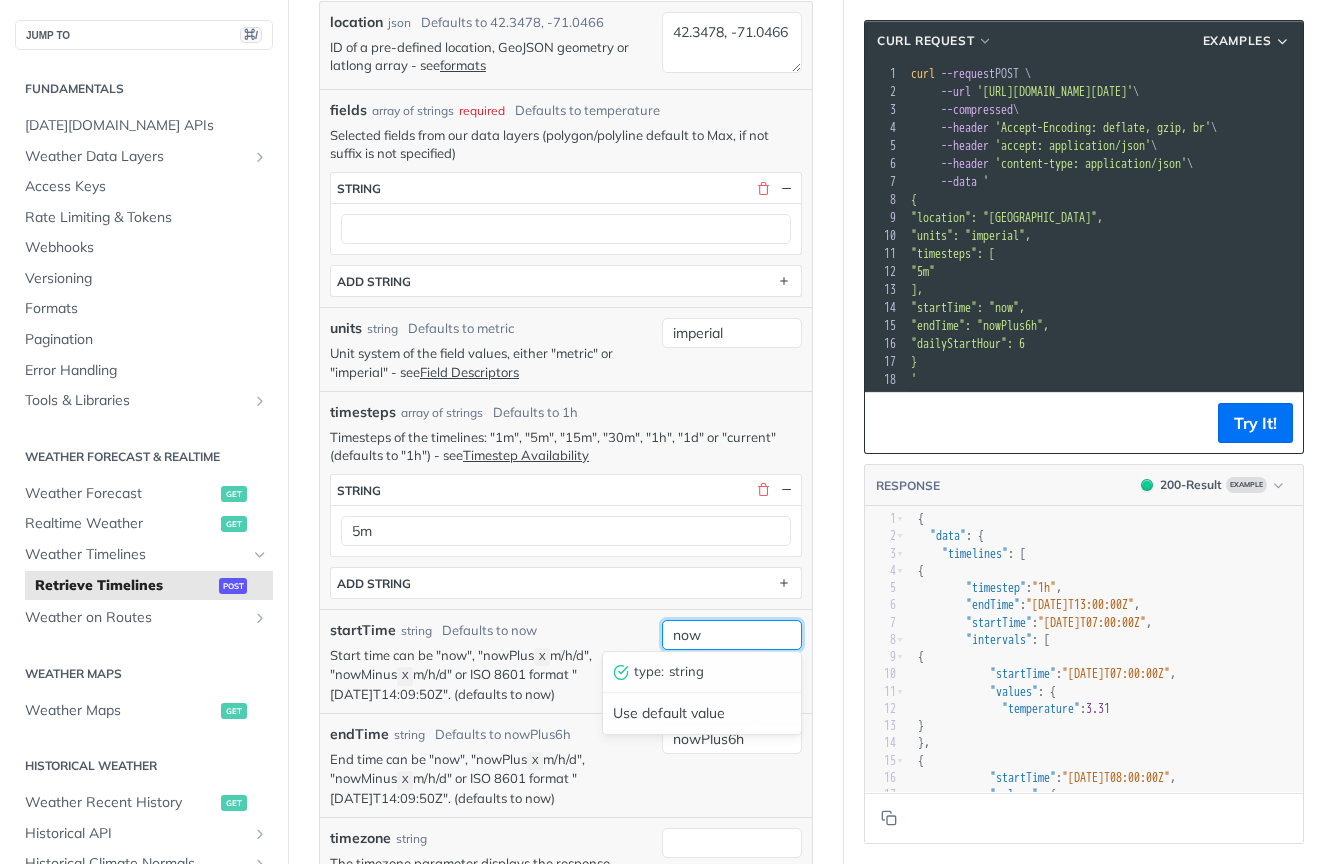 click on "now" at bounding box center (732, 635) 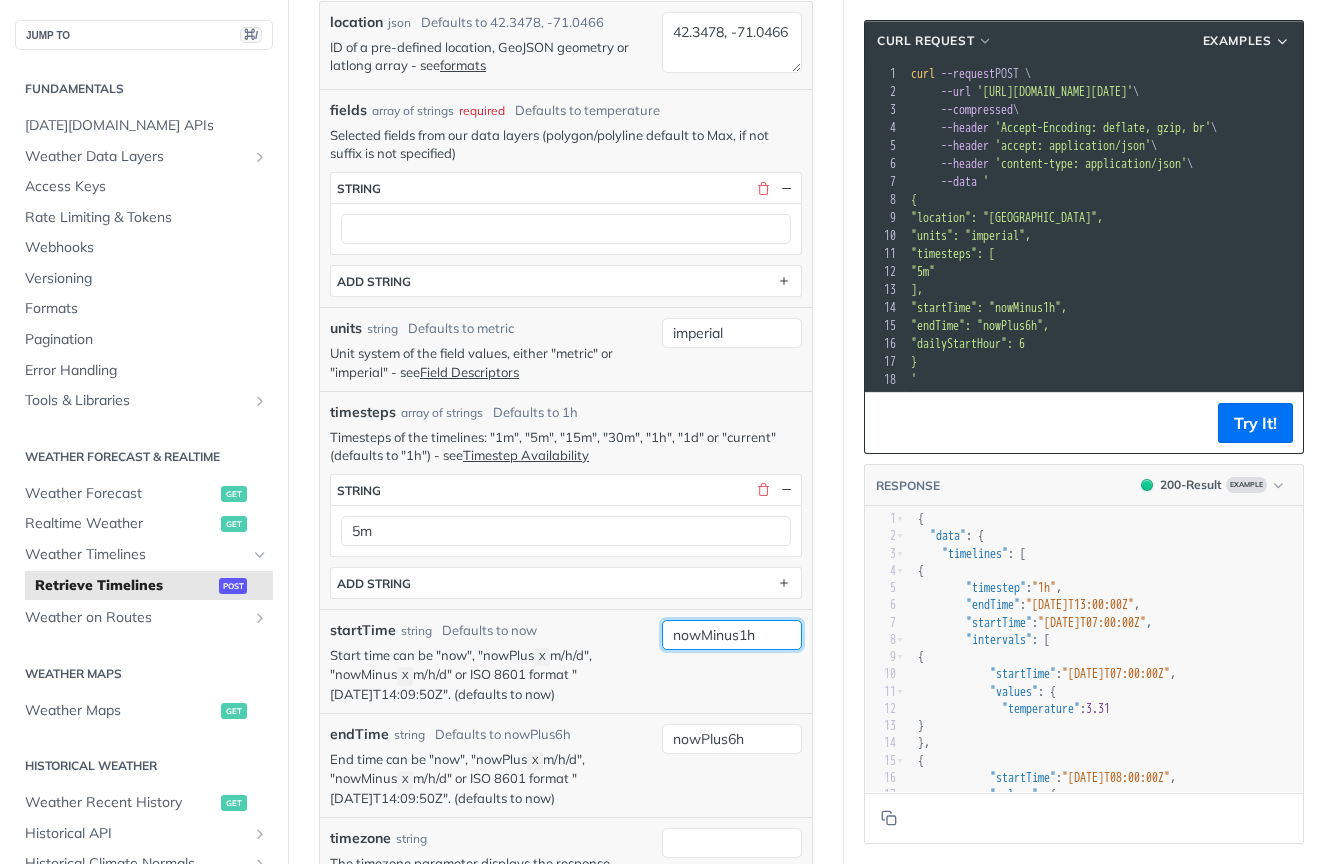 type on "nowMinus1h" 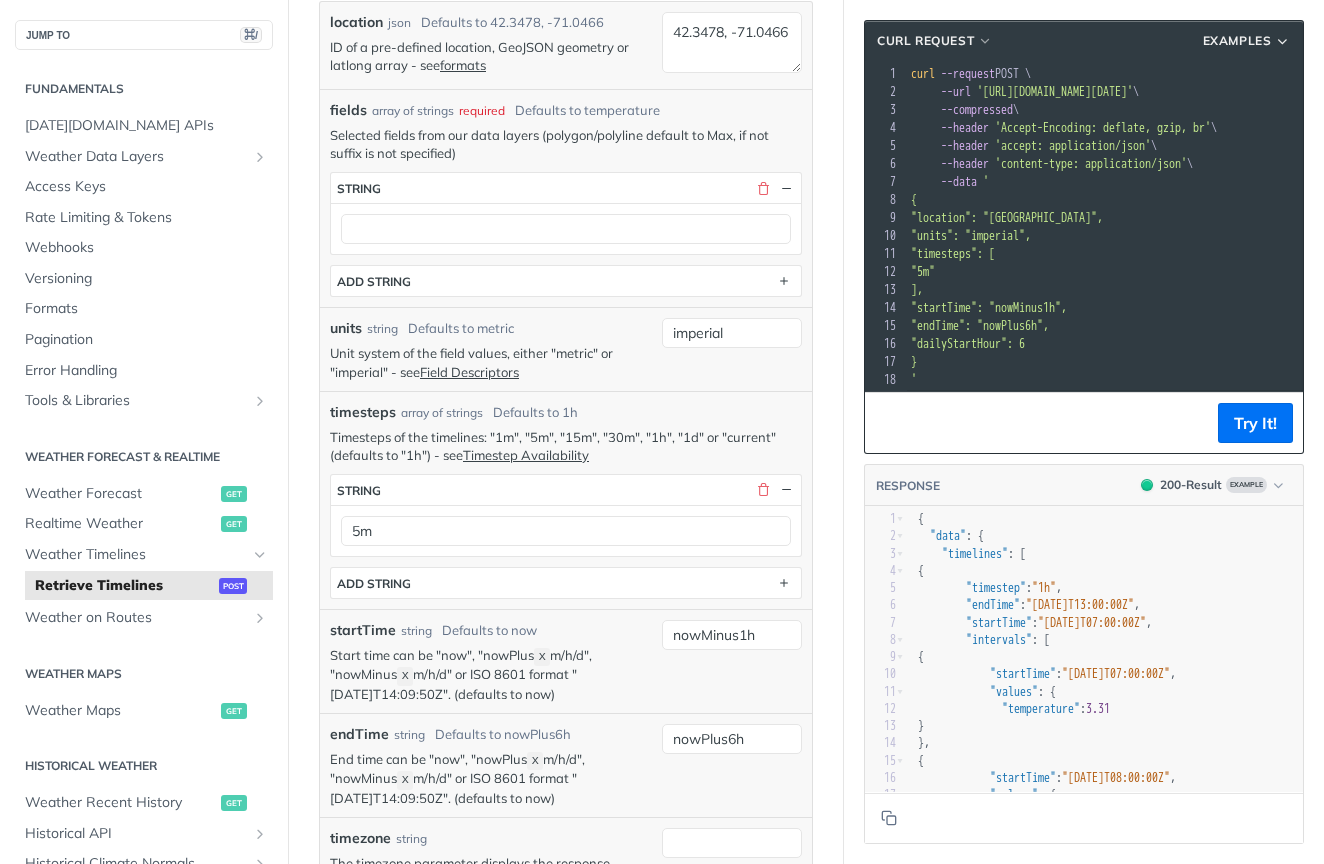 click on "Start time can be "now", "nowPlus X m/h/d", "nowMinus X m/h/d" or ISO 8601 format "2019-03-20T14:09:50Z". (defaults to now)" at bounding box center (491, 674) 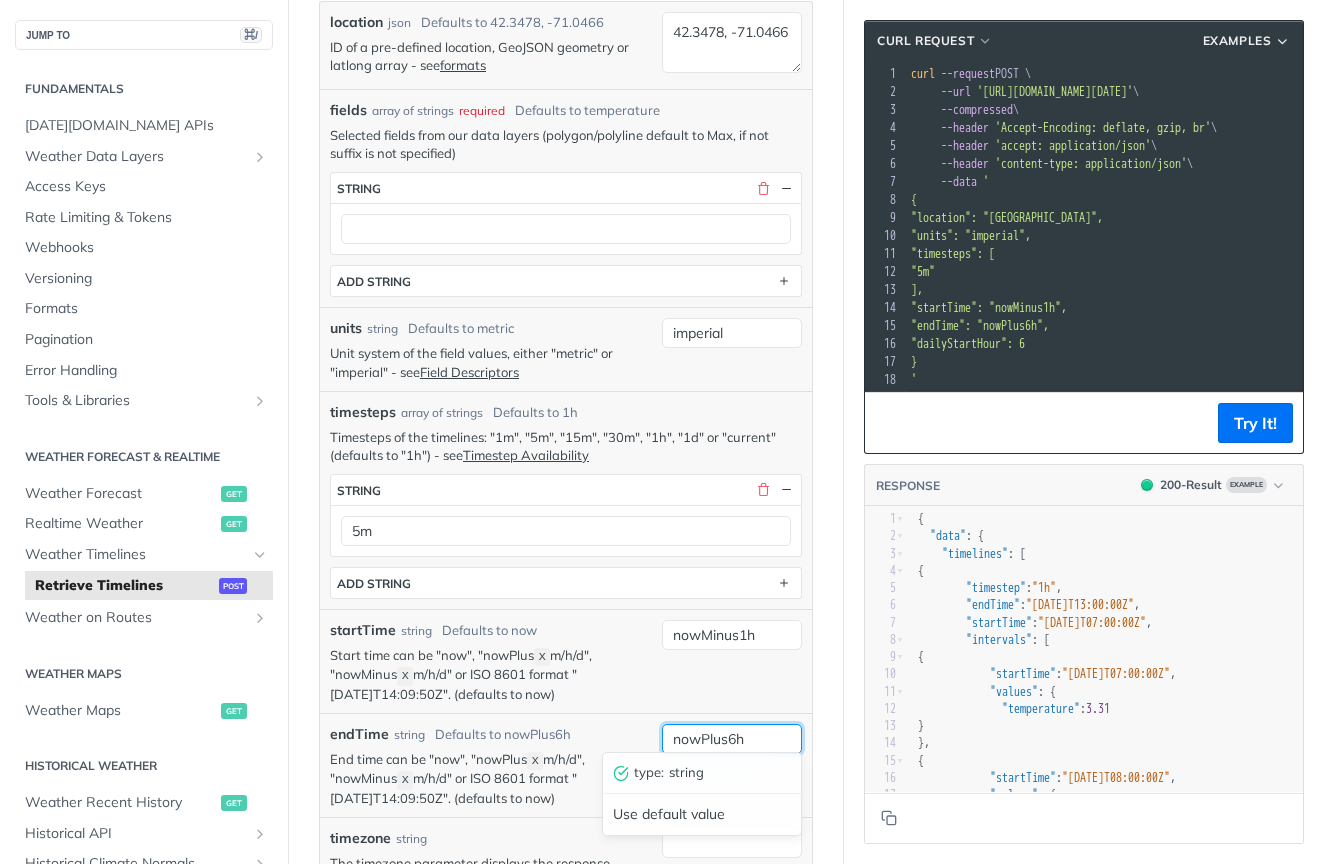 drag, startPoint x: 700, startPoint y: 731, endPoint x: 770, endPoint y: 737, distance: 70.256676 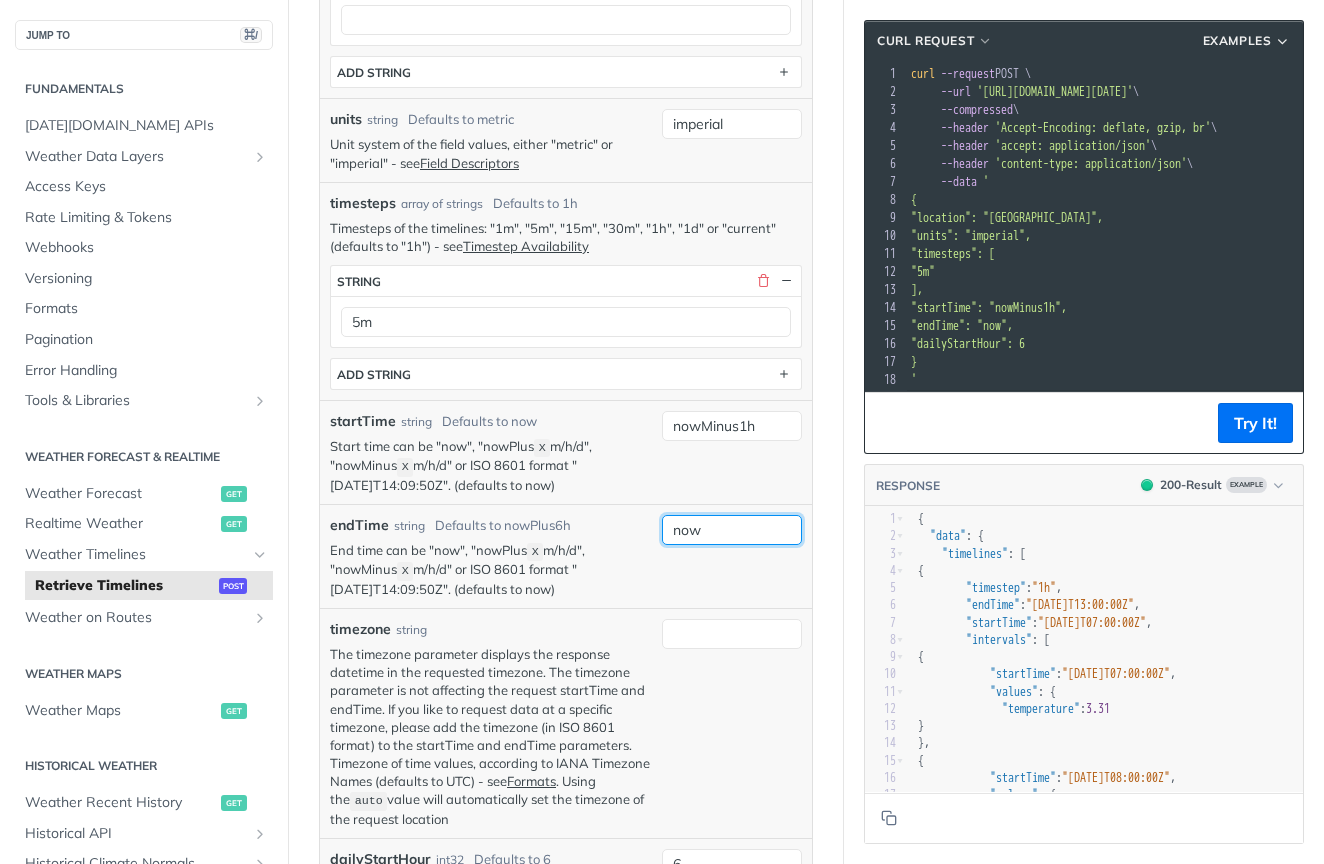 scroll, scrollTop: 627, scrollLeft: 0, axis: vertical 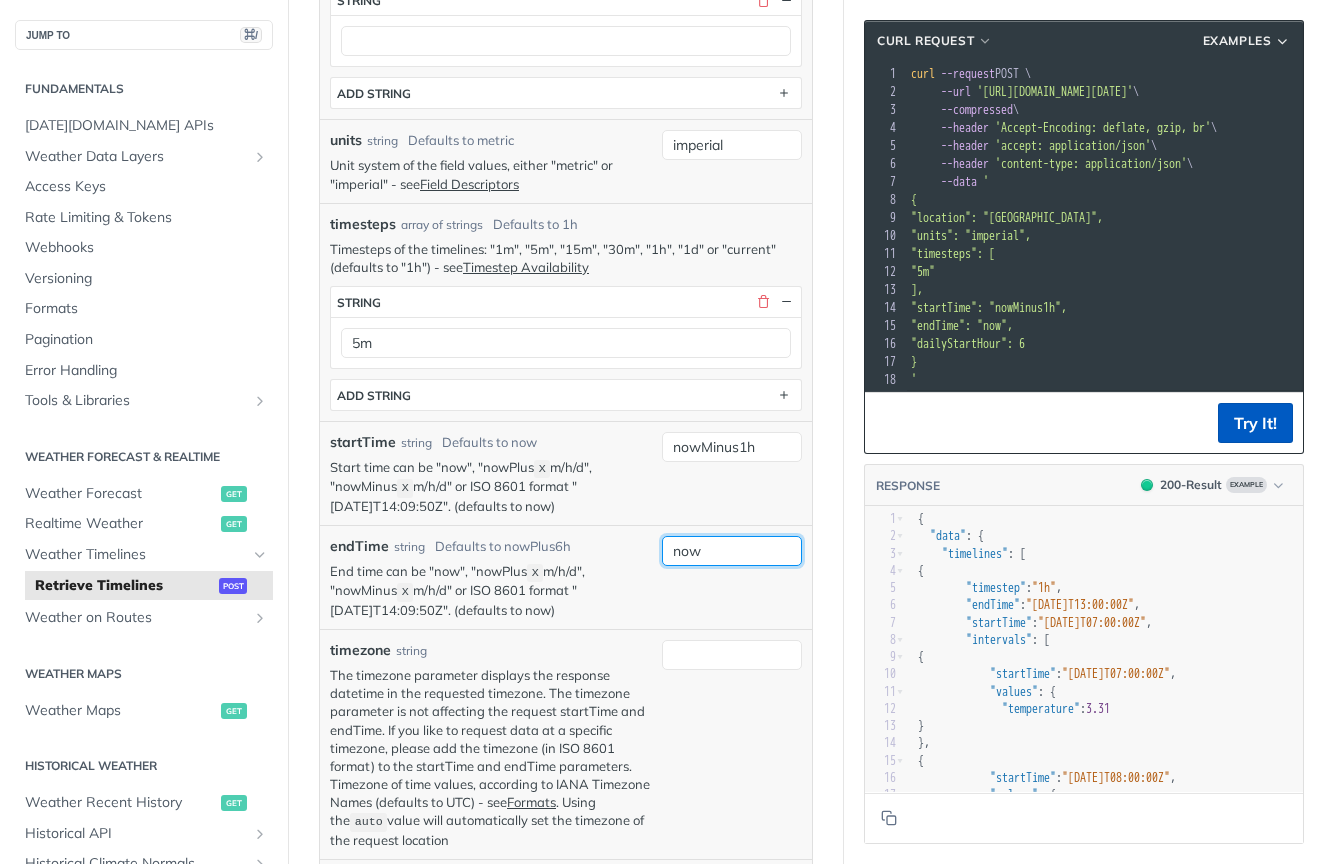type on "now" 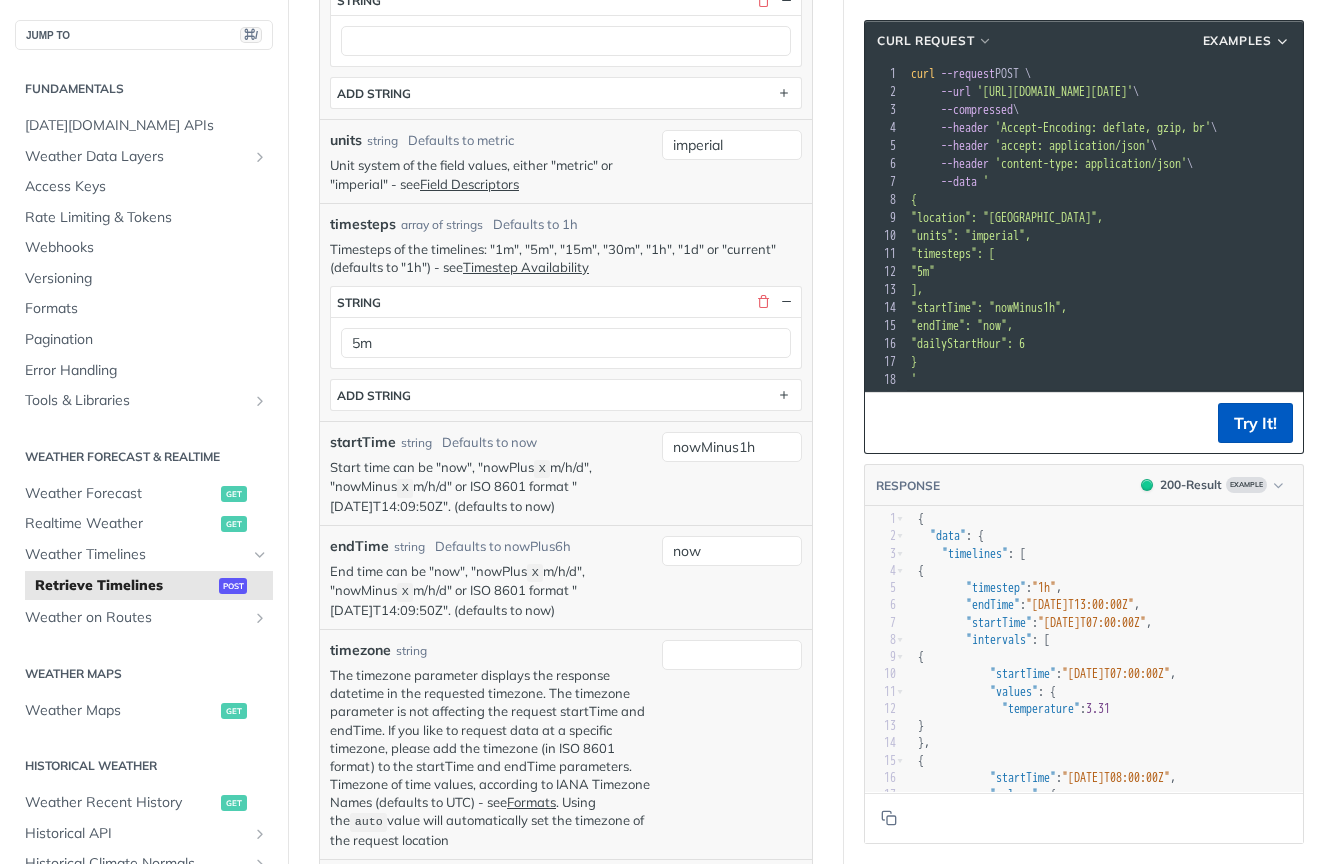click on "Try It!" at bounding box center (1255, 423) 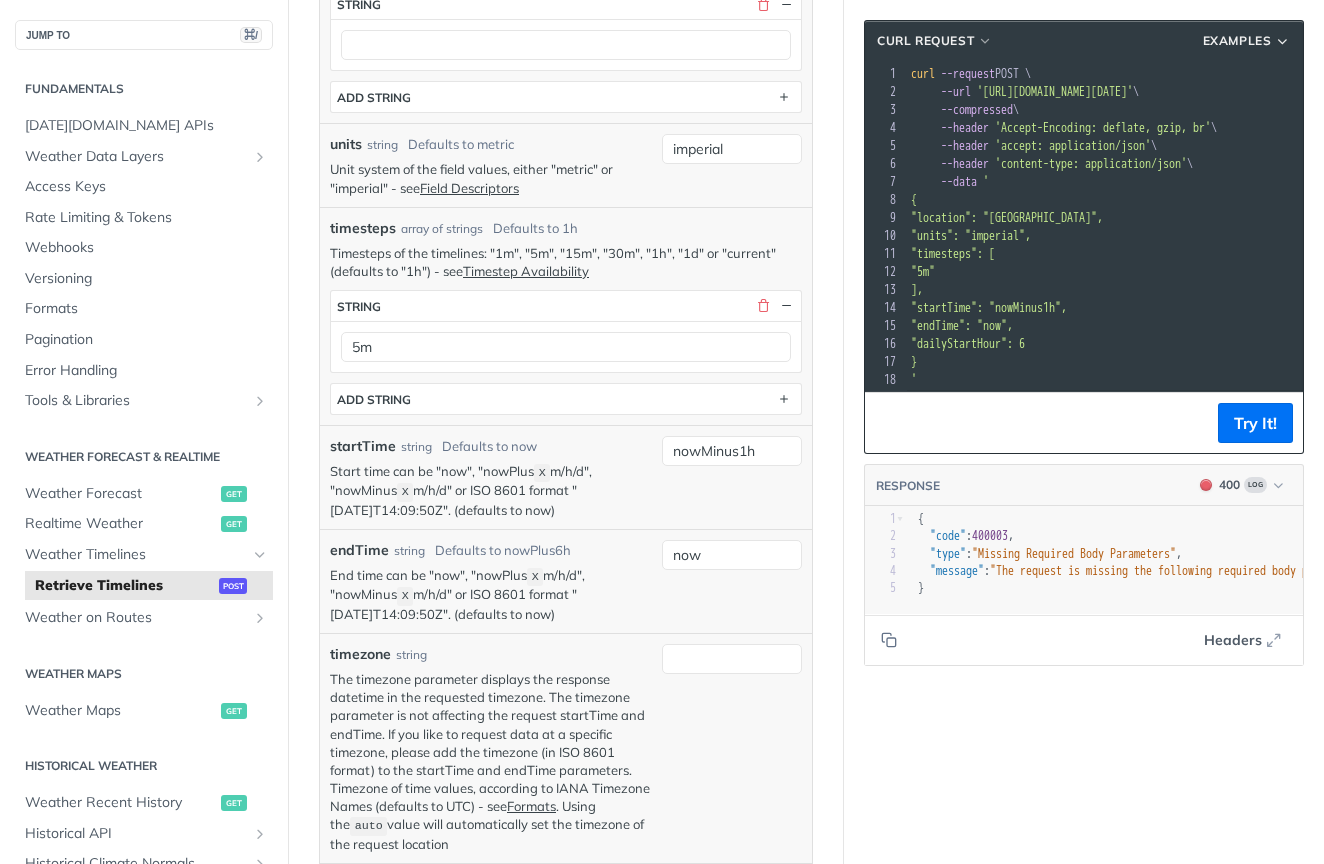 scroll, scrollTop: 0, scrollLeft: 22, axis: horizontal 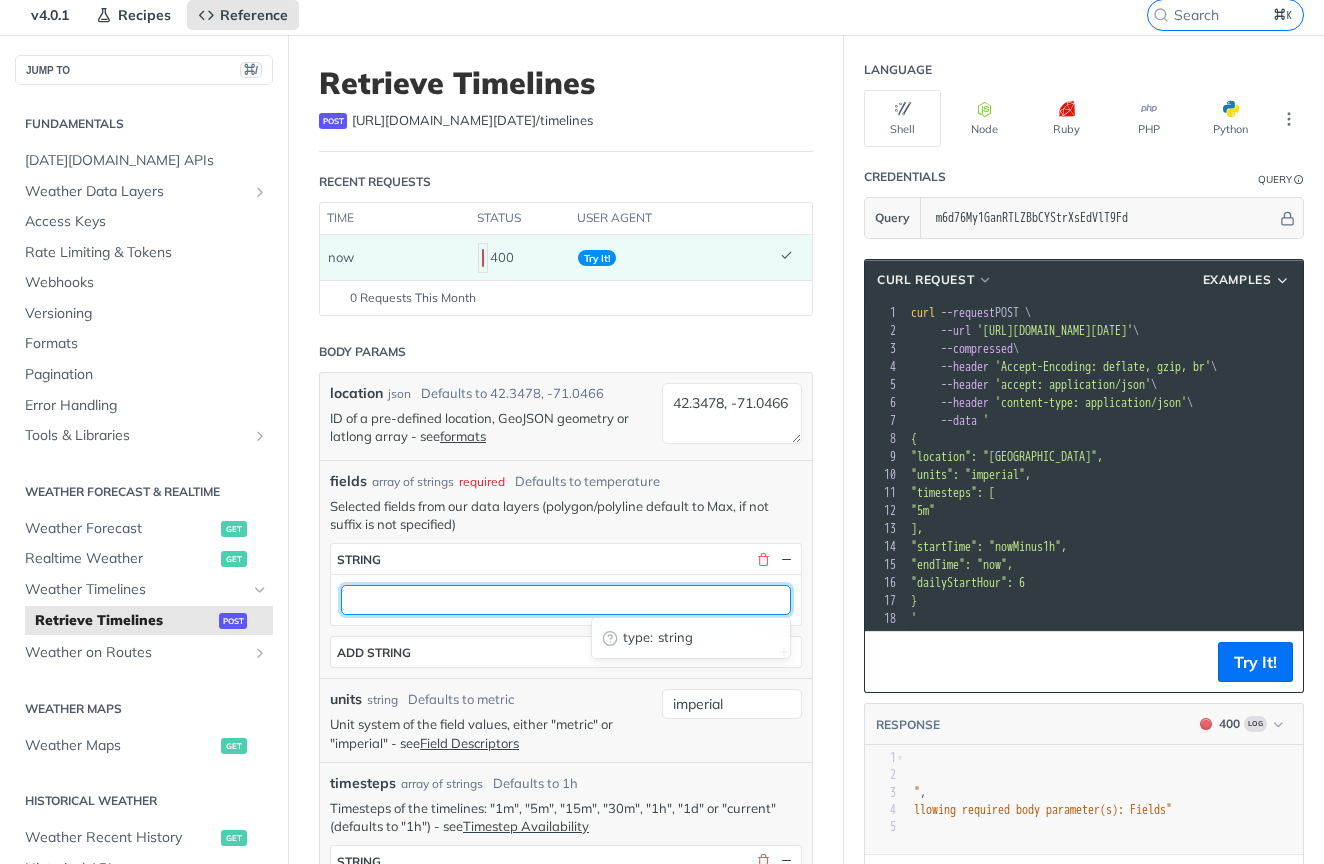 click at bounding box center [566, 600] 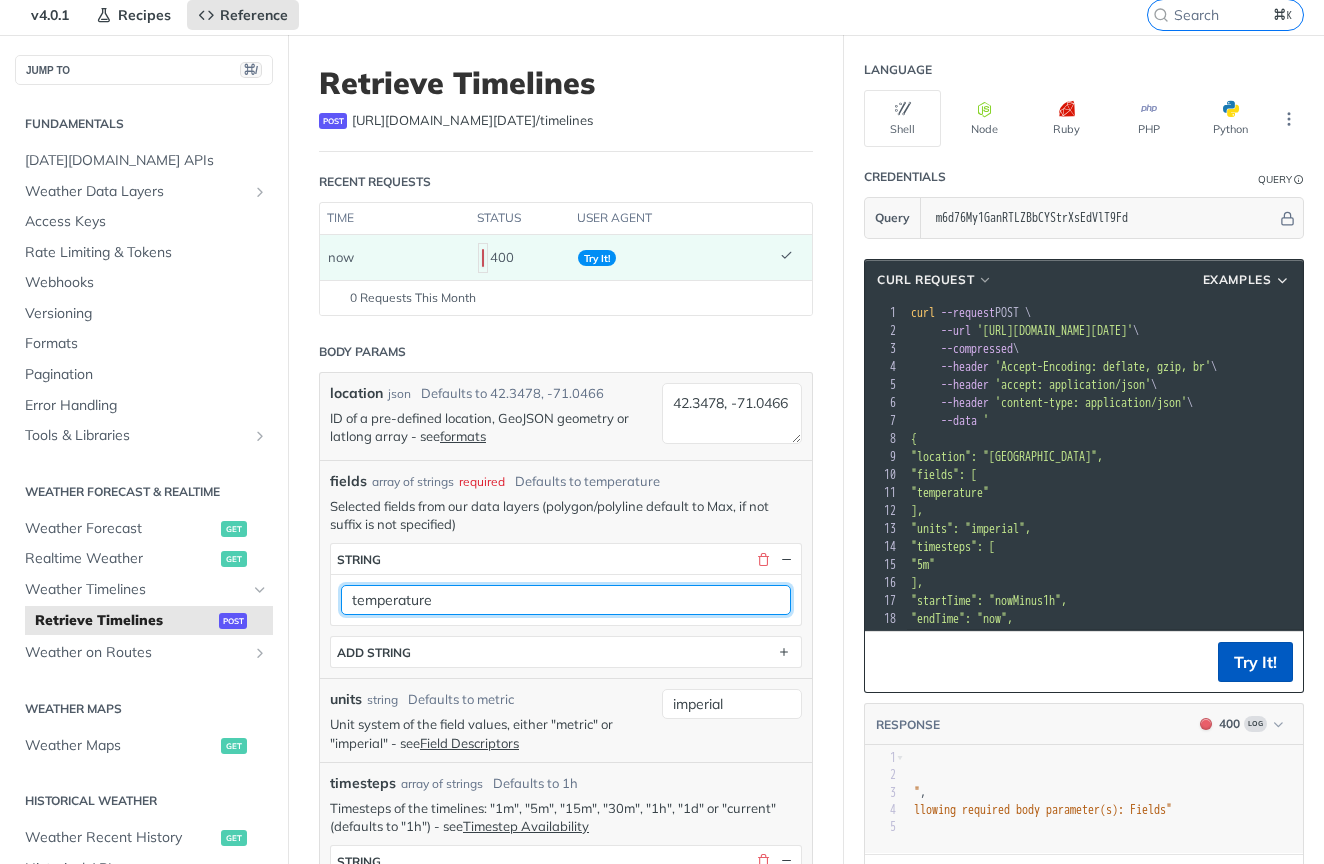 type on "temperature" 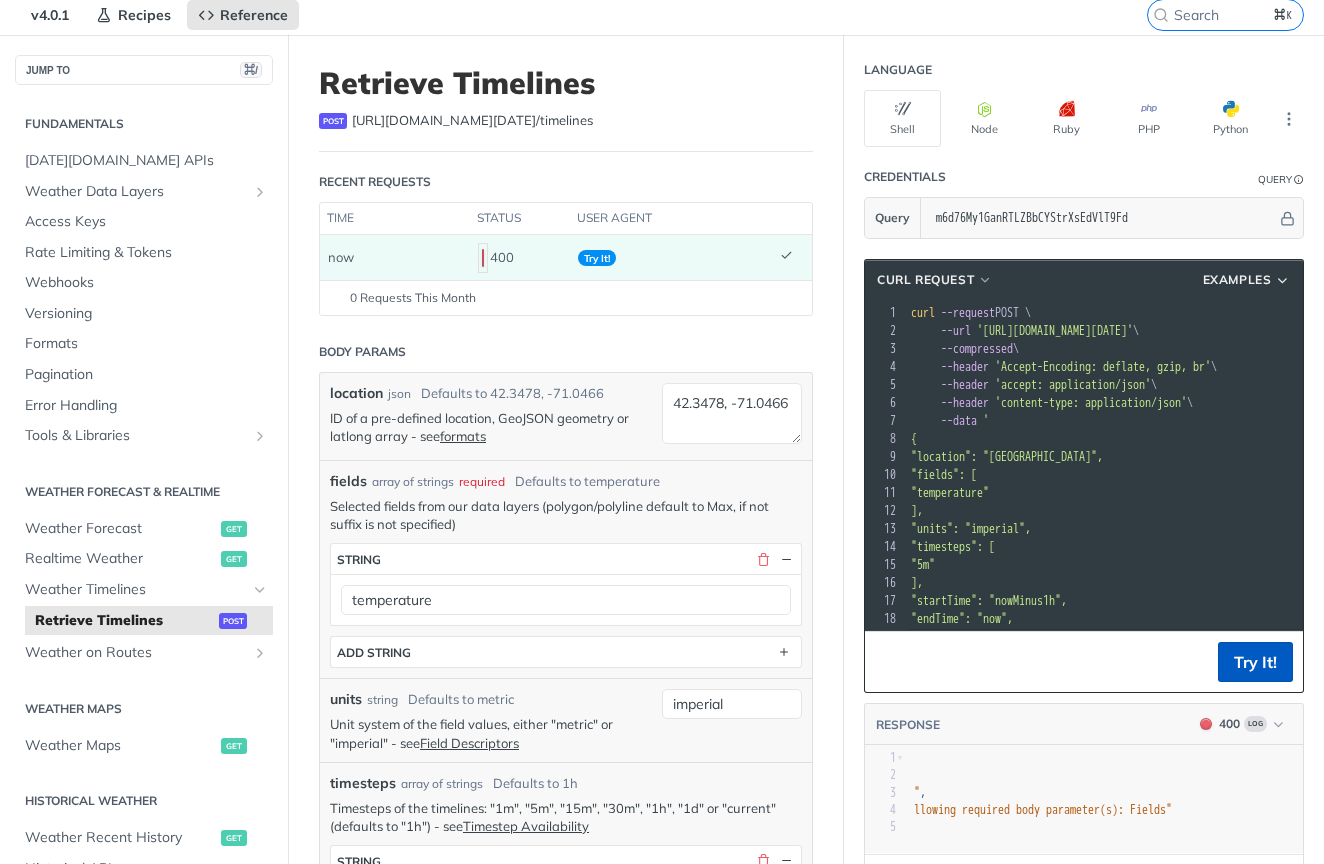 click on "Try It!" at bounding box center (1255, 662) 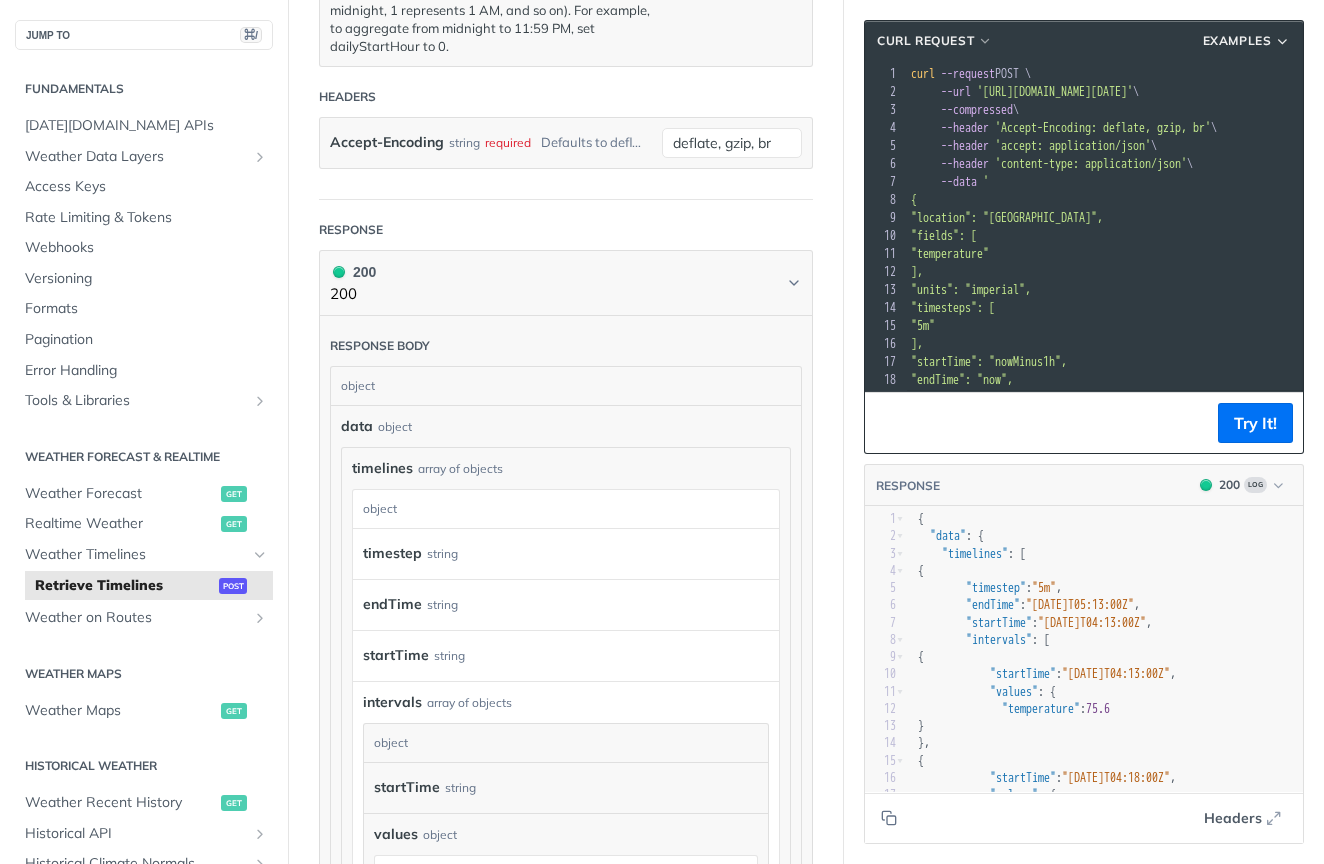 scroll, scrollTop: 1619, scrollLeft: 0, axis: vertical 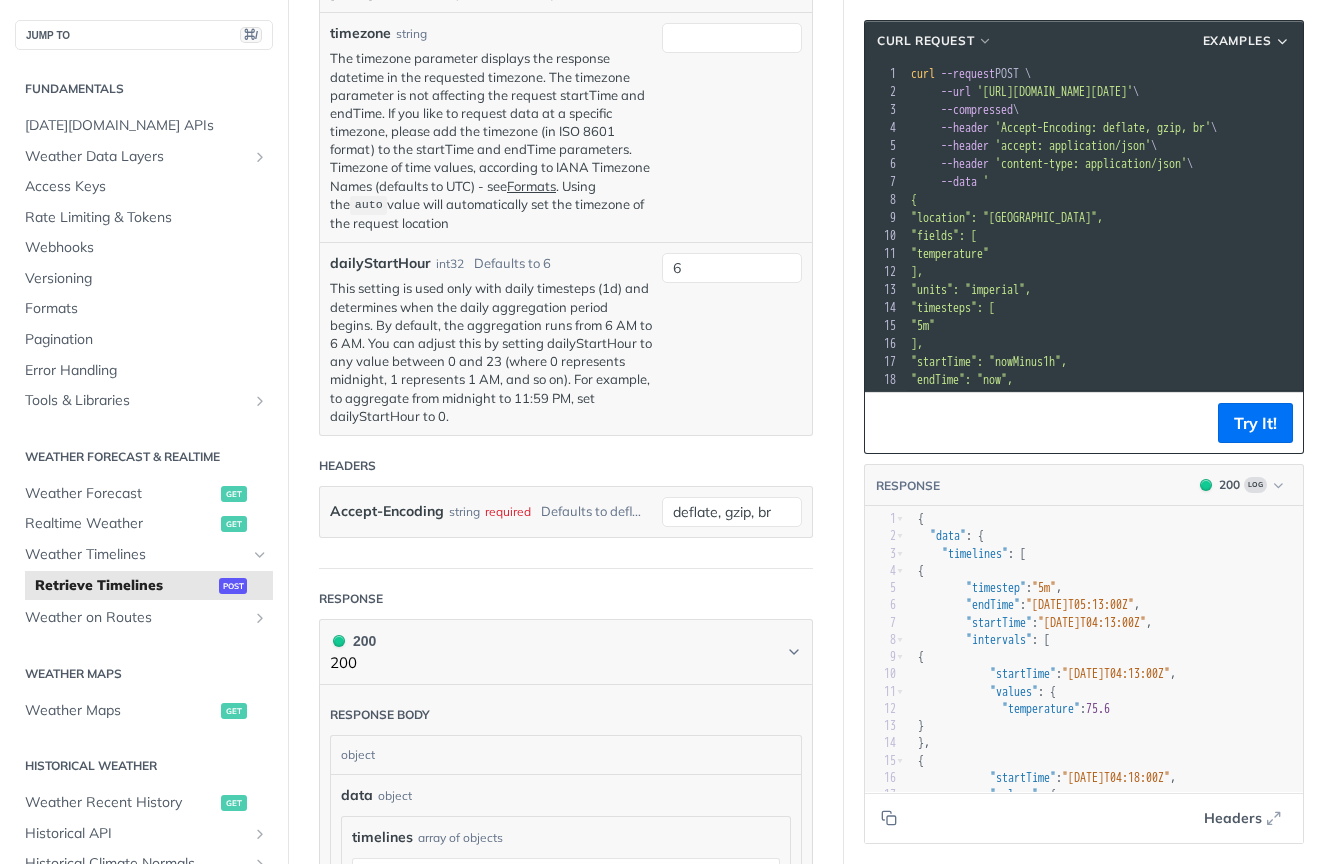 click on "]," at bounding box center [1248, 272] 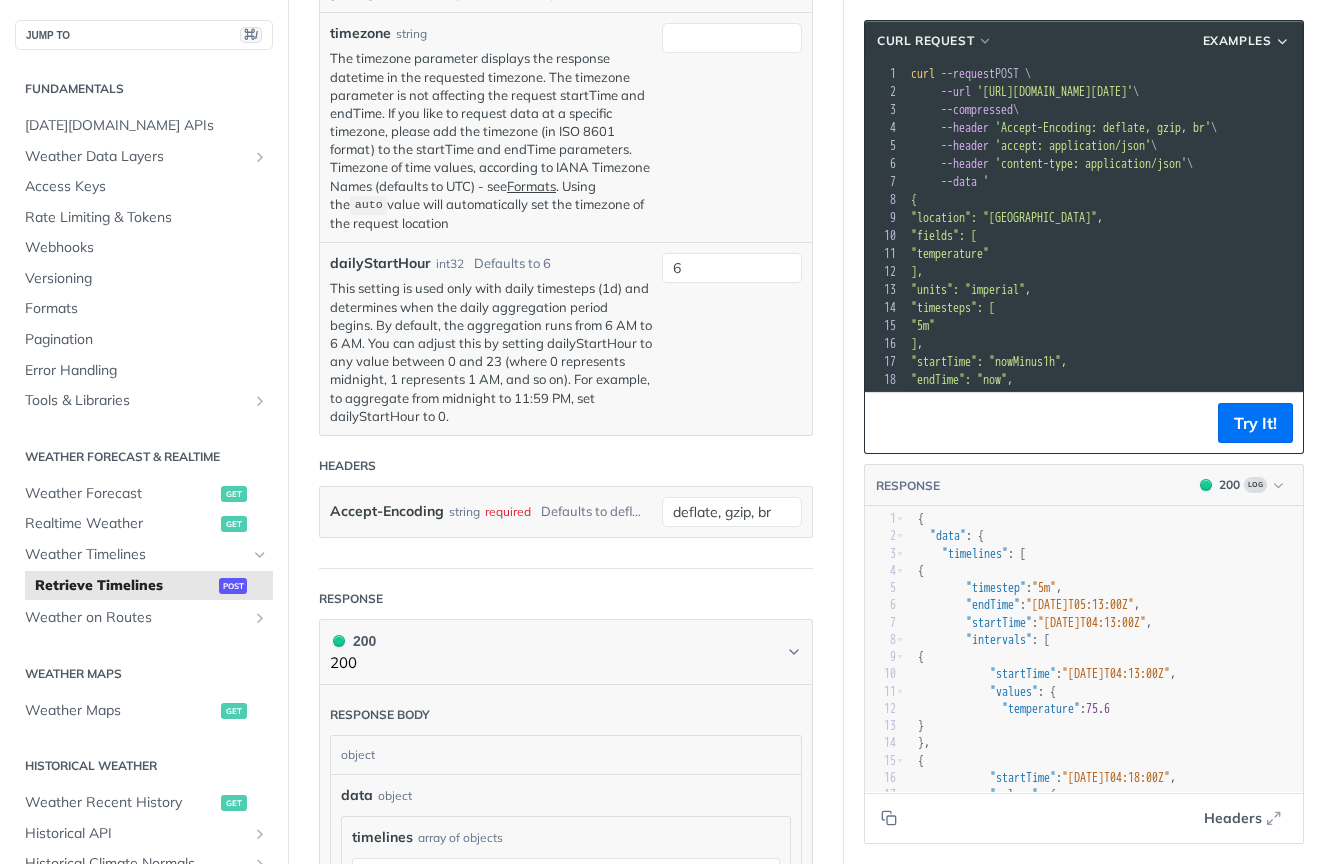 click on "]," at bounding box center (1248, 272) 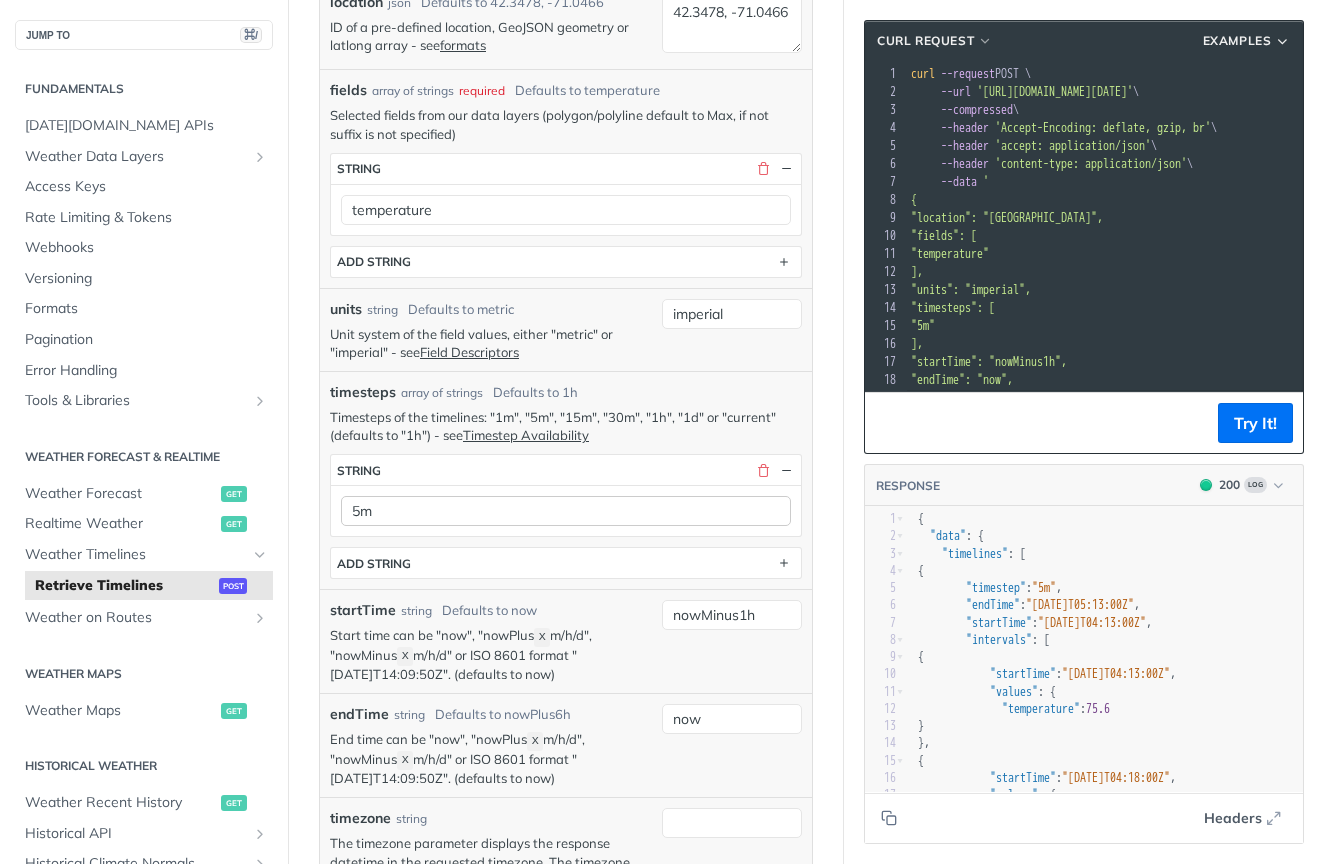 scroll, scrollTop: 481, scrollLeft: 0, axis: vertical 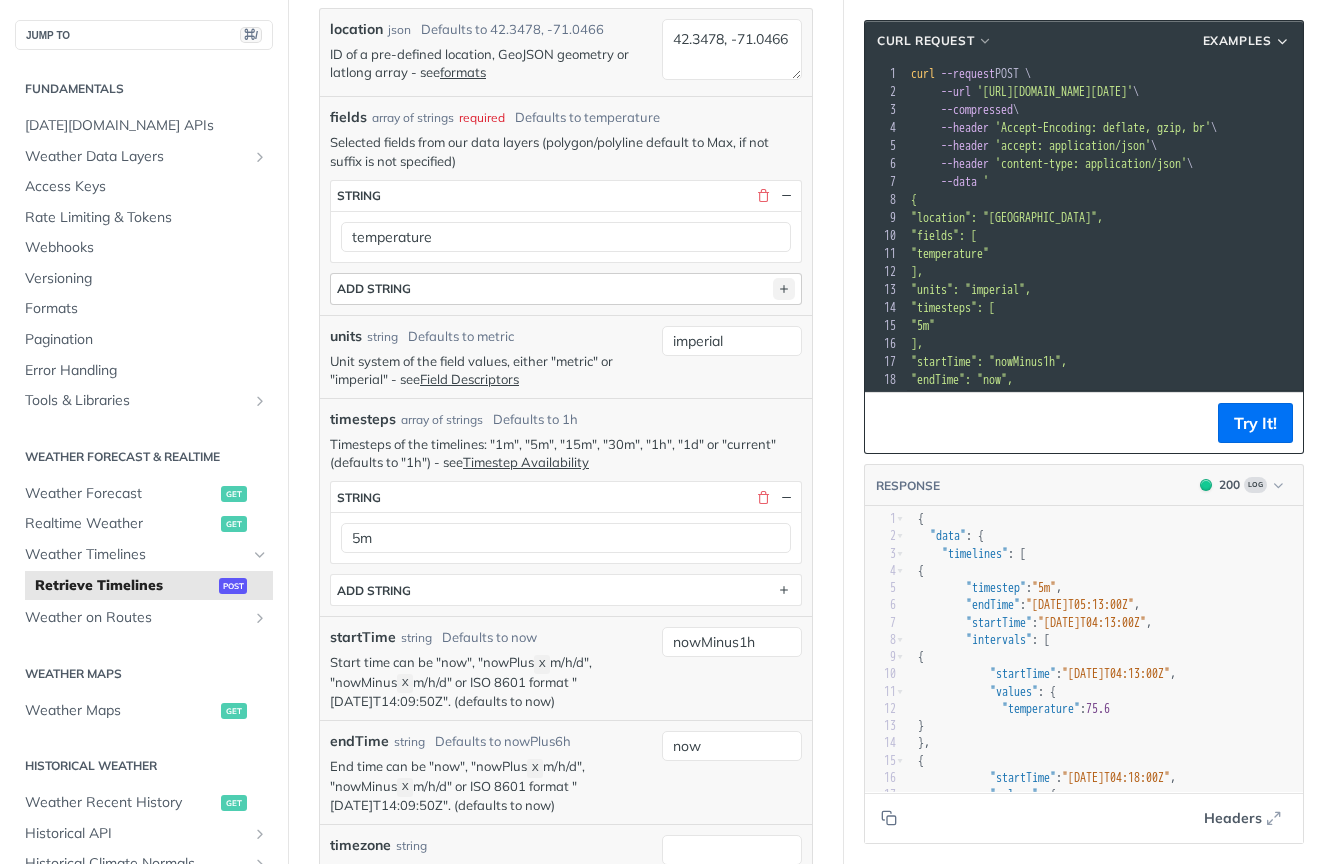 click at bounding box center (784, 289) 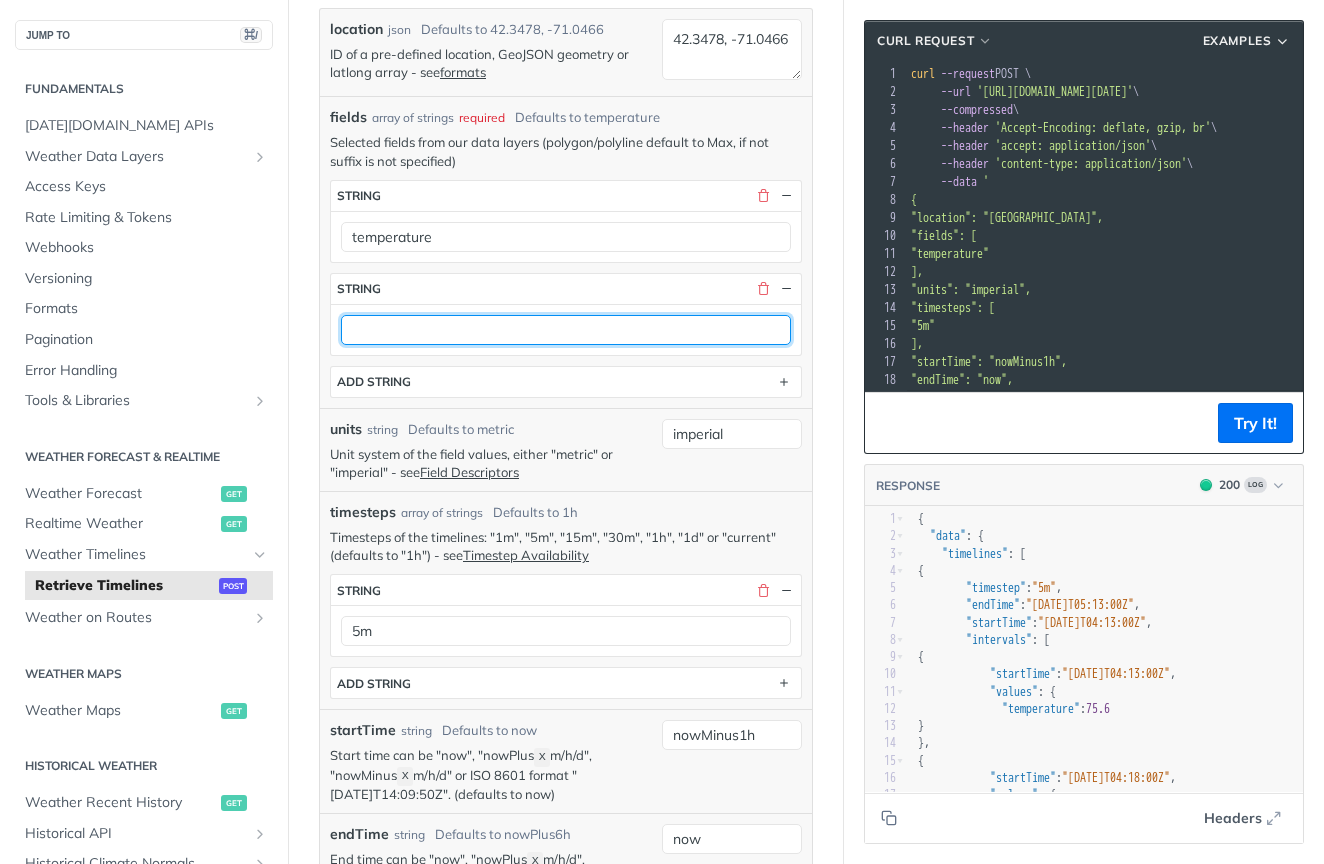 click at bounding box center [566, 330] 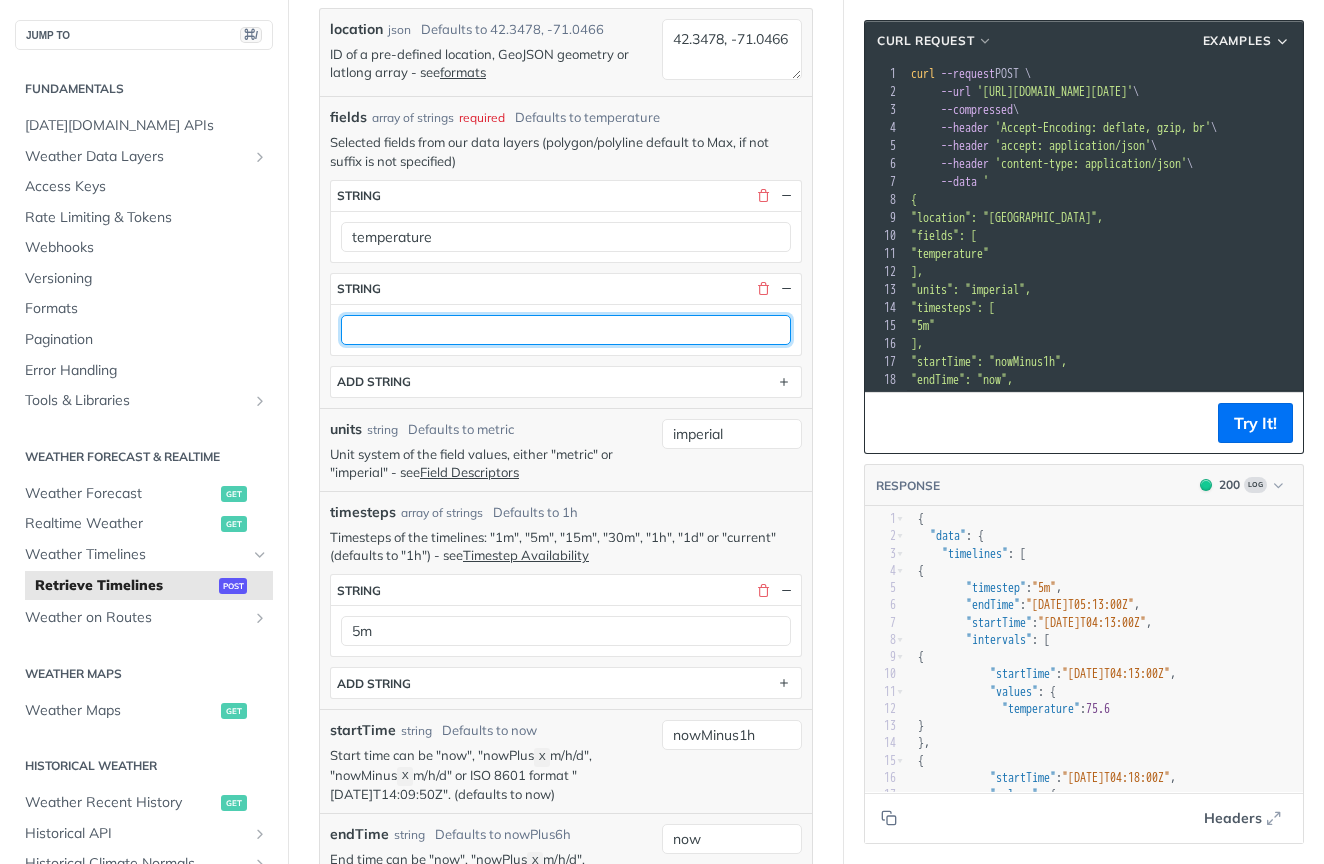click at bounding box center [566, 330] 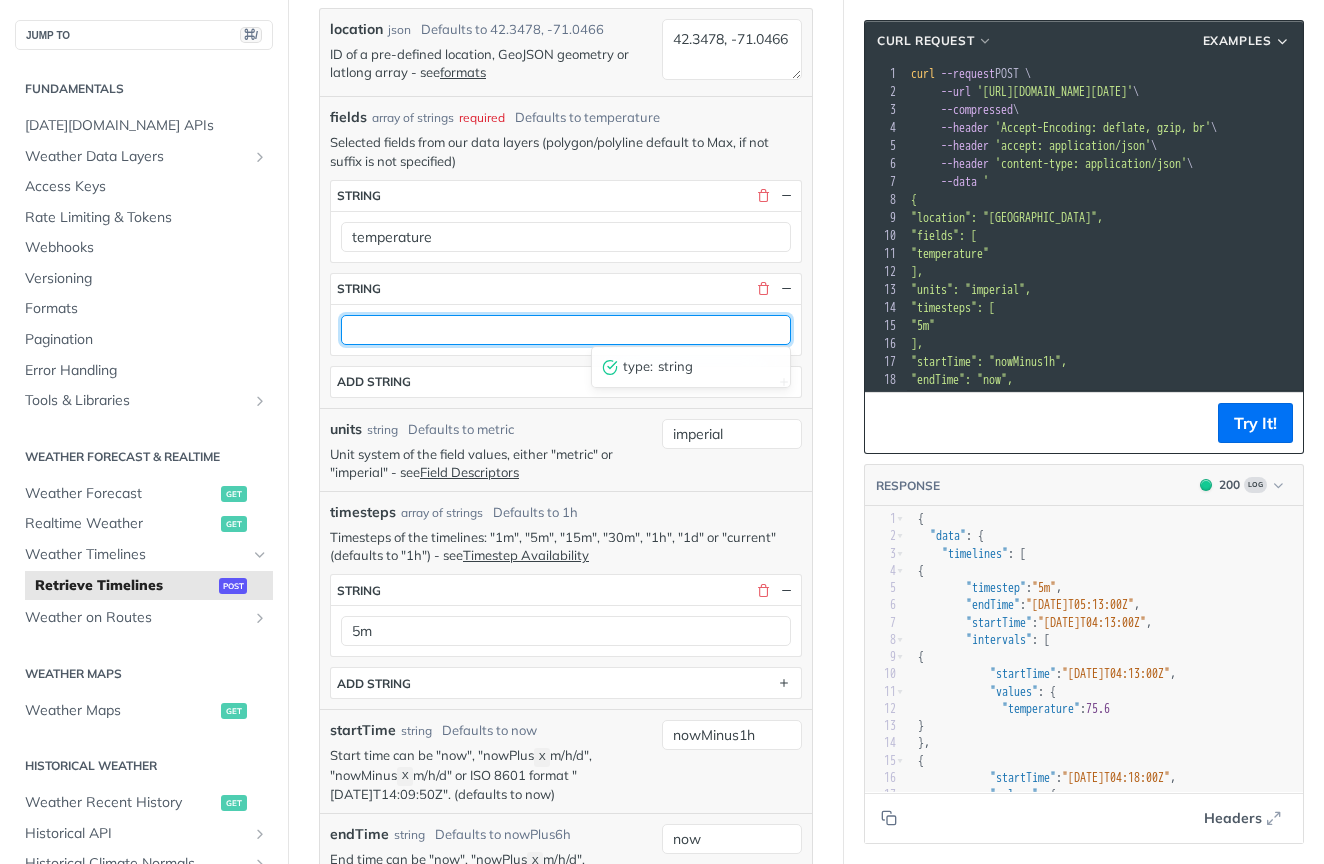 paste on "temperatureApparent" 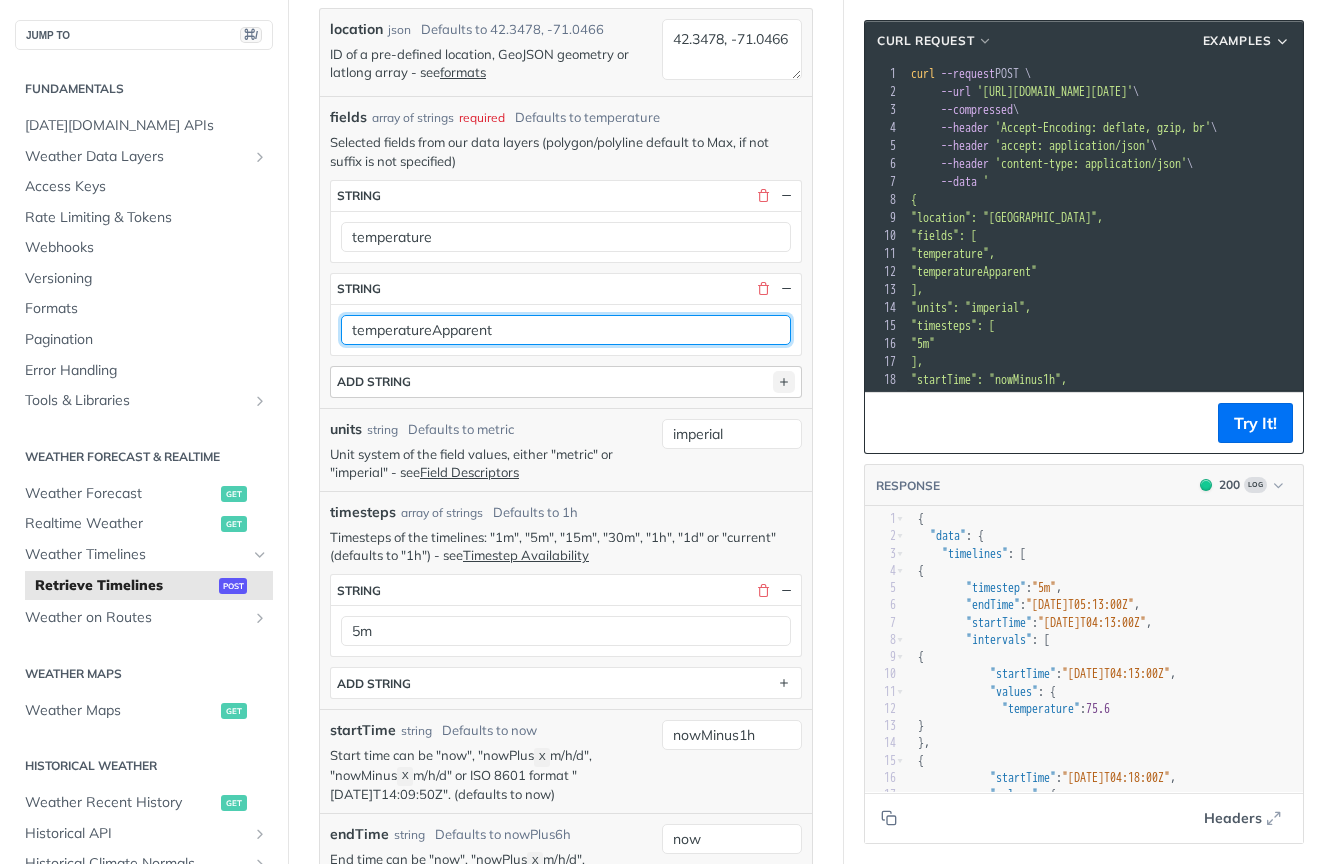 type on "temperatureApparent" 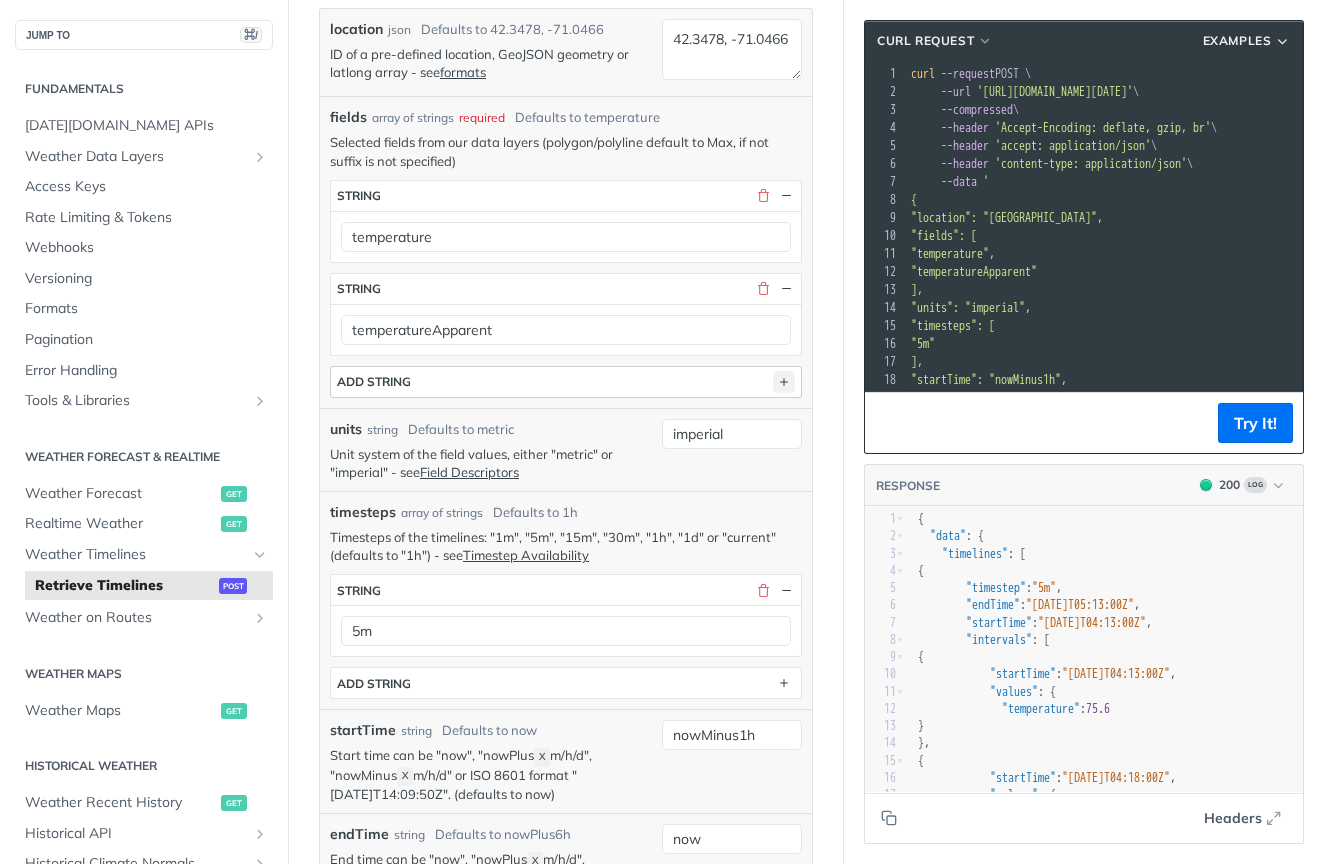 click at bounding box center [784, 382] 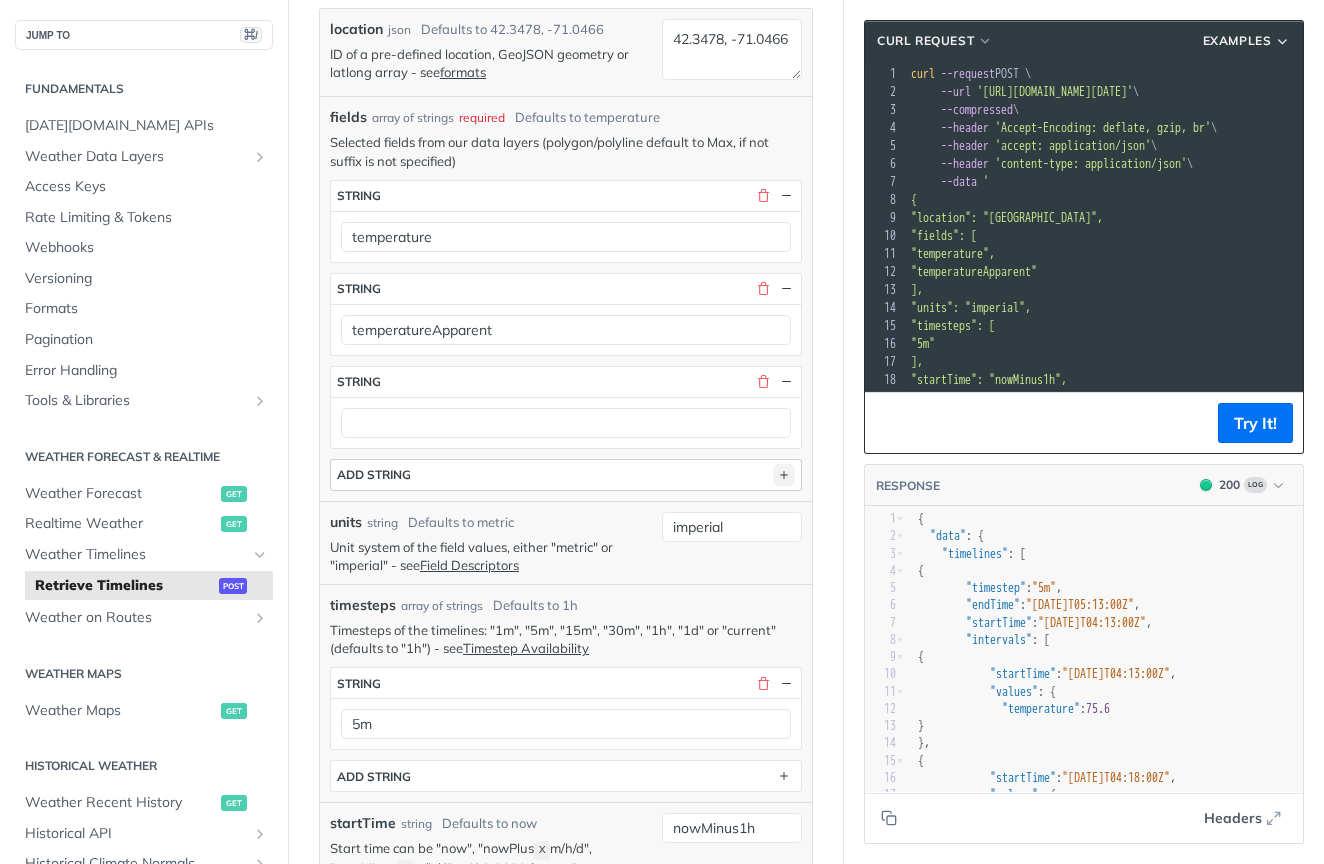 click on "string" at bounding box center (566, 382) 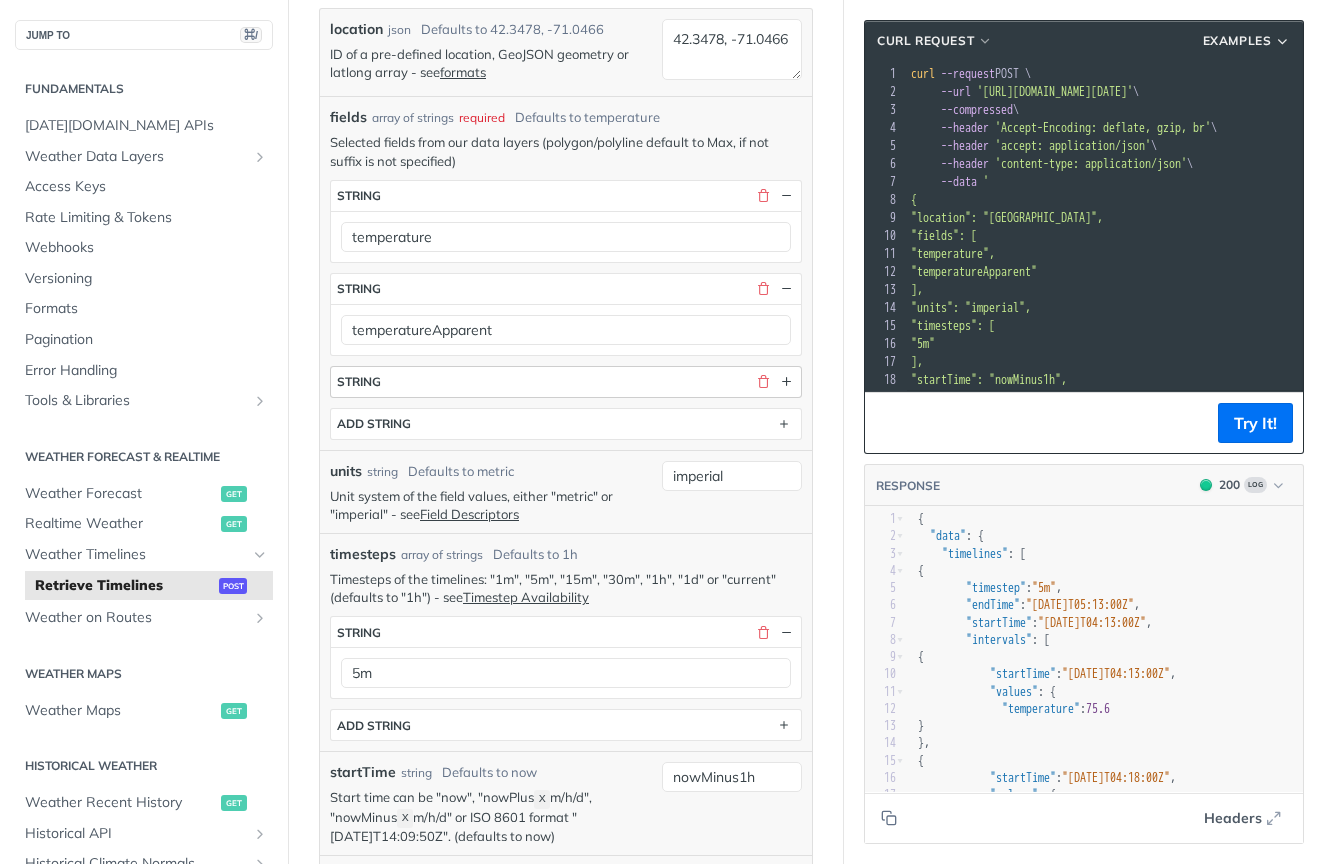 click on "string" at bounding box center [566, 382] 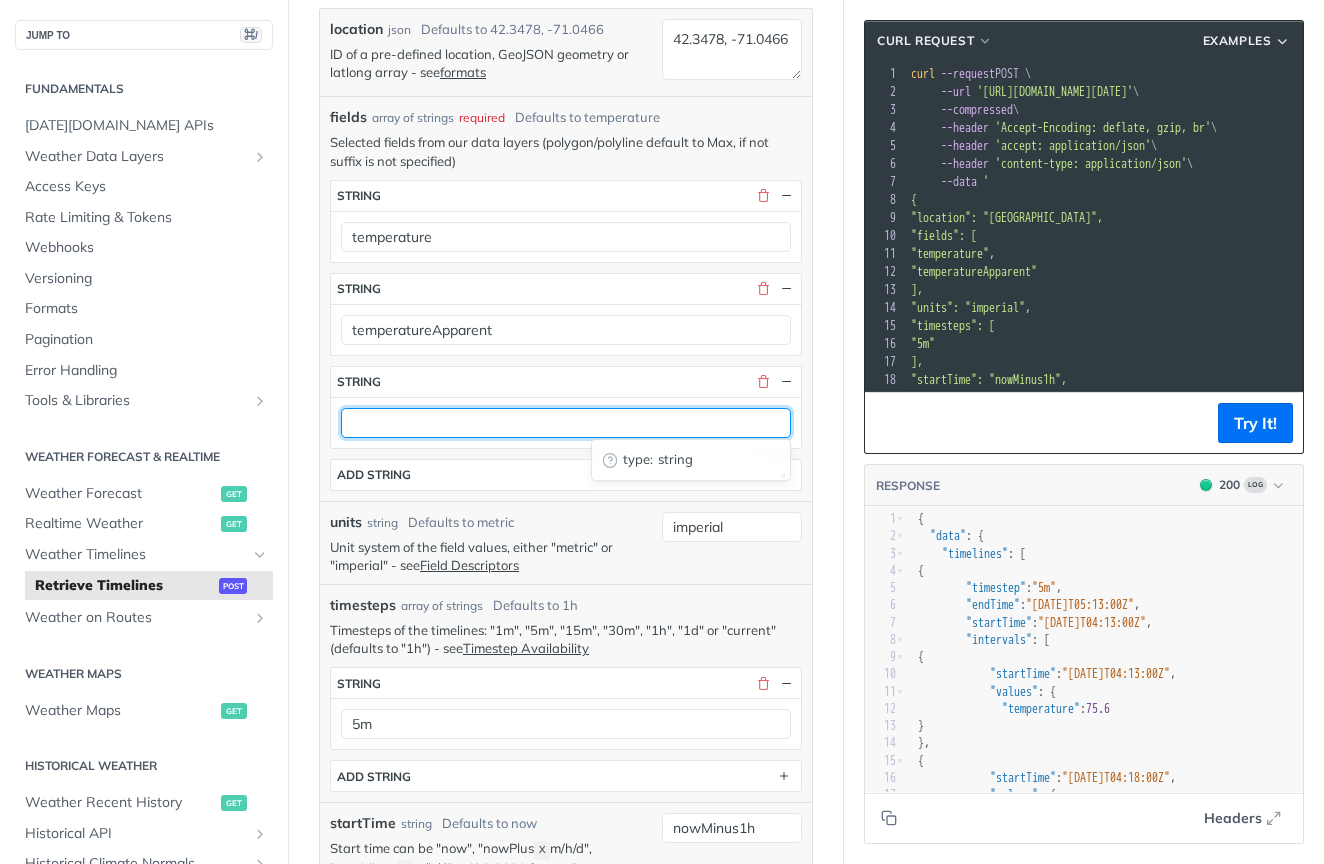 click at bounding box center [566, 423] 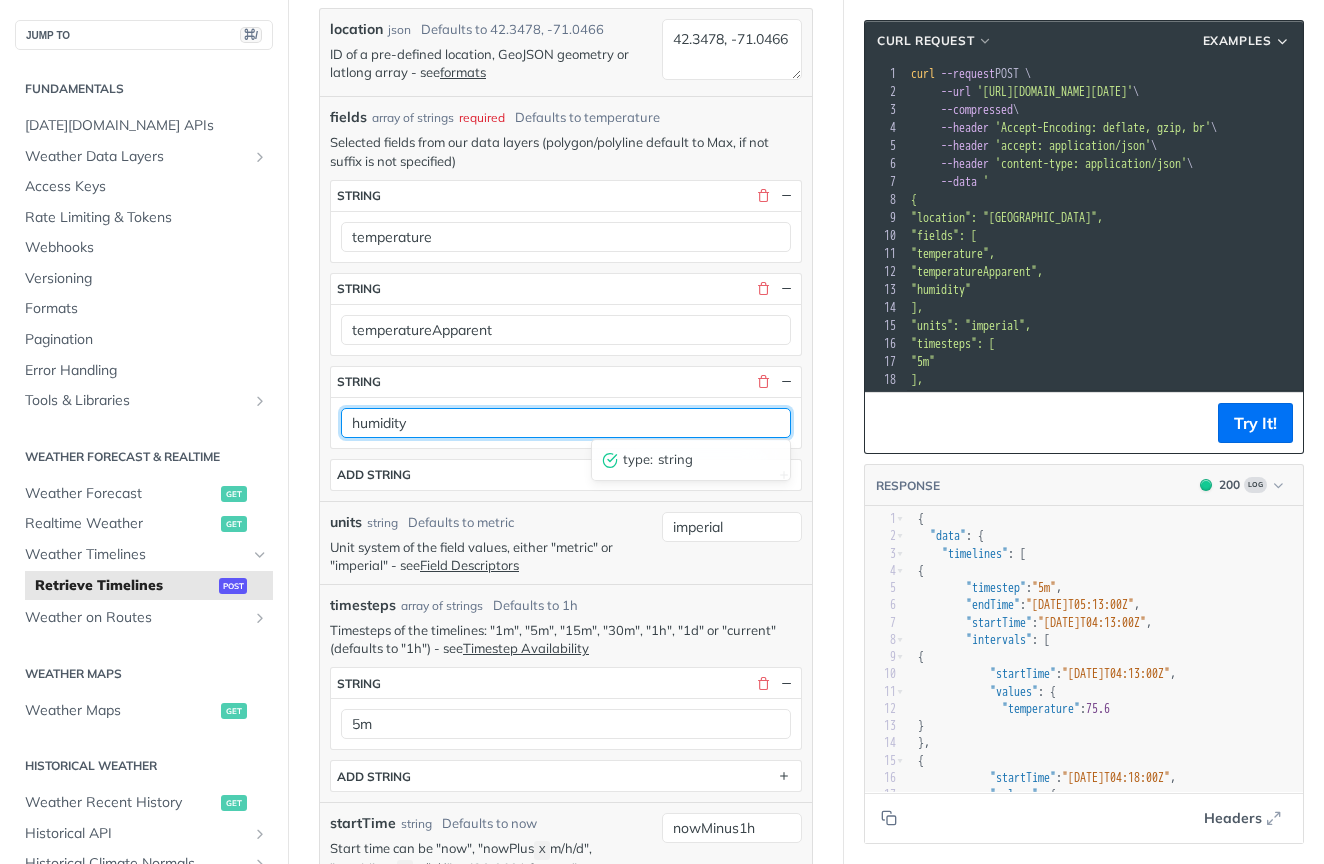 type on "humidity" 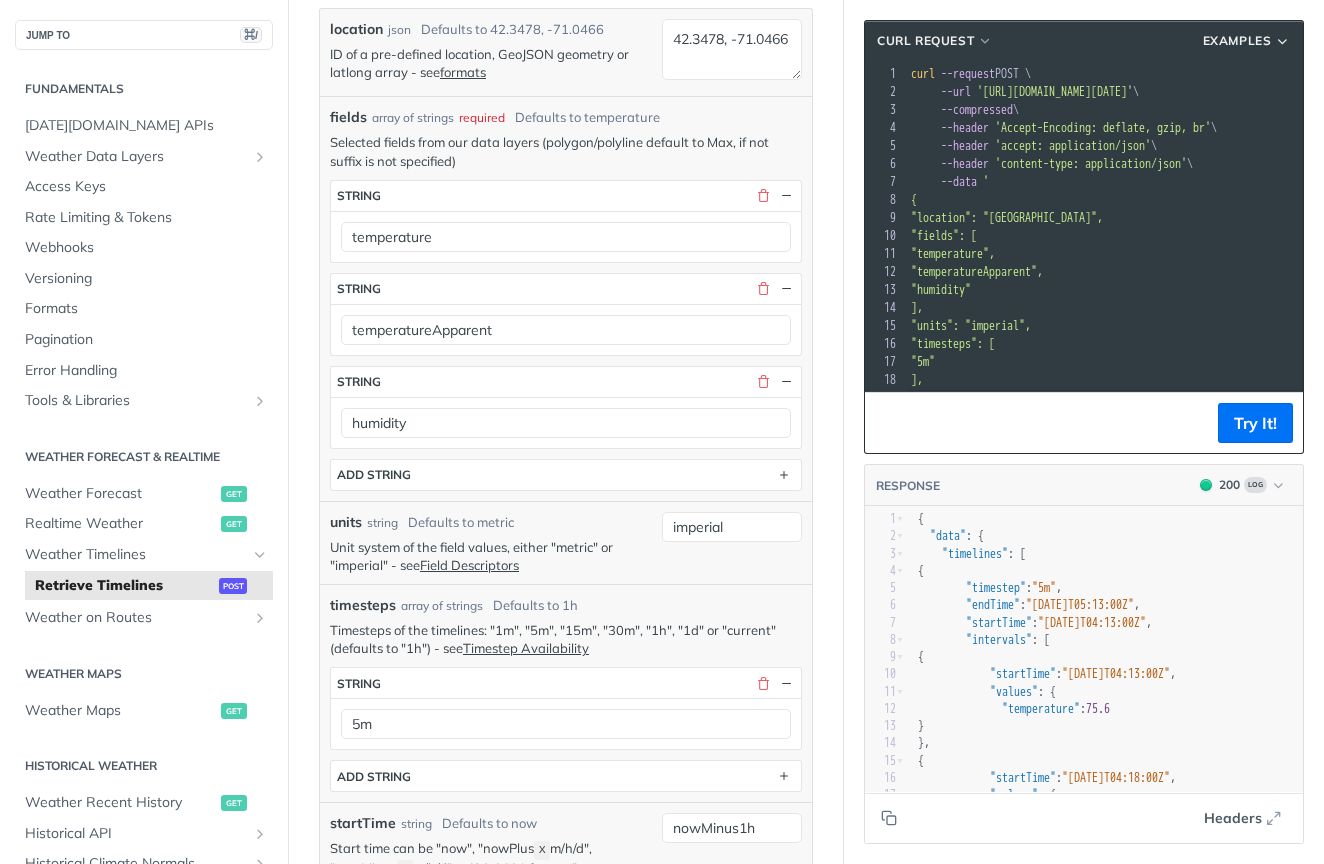 click on "units string Defaults to metric" at bounding box center [491, 522] 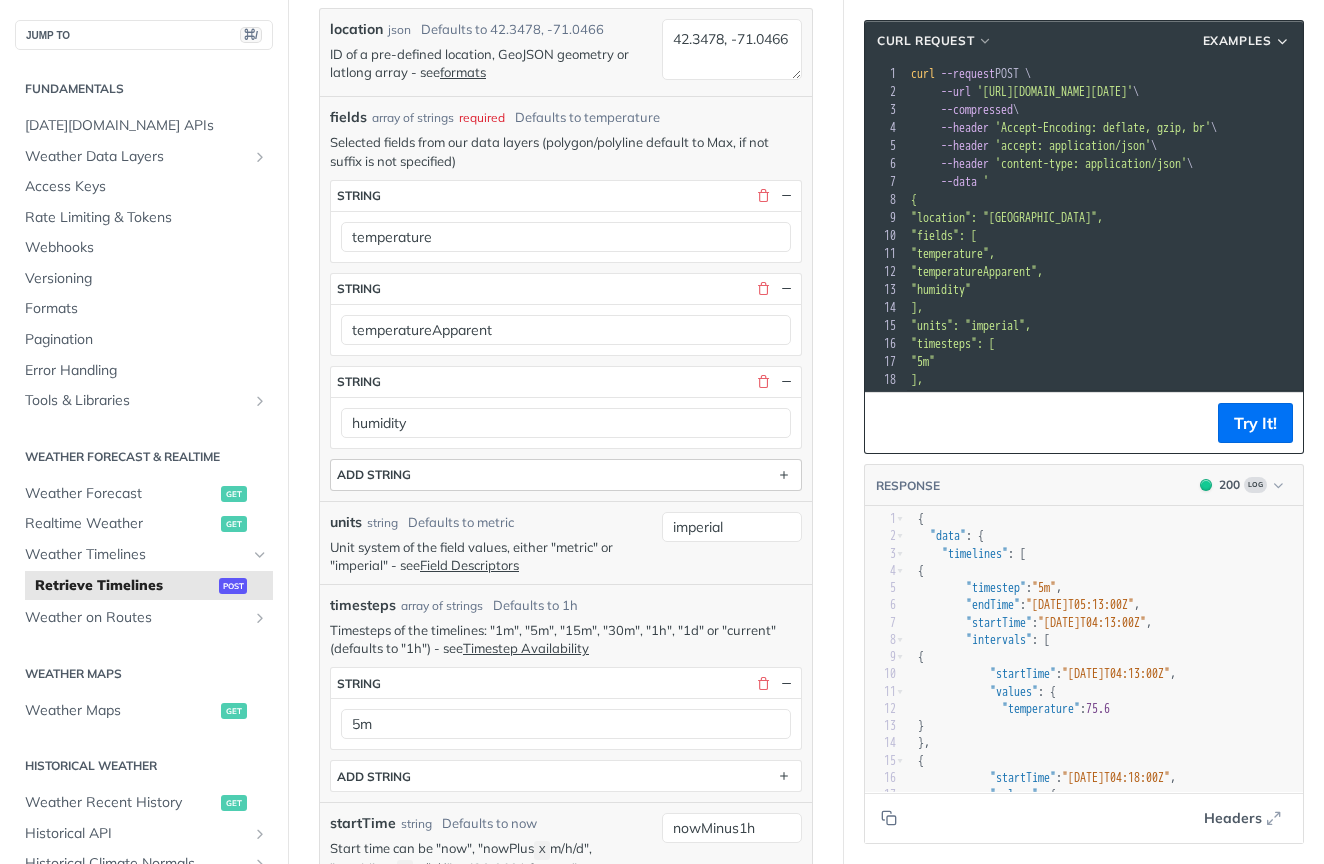 click on "ADD    string" at bounding box center (566, 475) 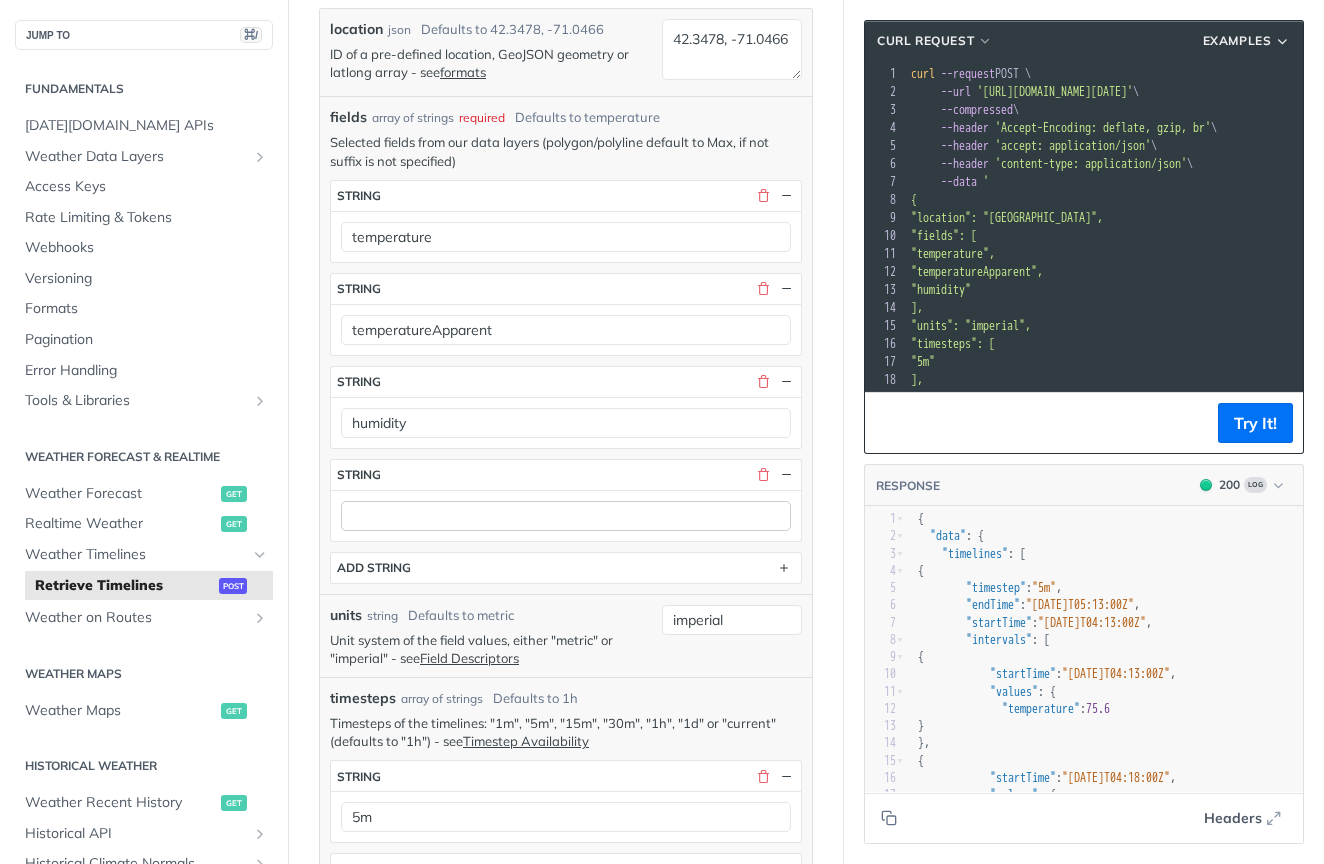 click at bounding box center (566, 515) 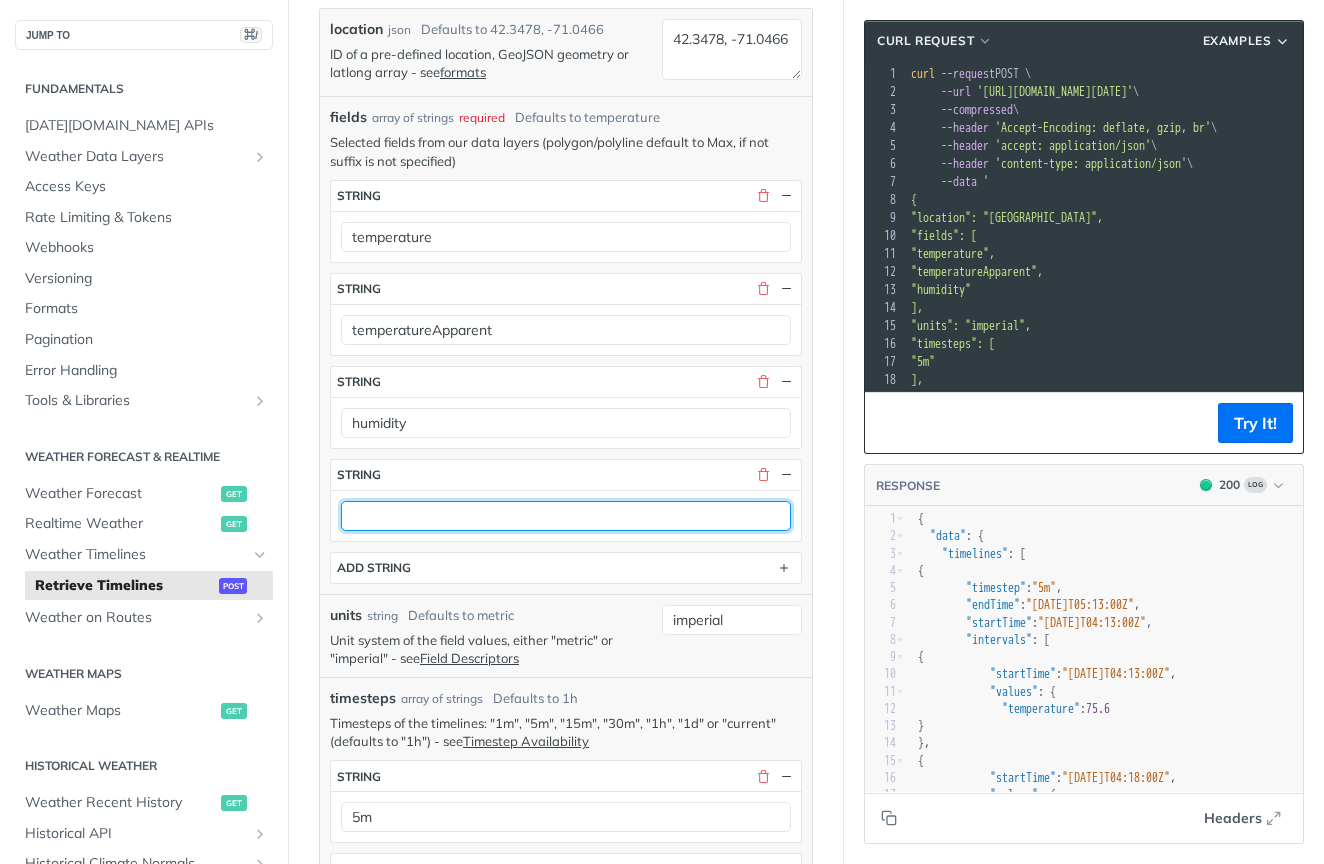 click at bounding box center [566, 516] 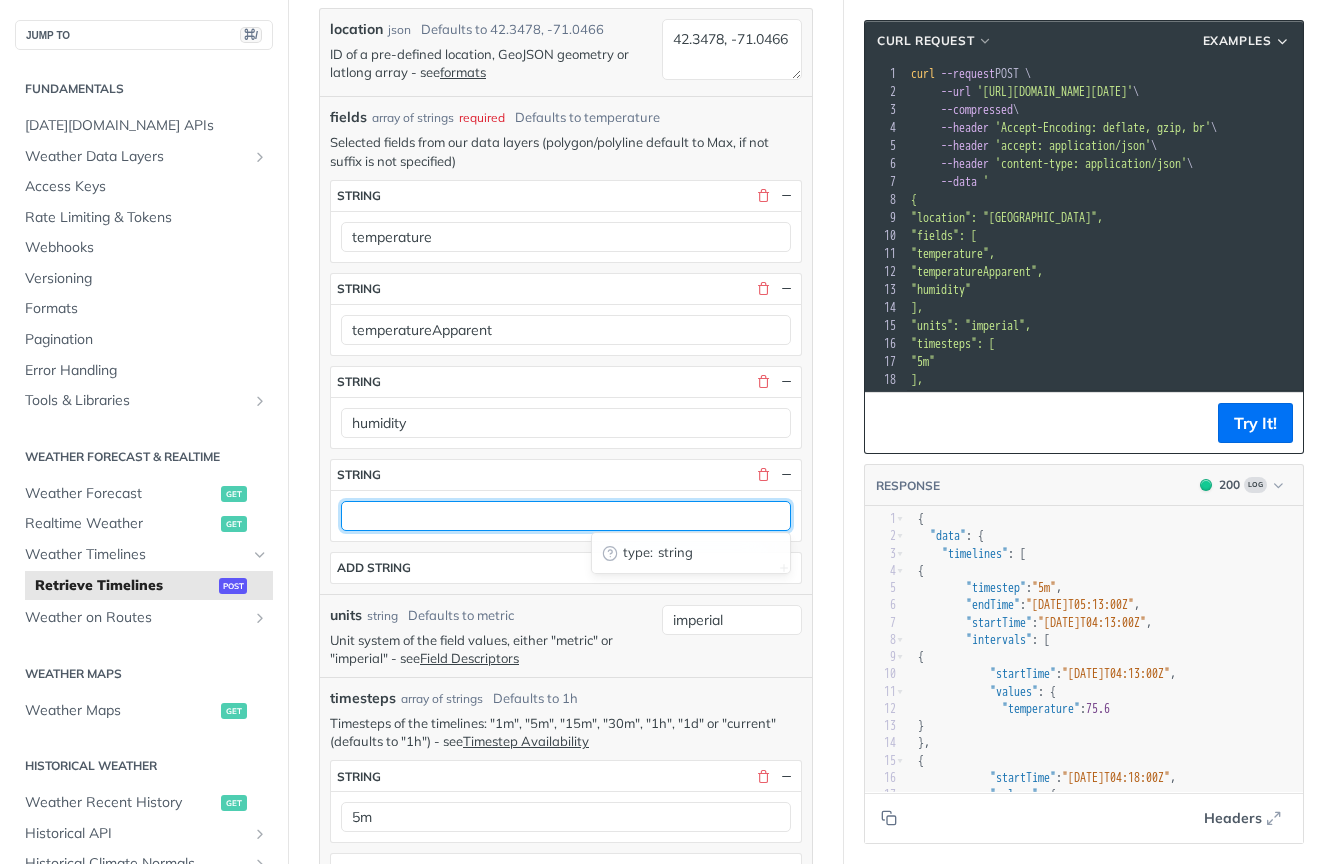 paste on "precipitationProbability" 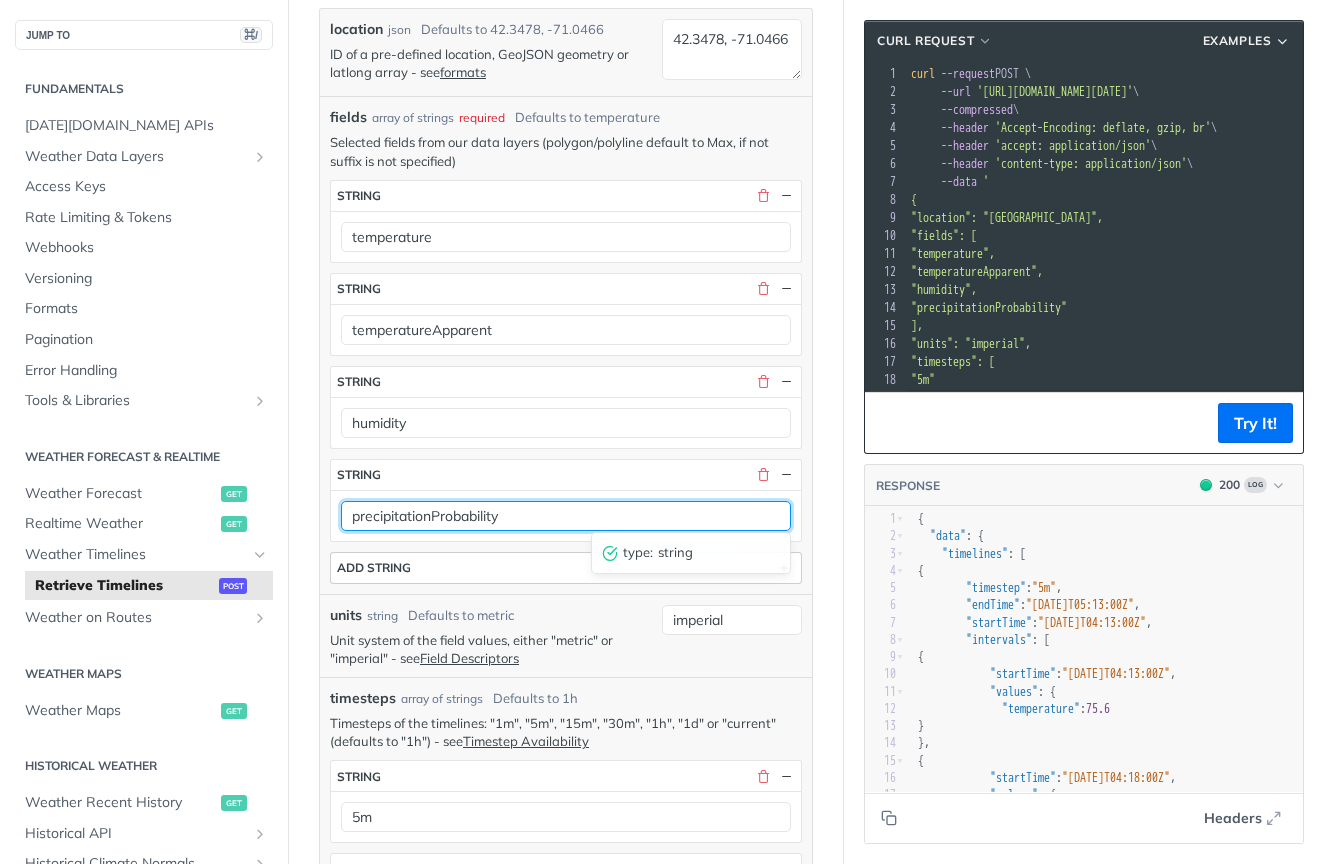 type on "precipitationProbability" 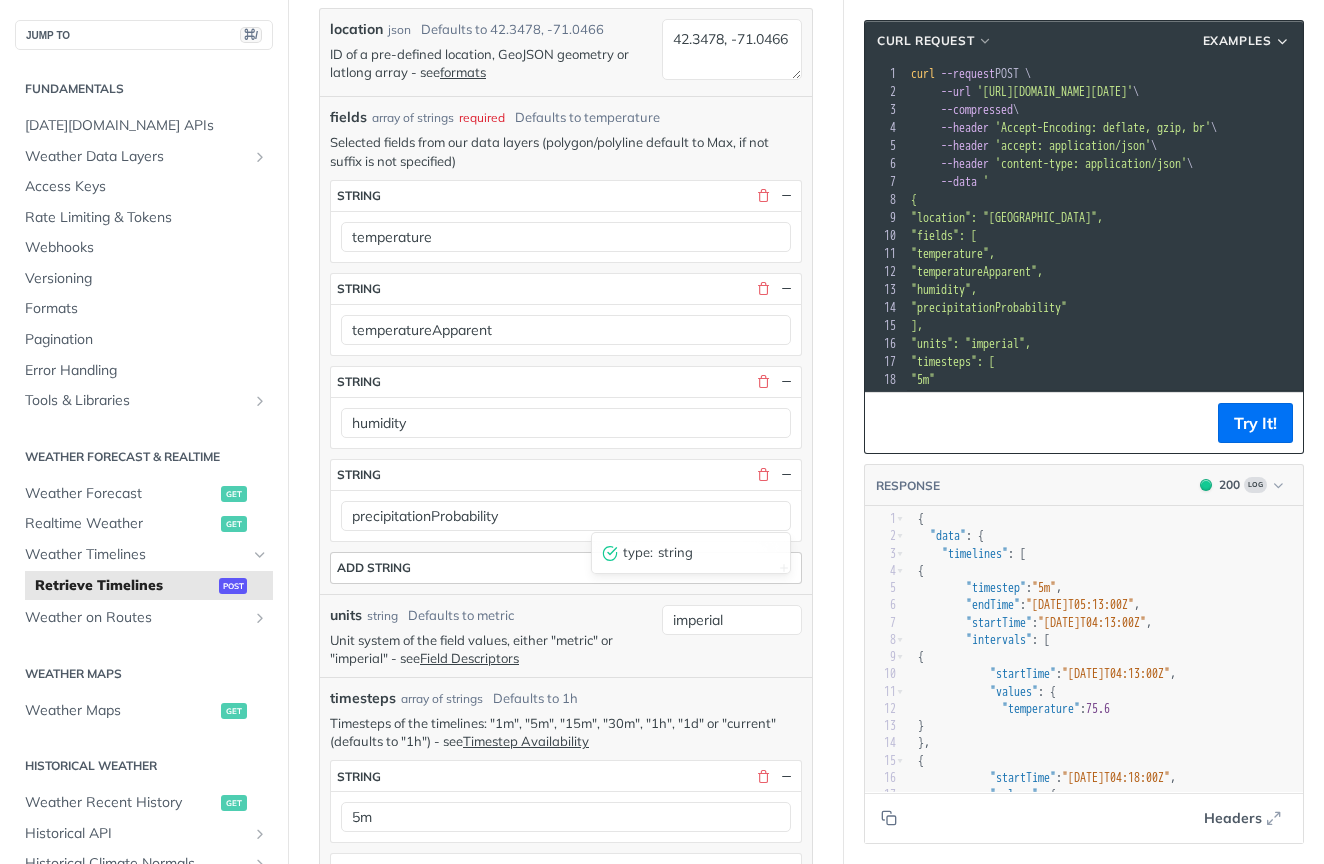 click on "ADD    string" at bounding box center [566, 568] 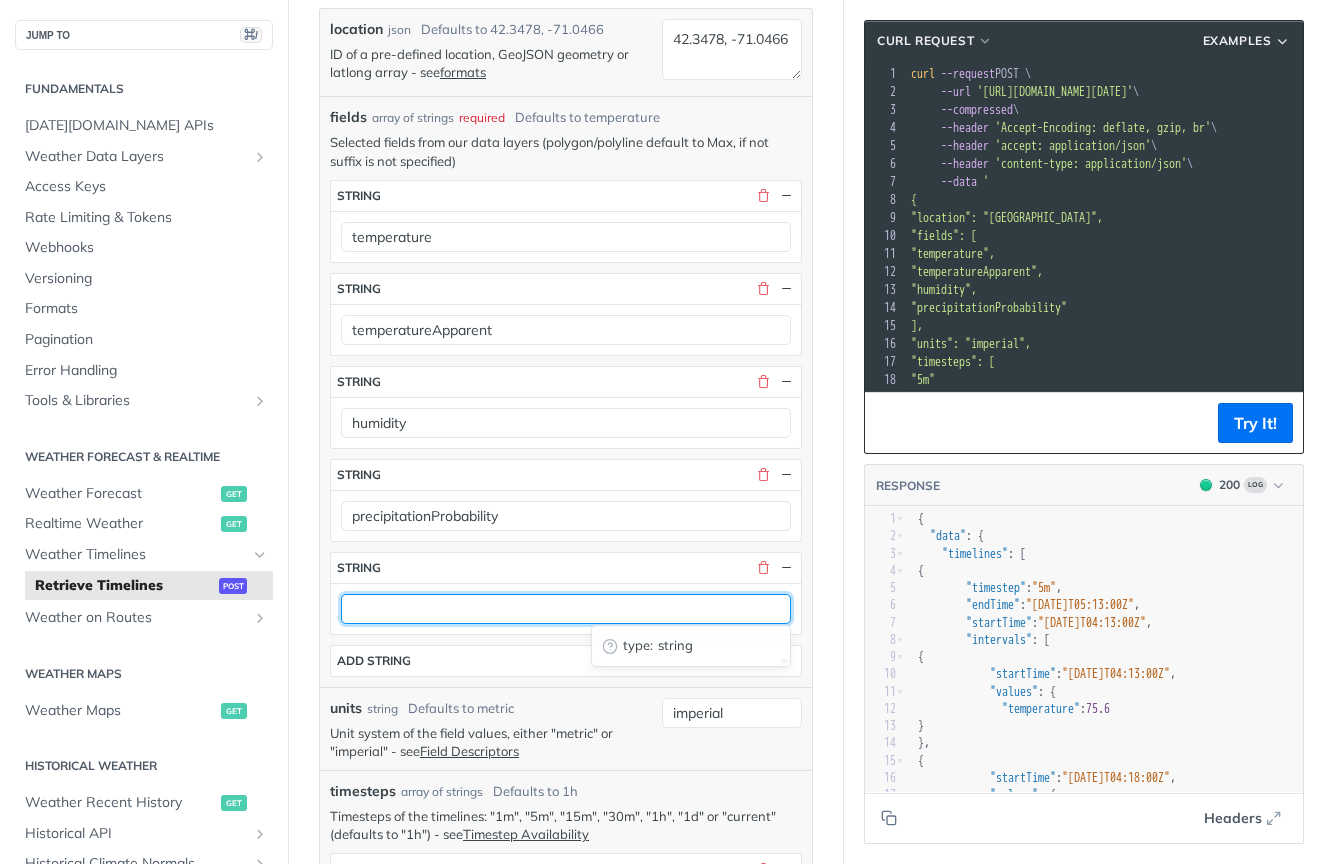 click at bounding box center [566, 609] 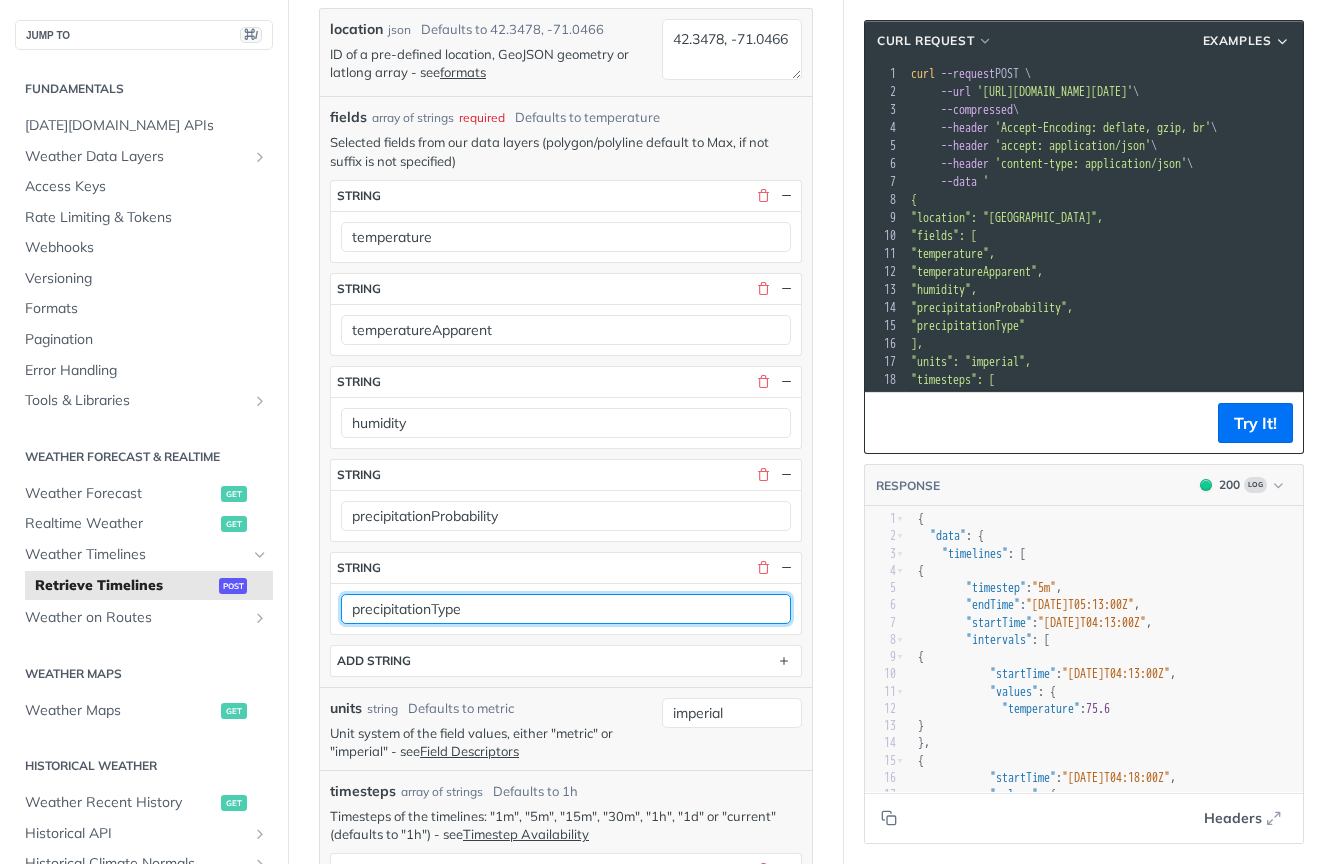 type on "precipitationType" 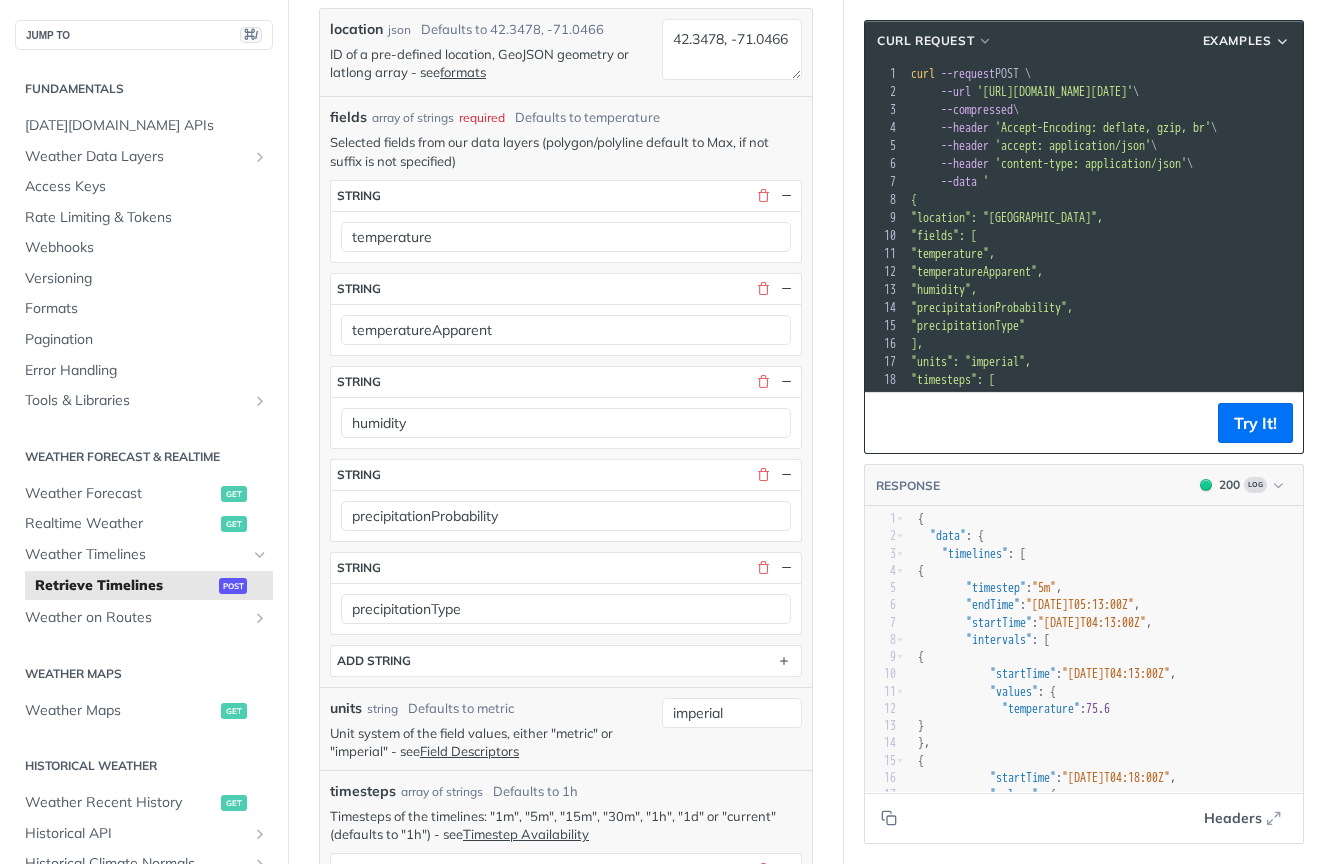 click on "ADD    string" at bounding box center [566, 661] 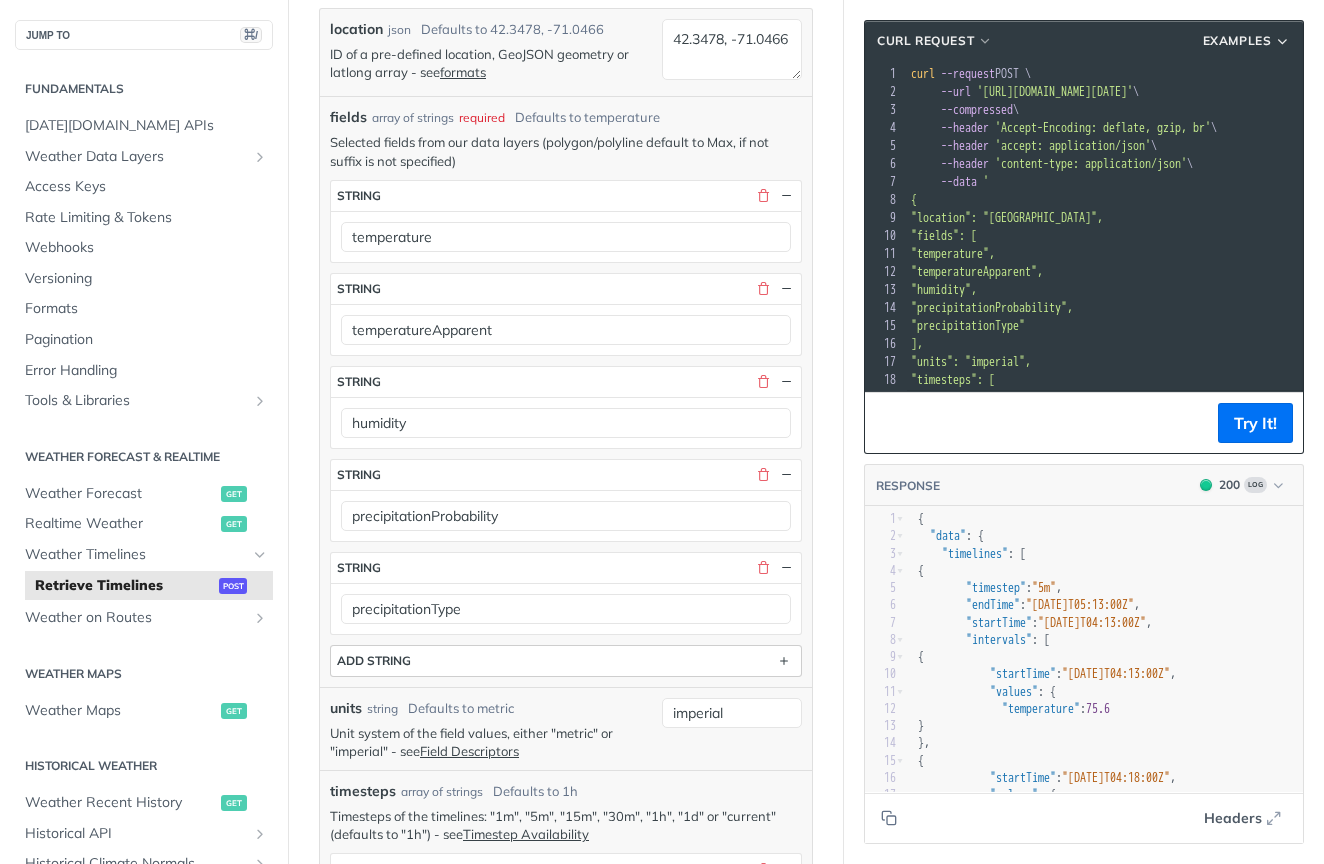 click on "ADD    string" at bounding box center [566, 661] 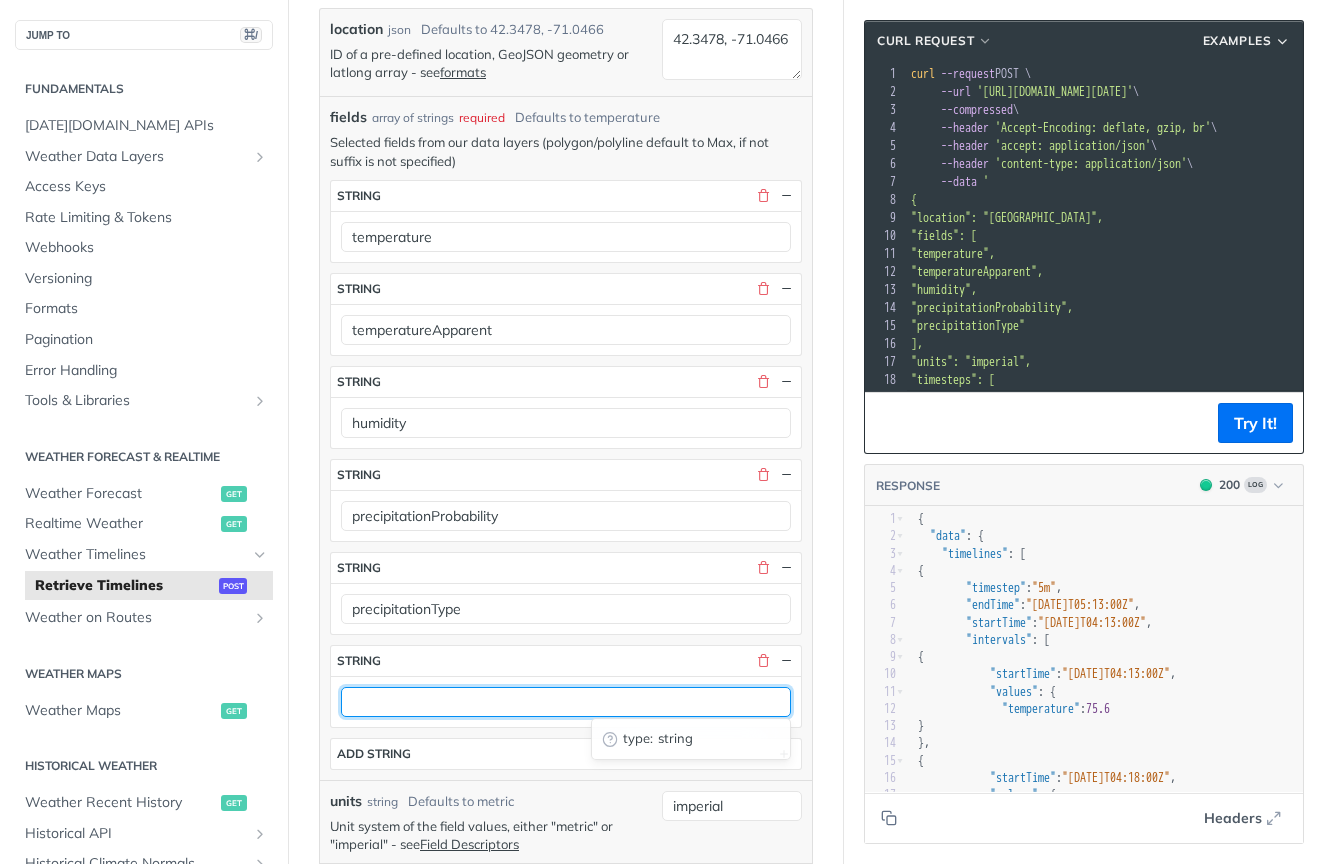 click at bounding box center [566, 702] 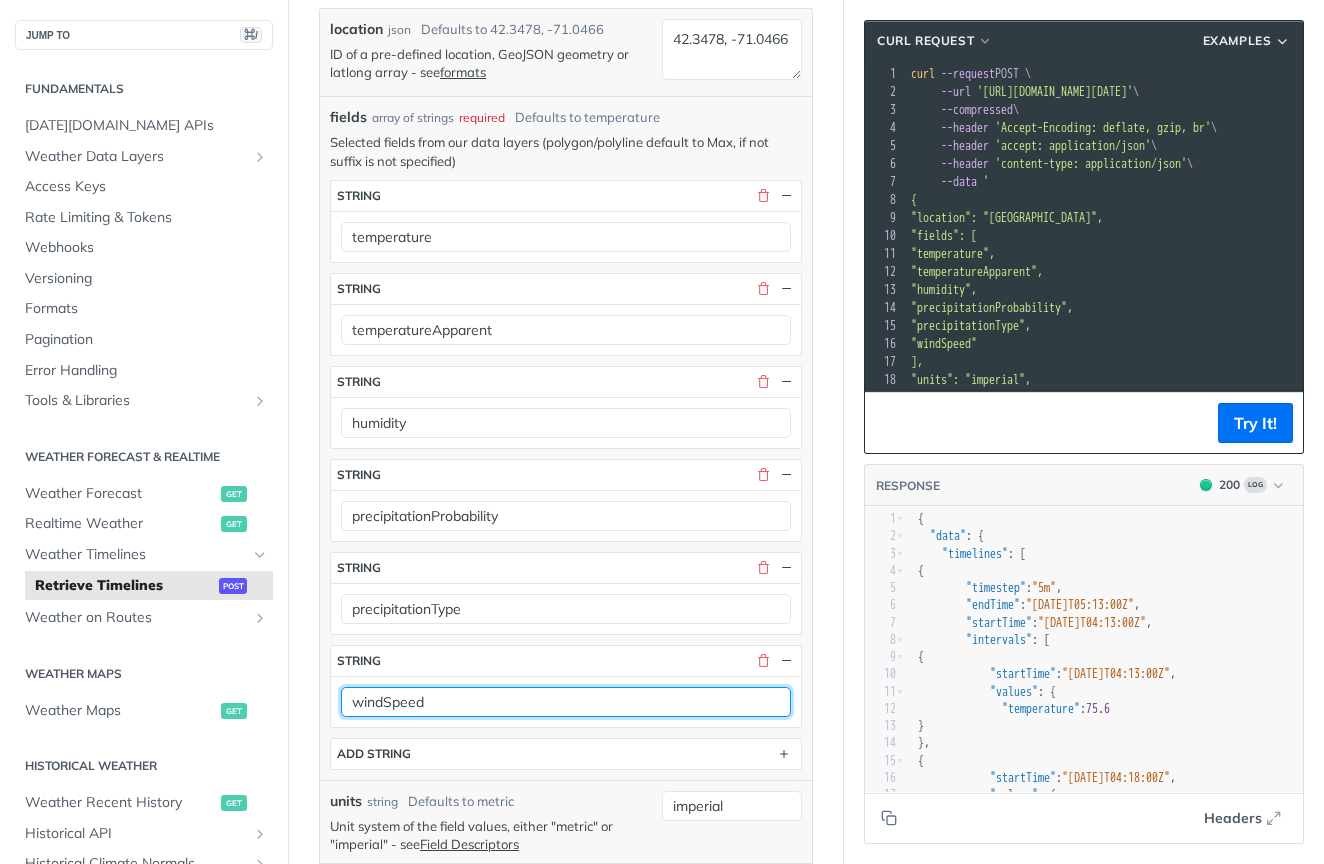 type on "windSpeed" 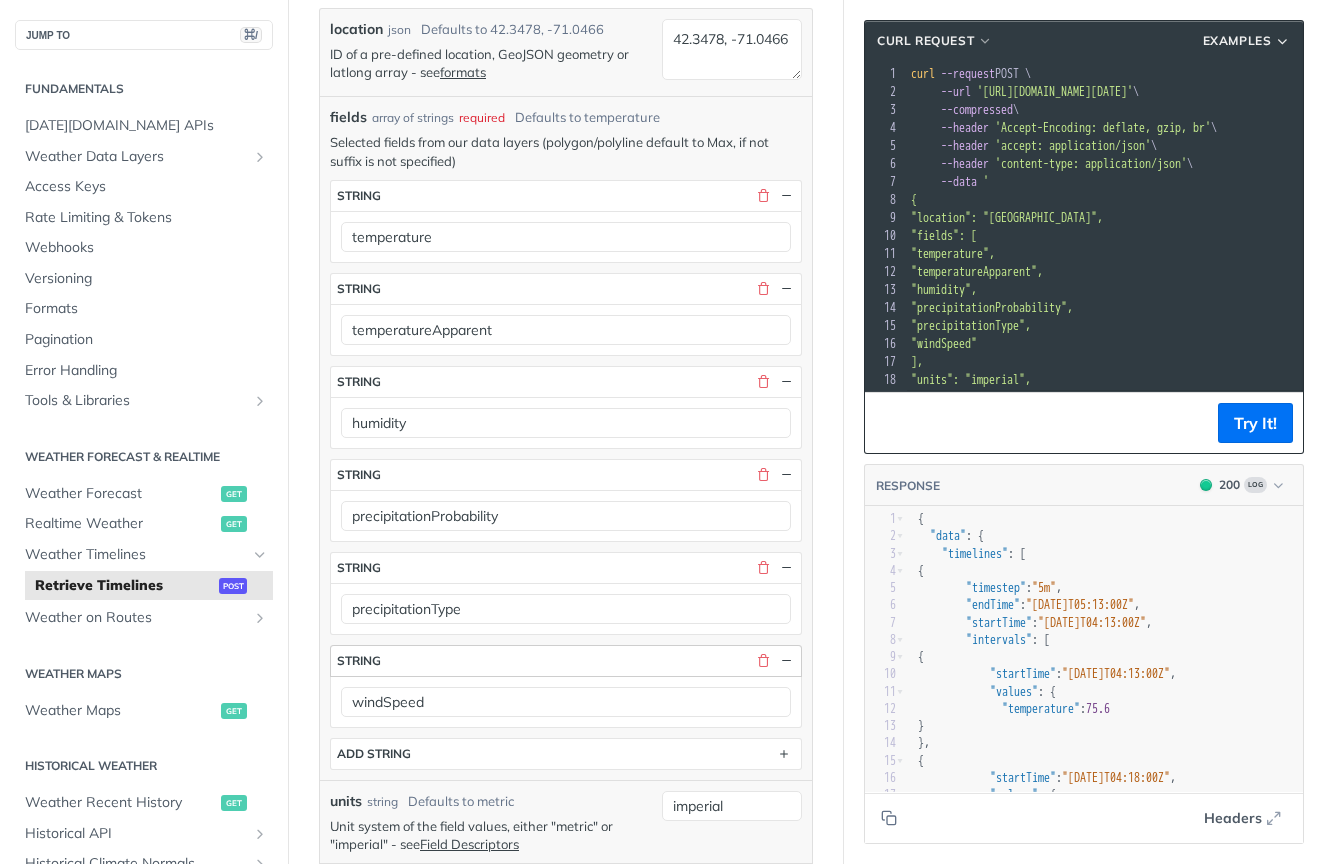 click on "string" at bounding box center (566, 661) 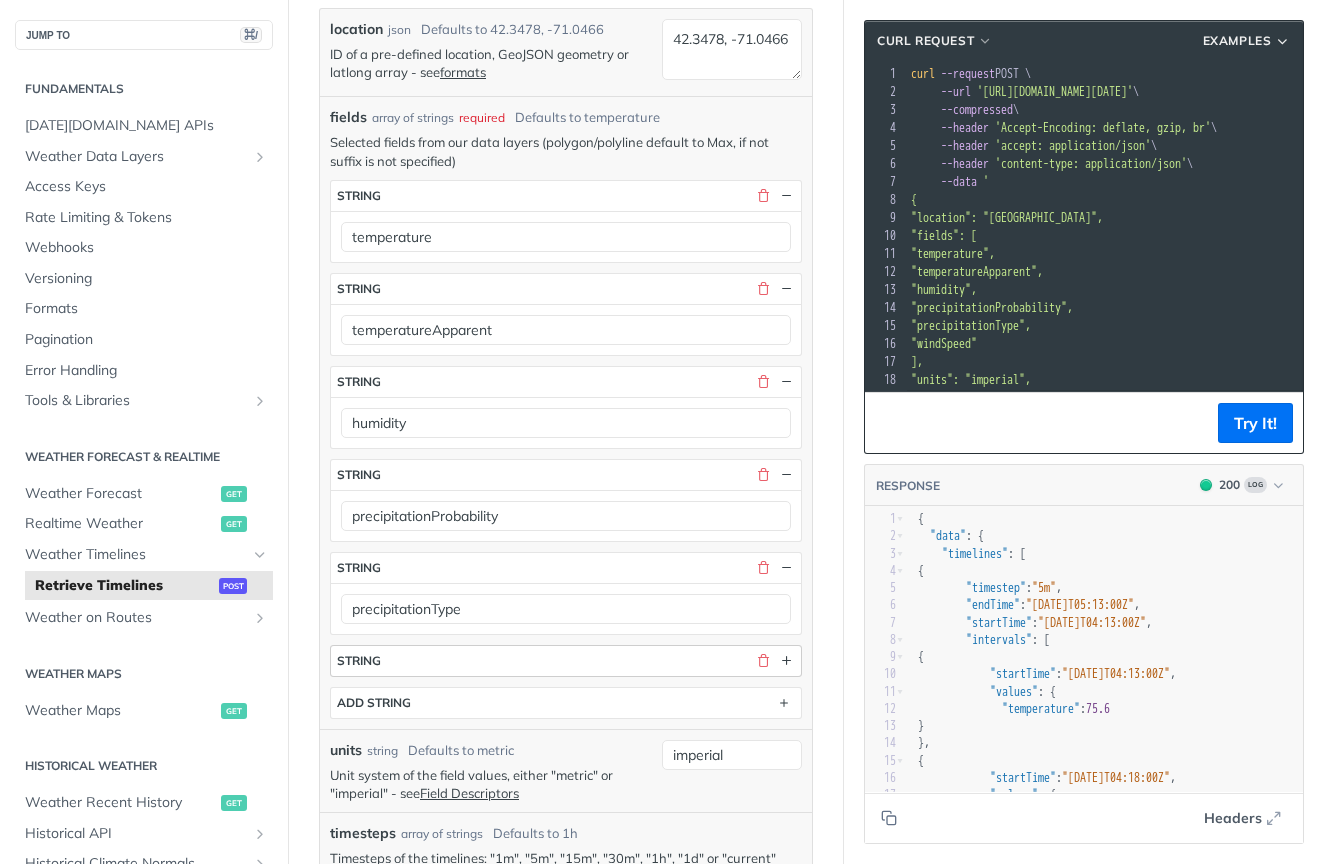 click on "string" at bounding box center [566, 661] 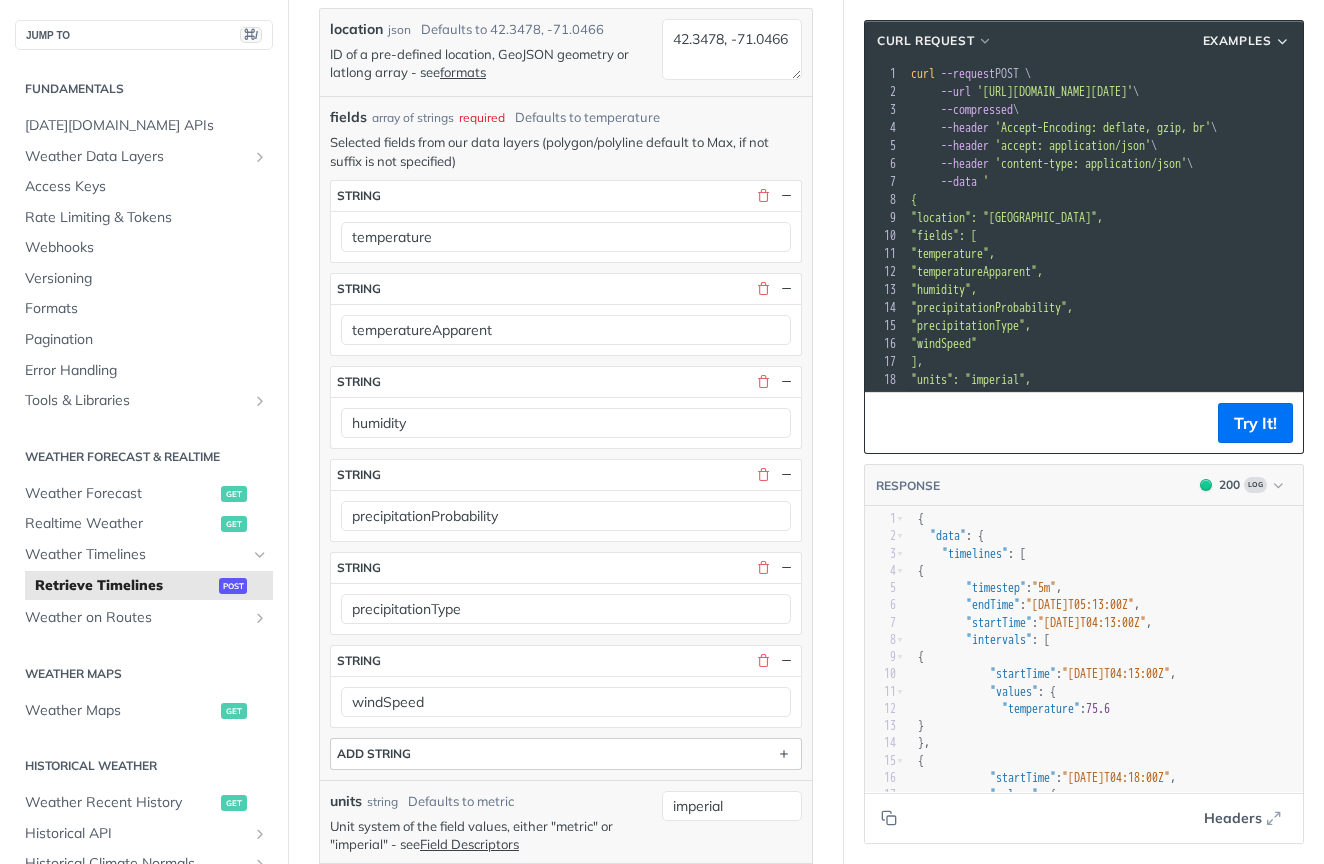 click on "ADD    string" at bounding box center (374, 753) 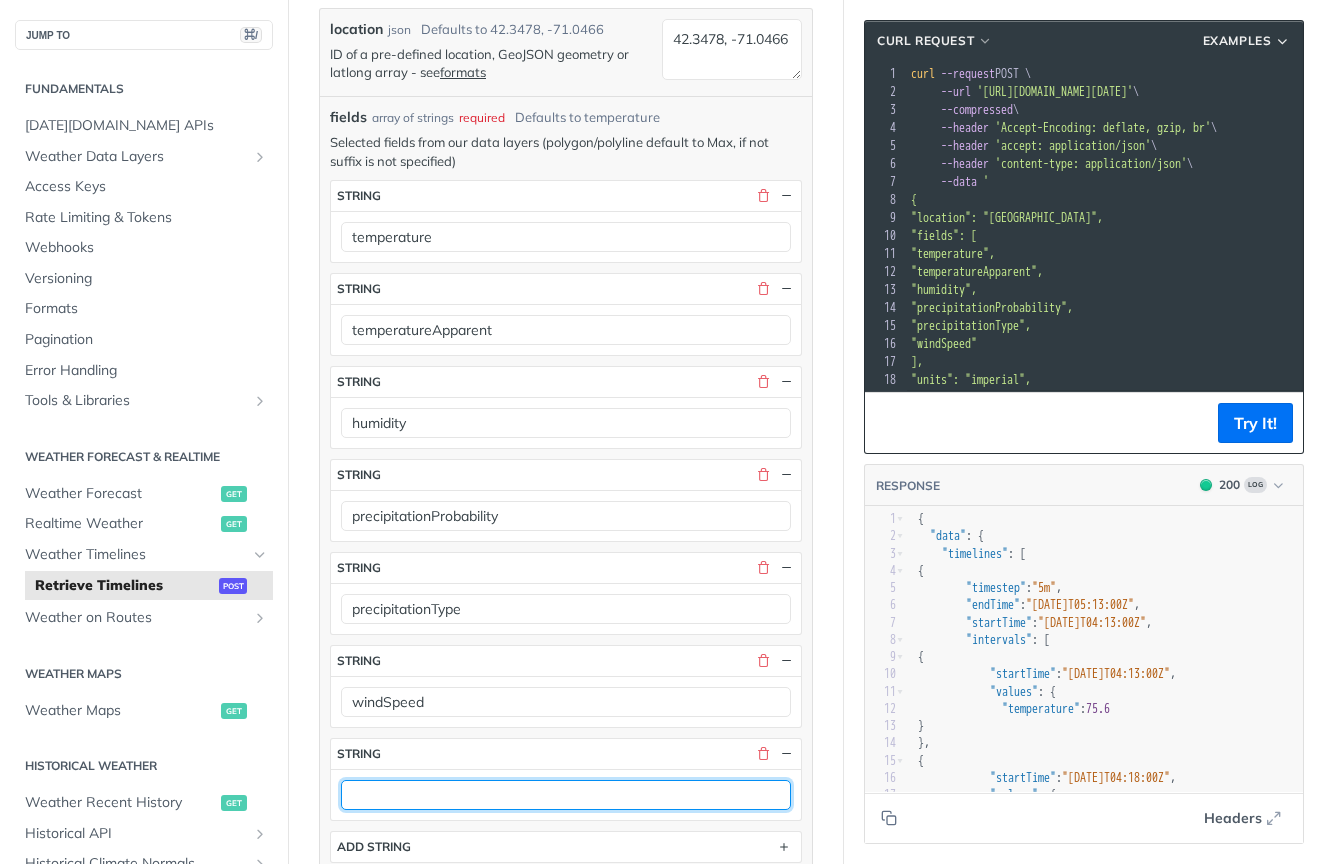 click at bounding box center (566, 795) 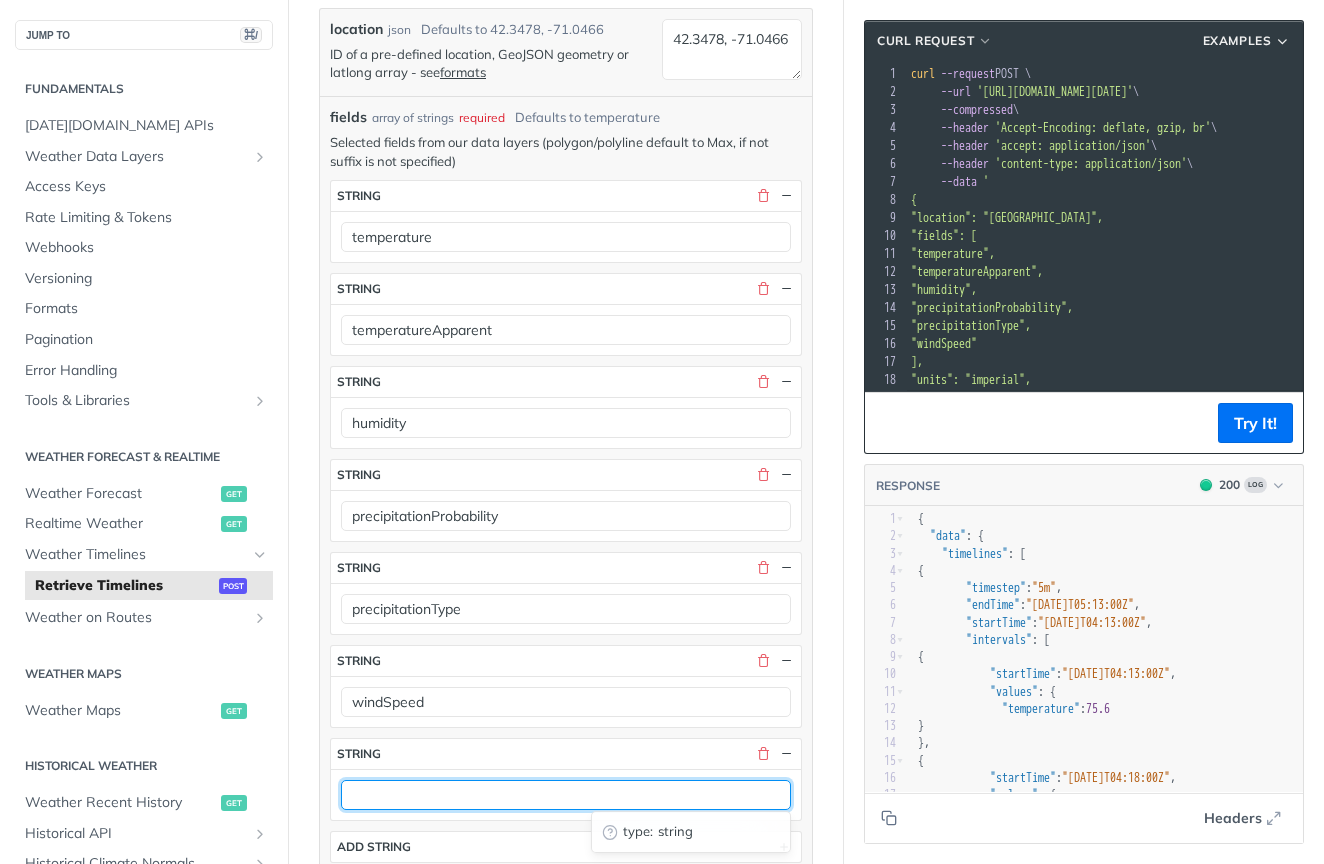 paste on "weatherCode" 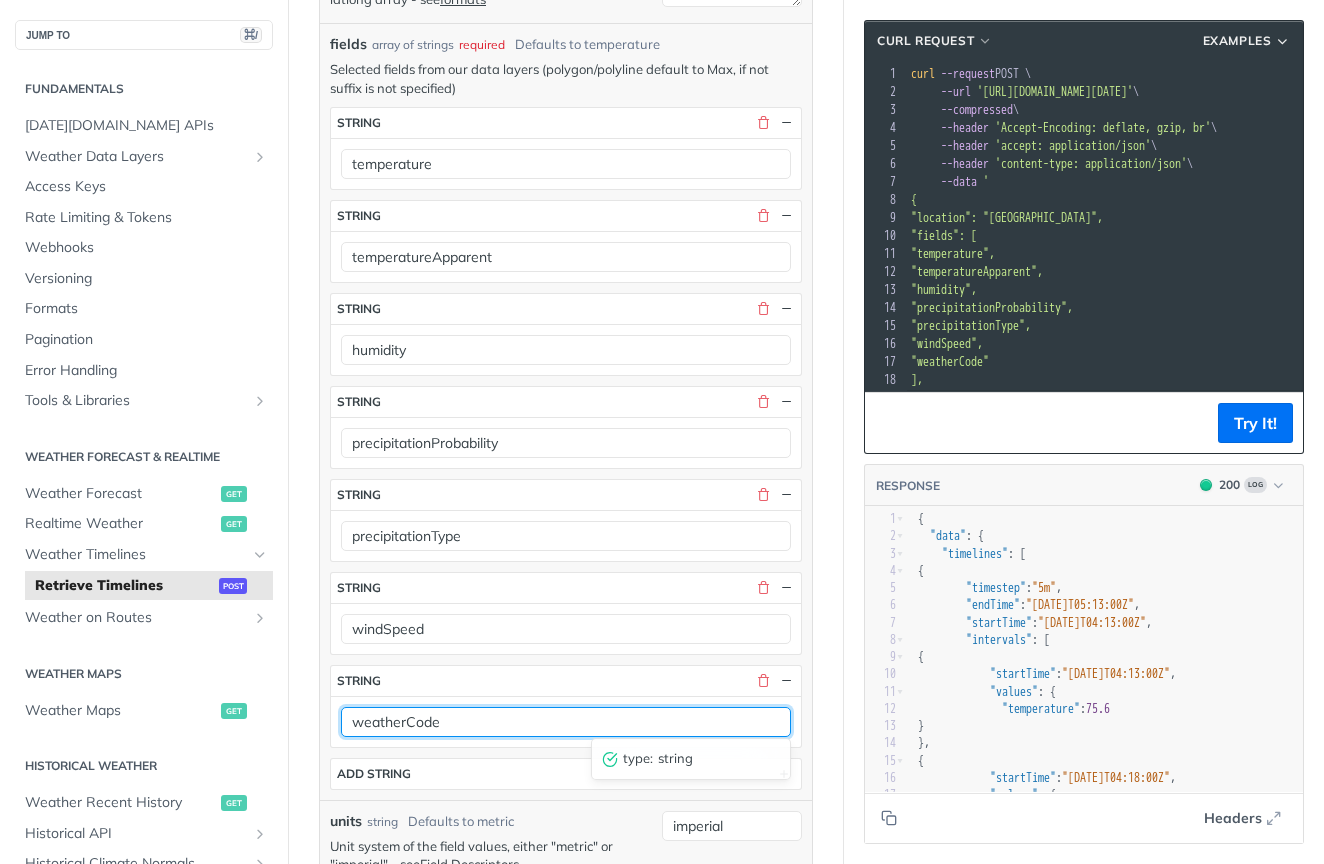 scroll, scrollTop: 571, scrollLeft: 0, axis: vertical 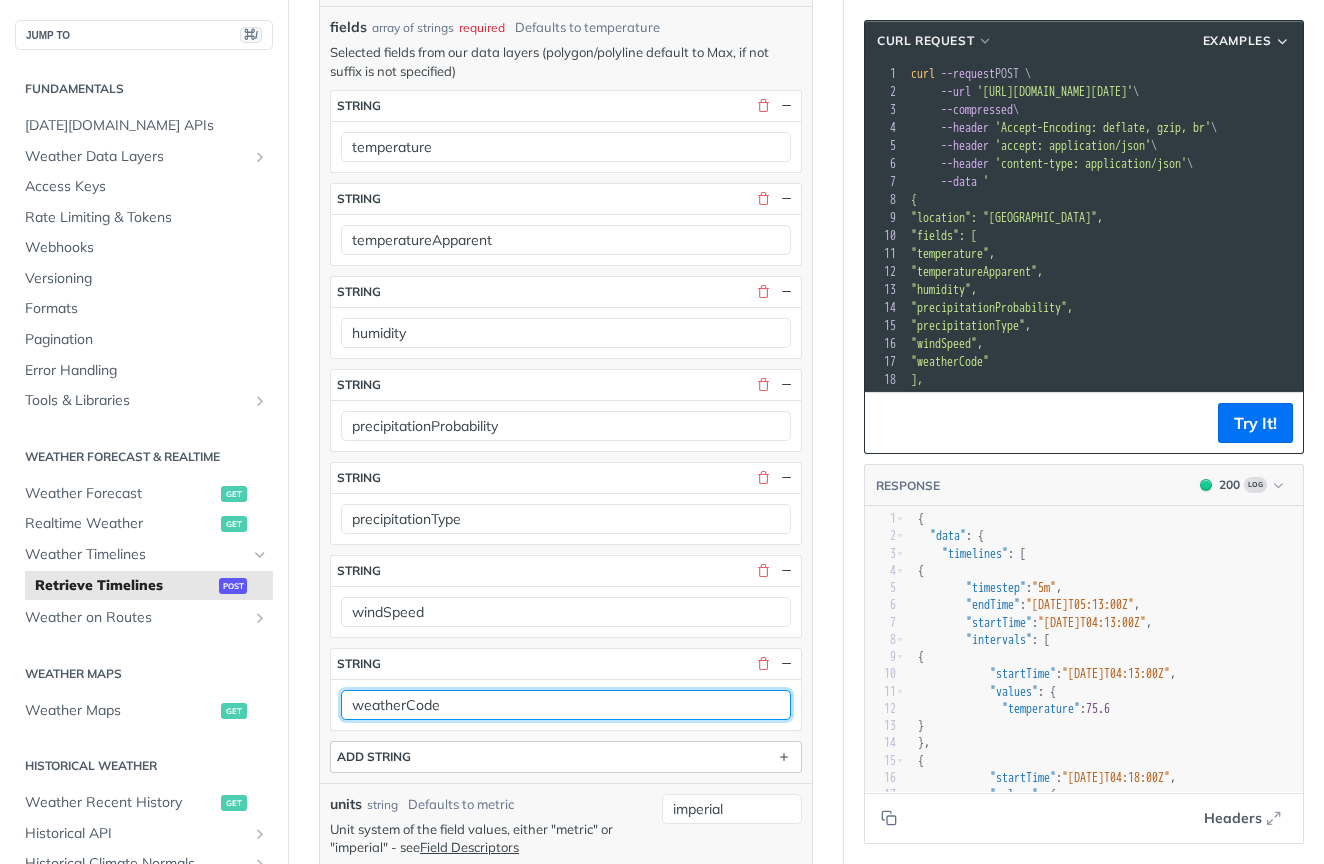 type on "weatherCode" 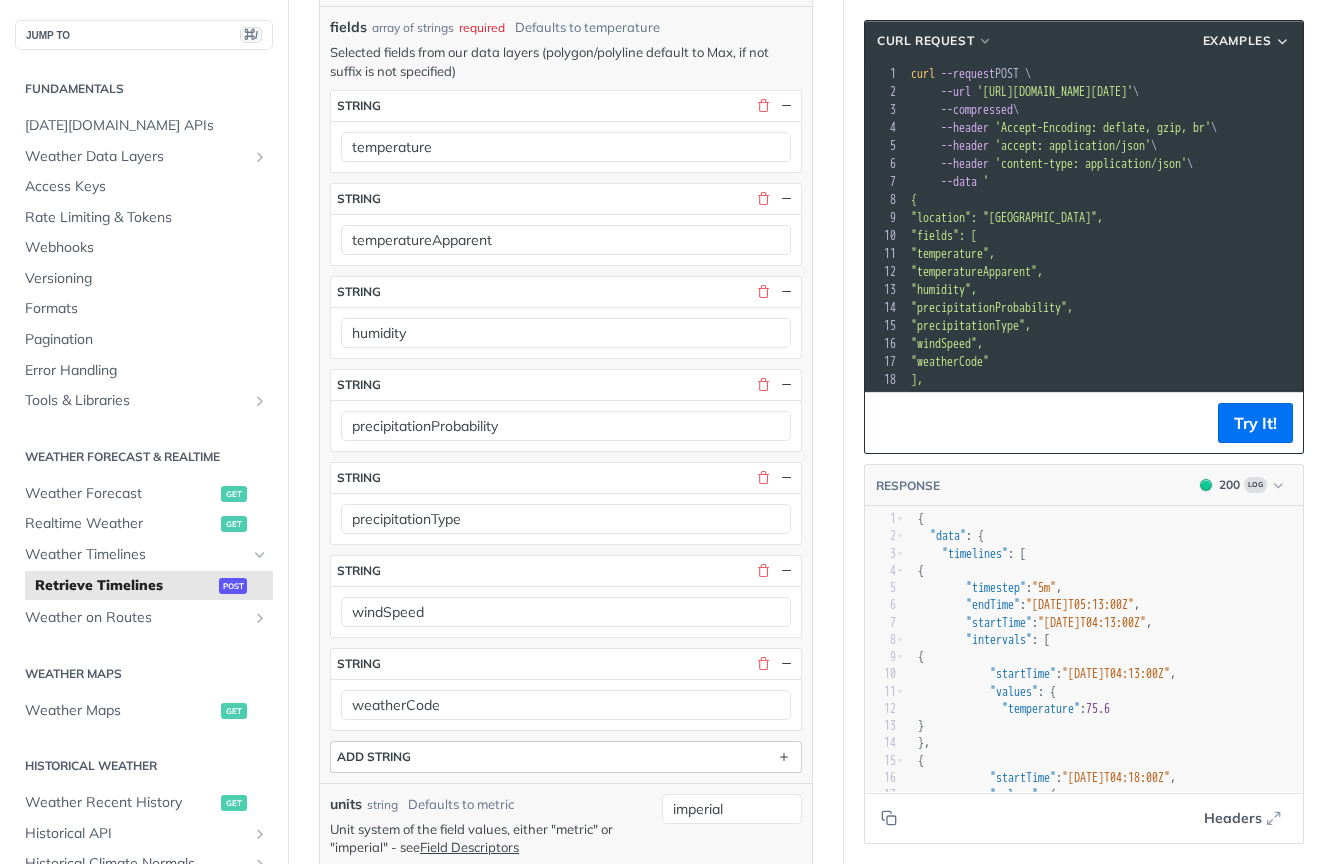 click on "ADD    string" at bounding box center [566, 757] 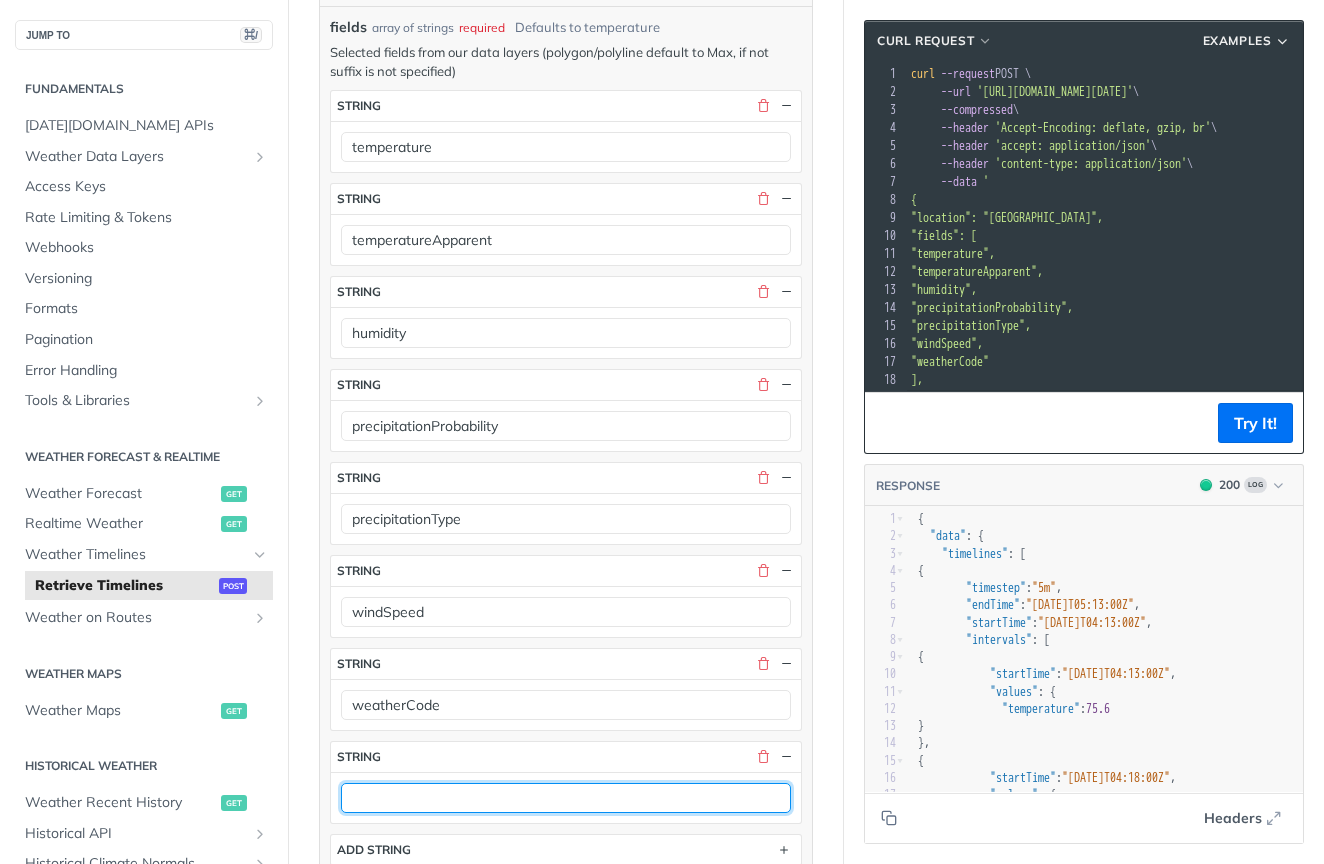 click at bounding box center (566, 798) 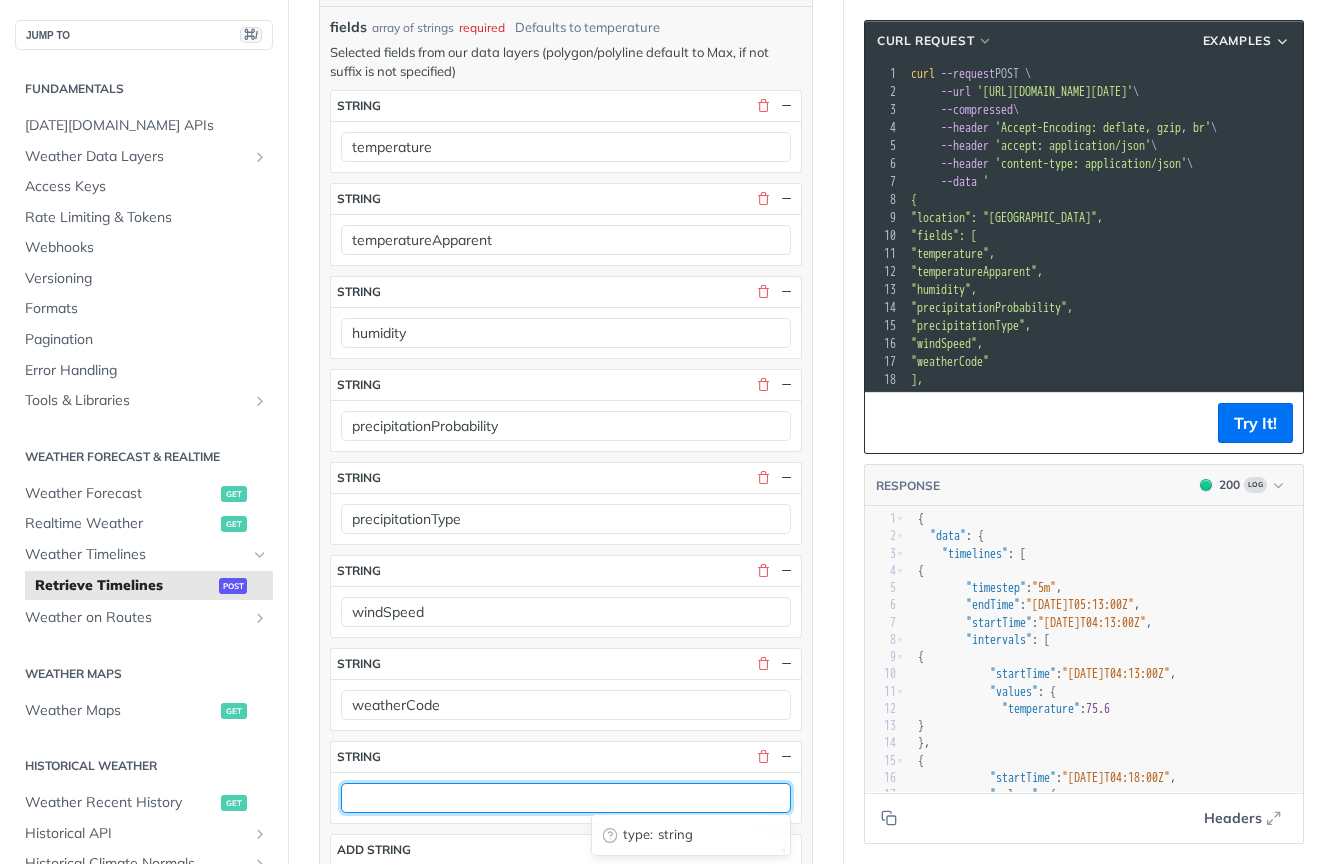 paste on "weatherCode" 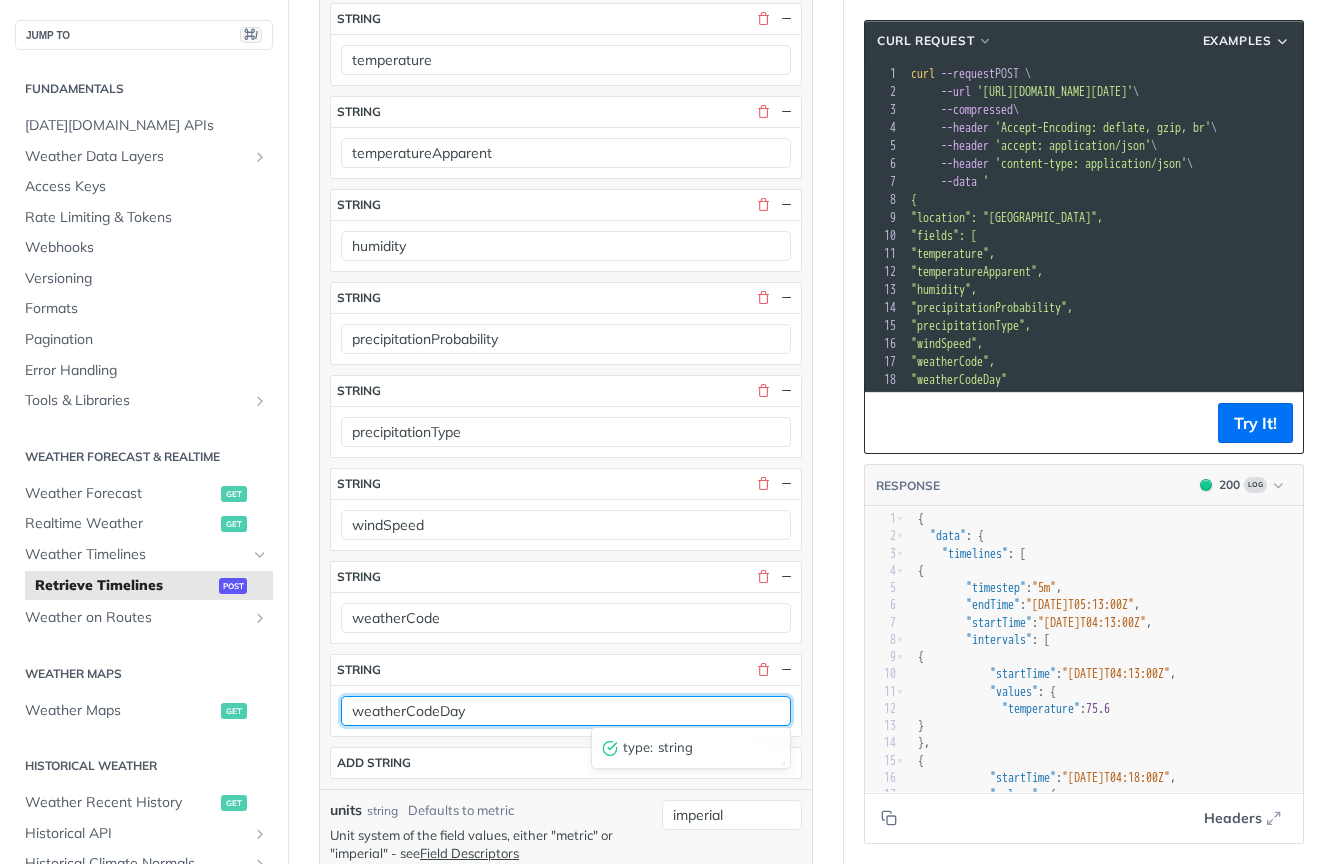 scroll, scrollTop: 727, scrollLeft: 0, axis: vertical 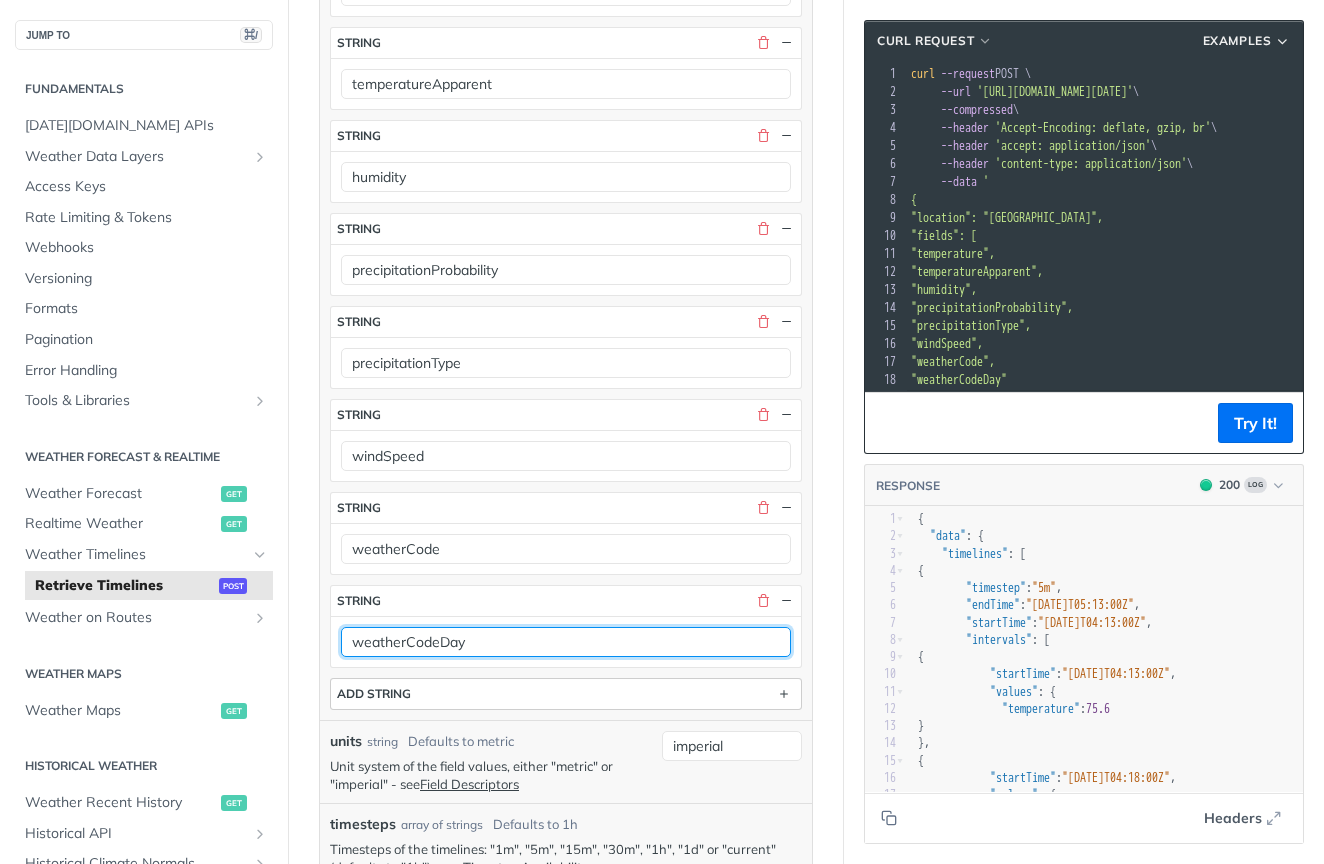 type on "weatherCodeDay" 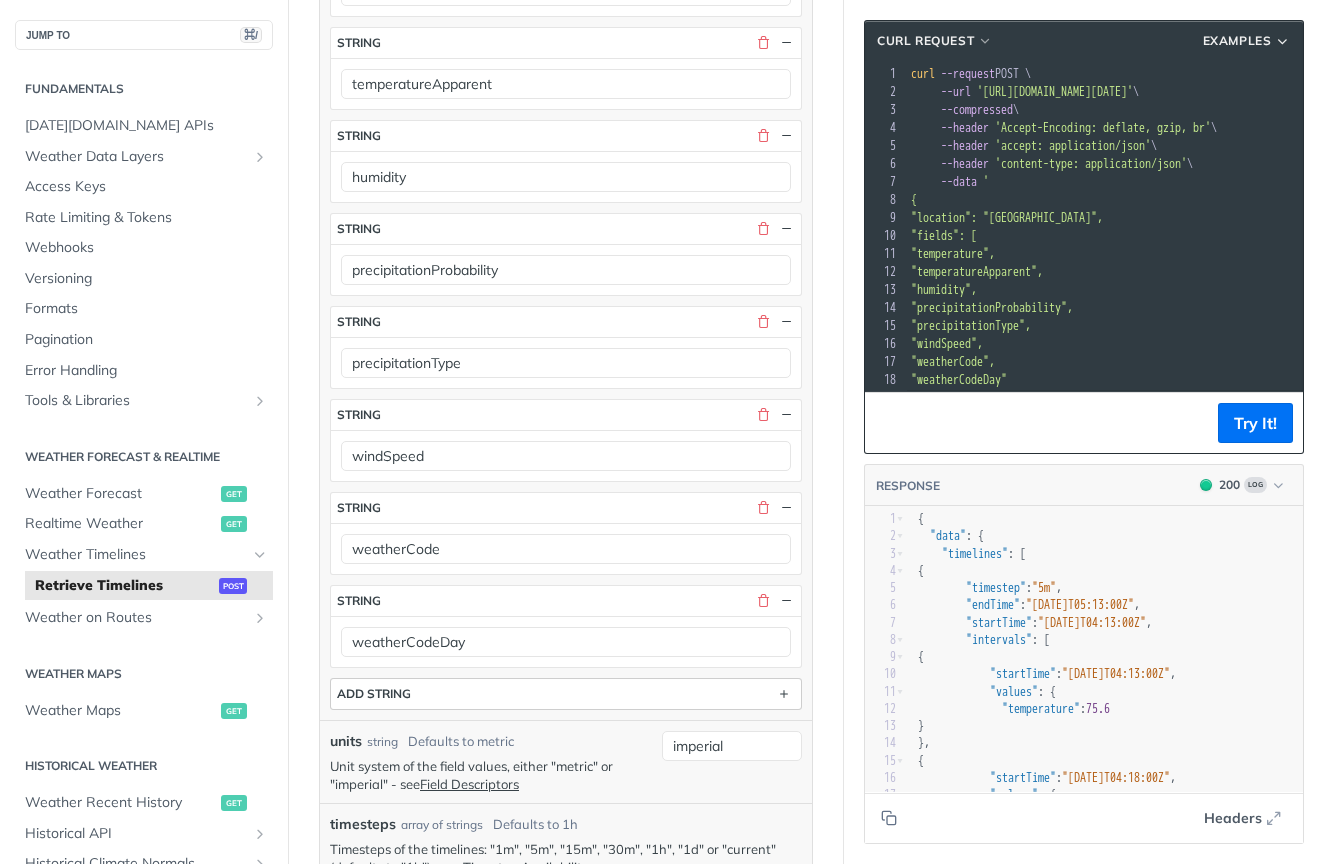 click on "ADD    string" at bounding box center (566, 694) 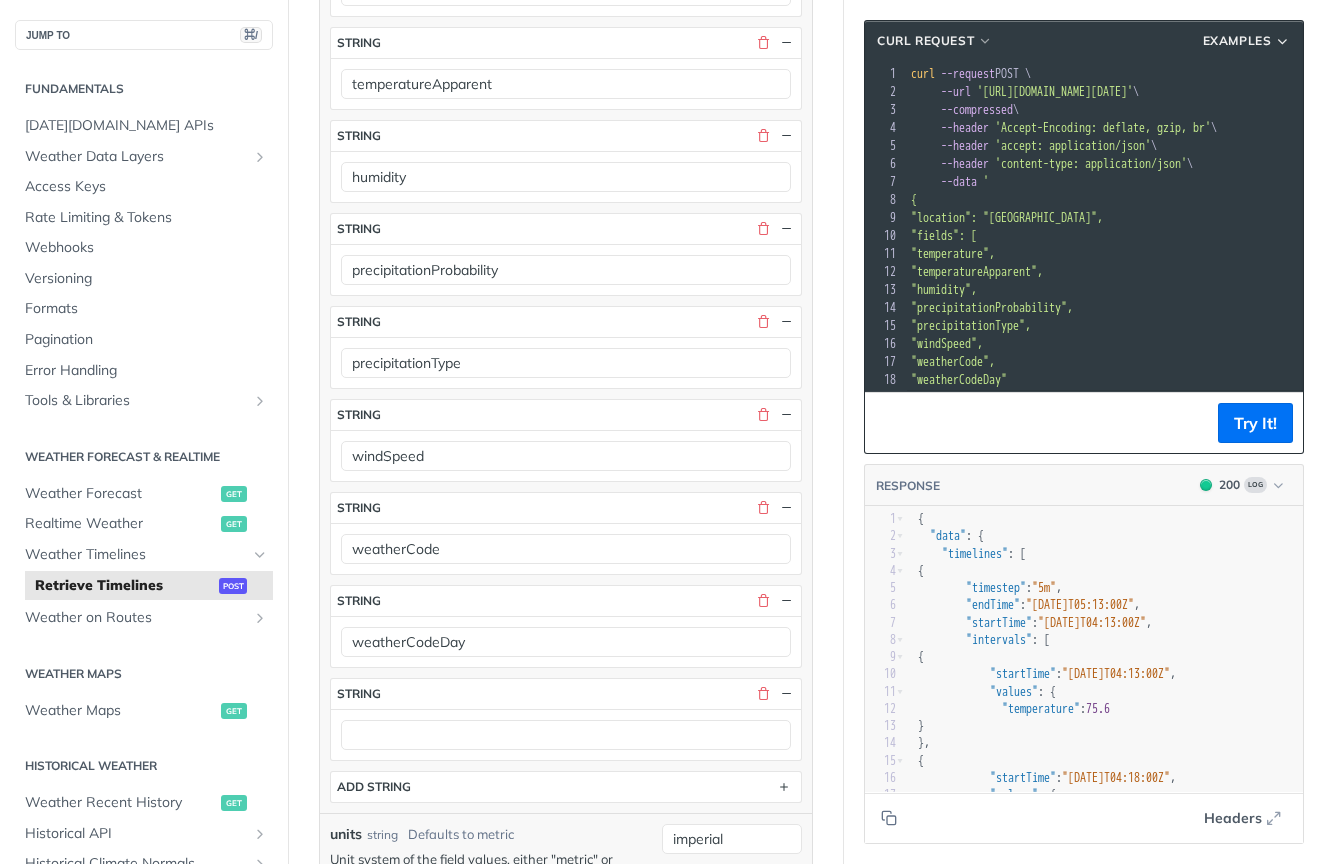 click at bounding box center (566, 734) 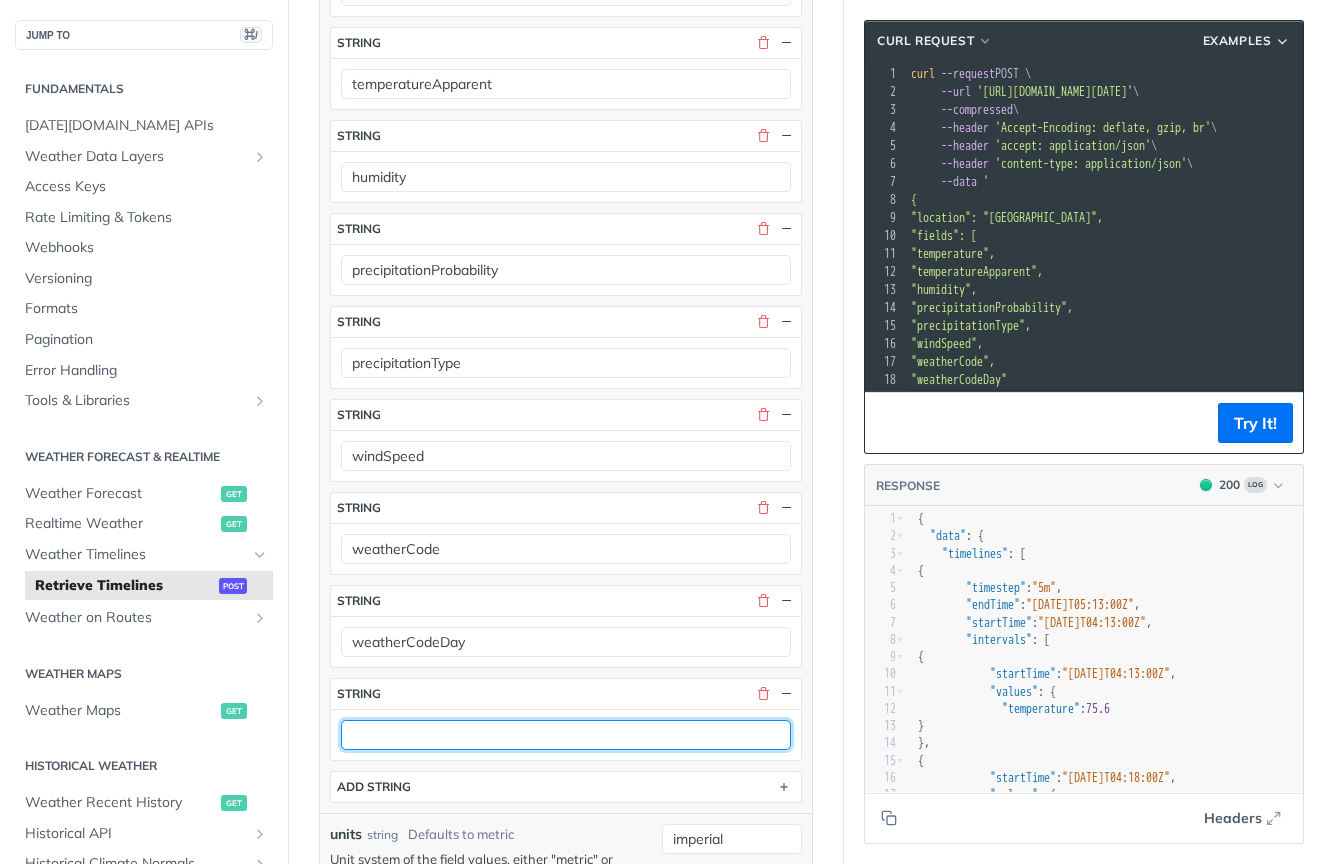 click at bounding box center [566, 735] 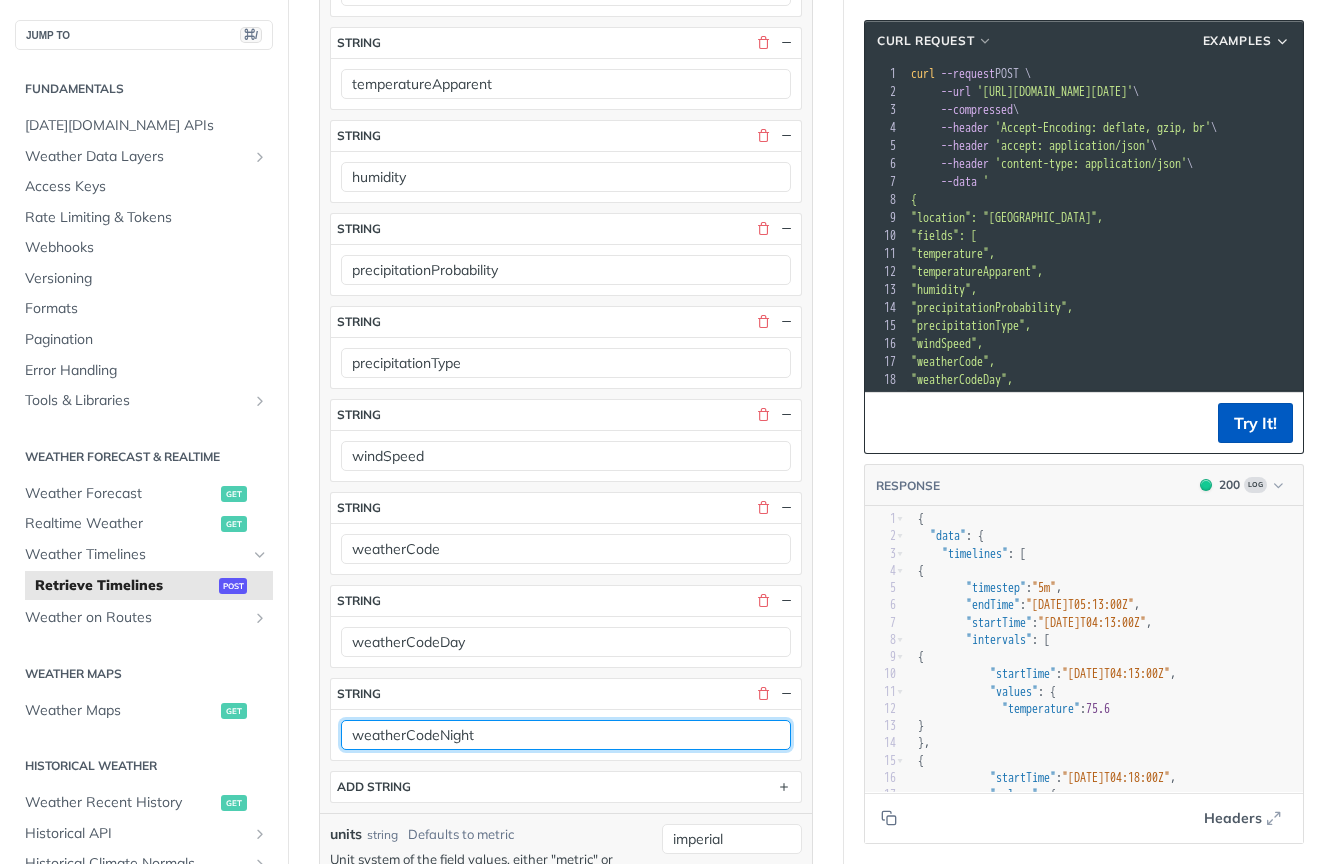 type on "weatherCodeNight" 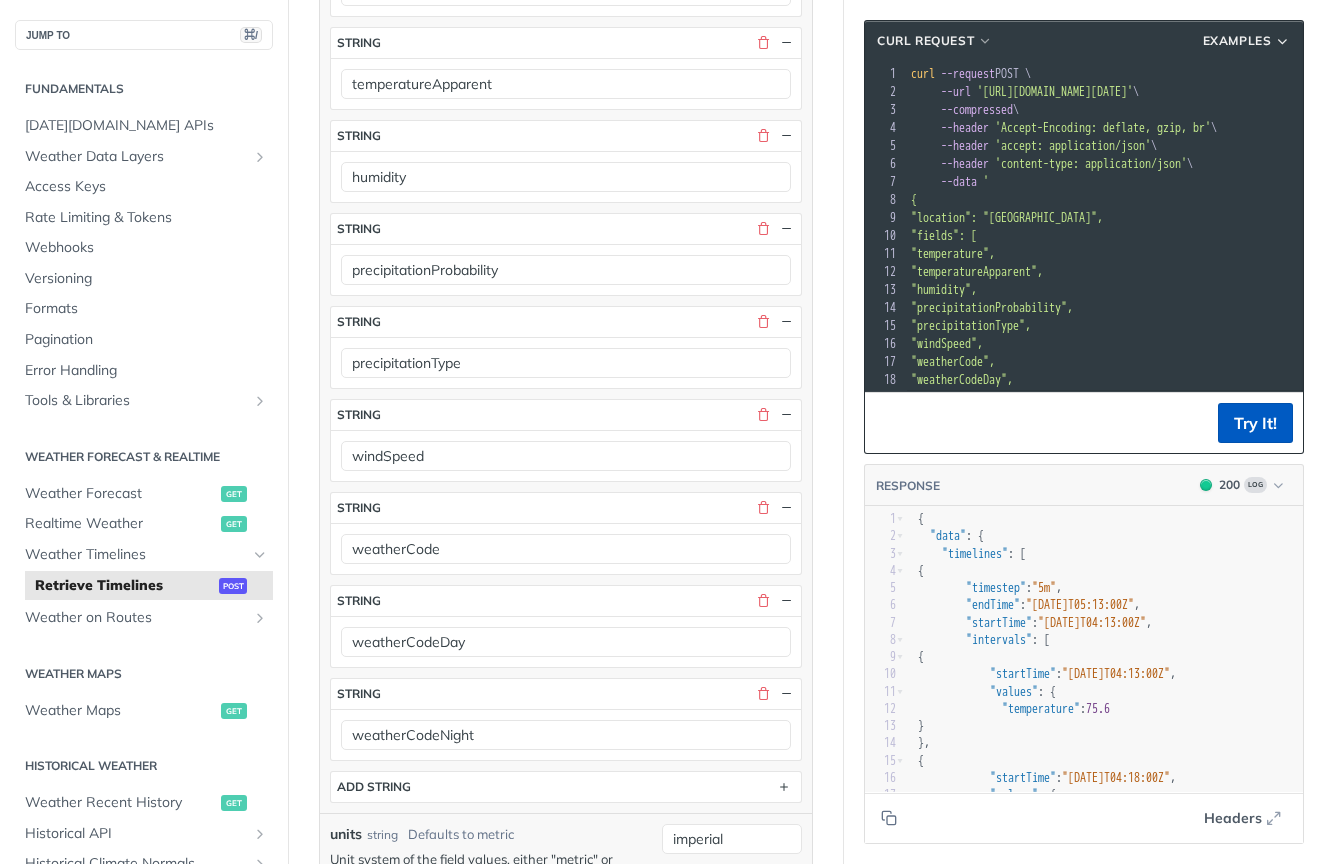 click on "Try It!" at bounding box center [1255, 423] 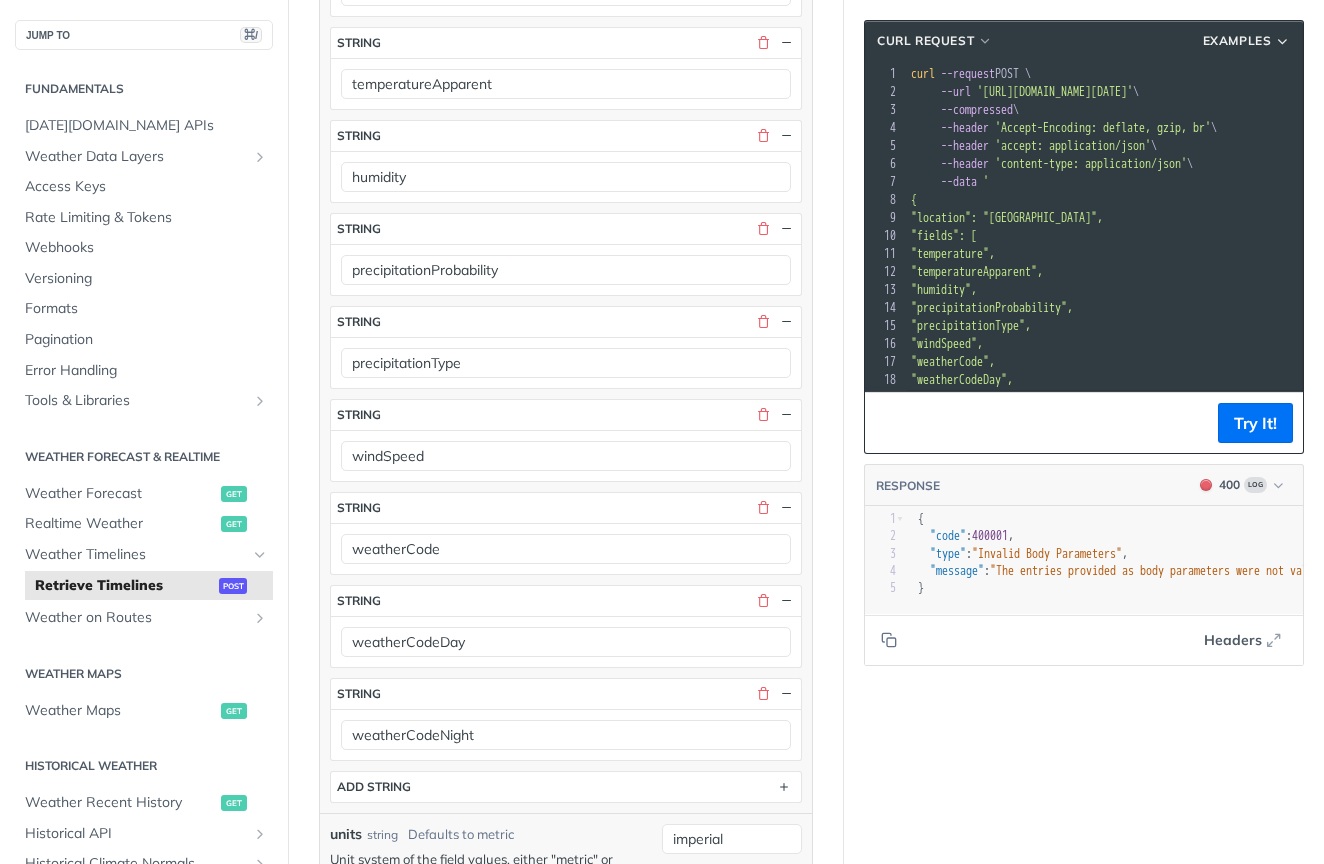 scroll, scrollTop: 0, scrollLeft: 195, axis: horizontal 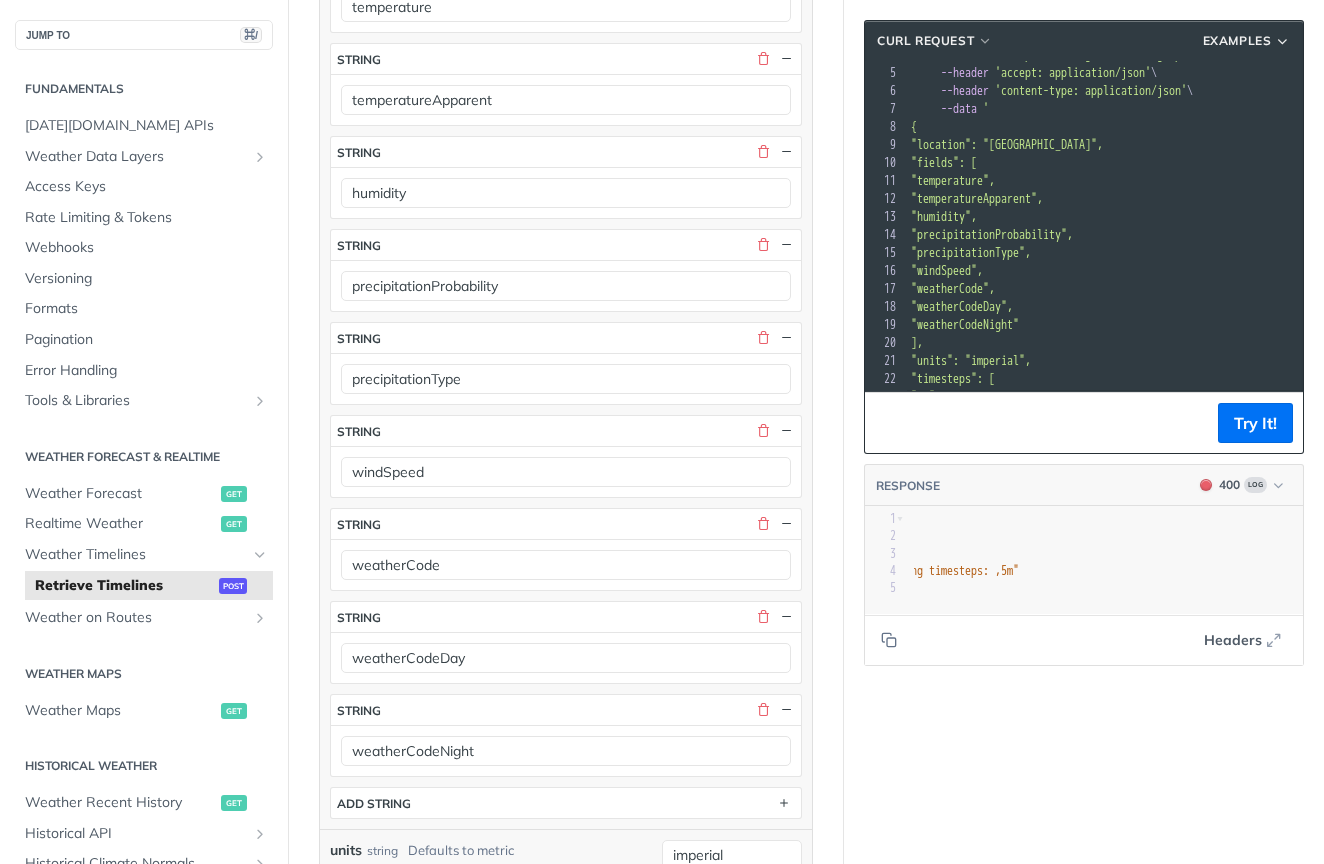 drag, startPoint x: 1081, startPoint y: 320, endPoint x: 853, endPoint y: 298, distance: 229.05894 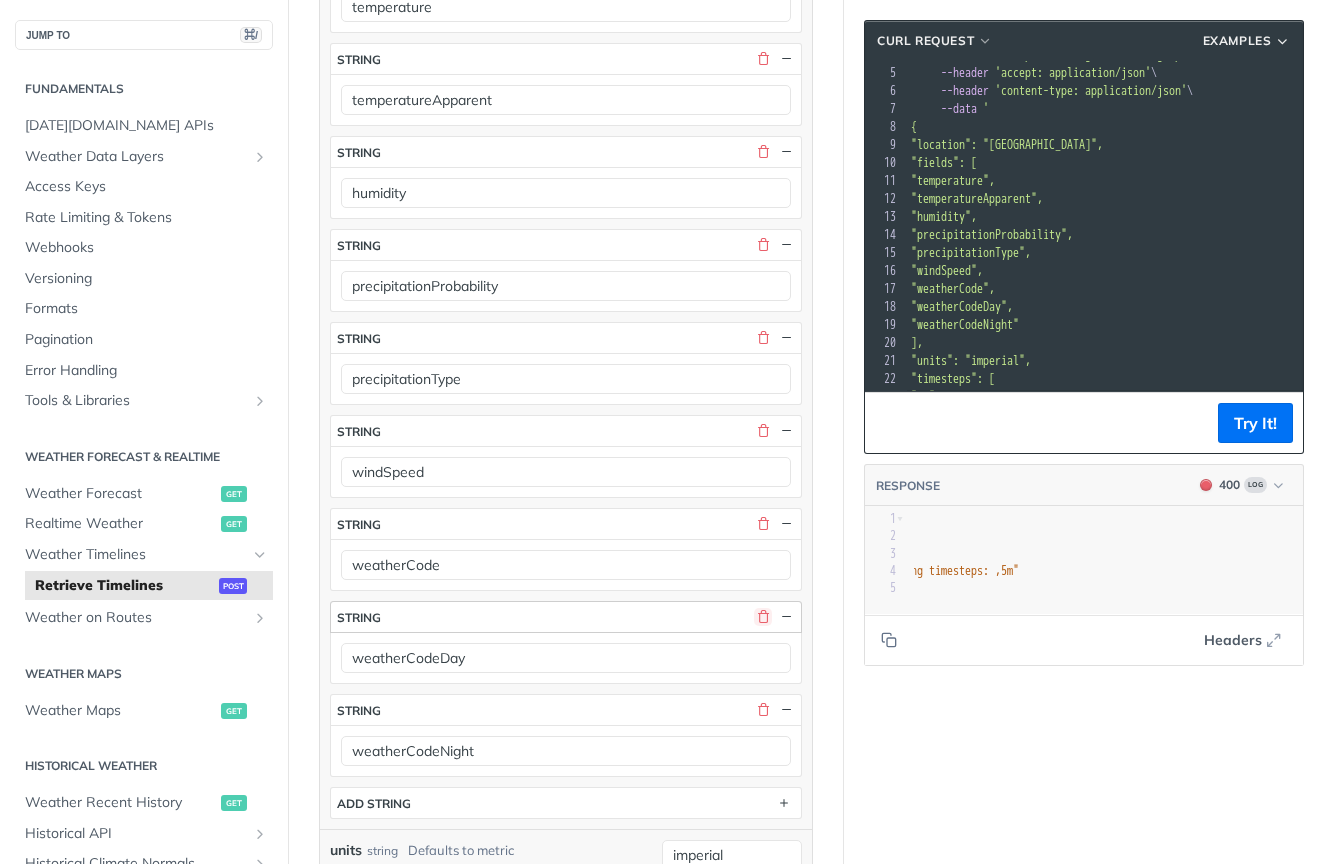 click at bounding box center (763, 617) 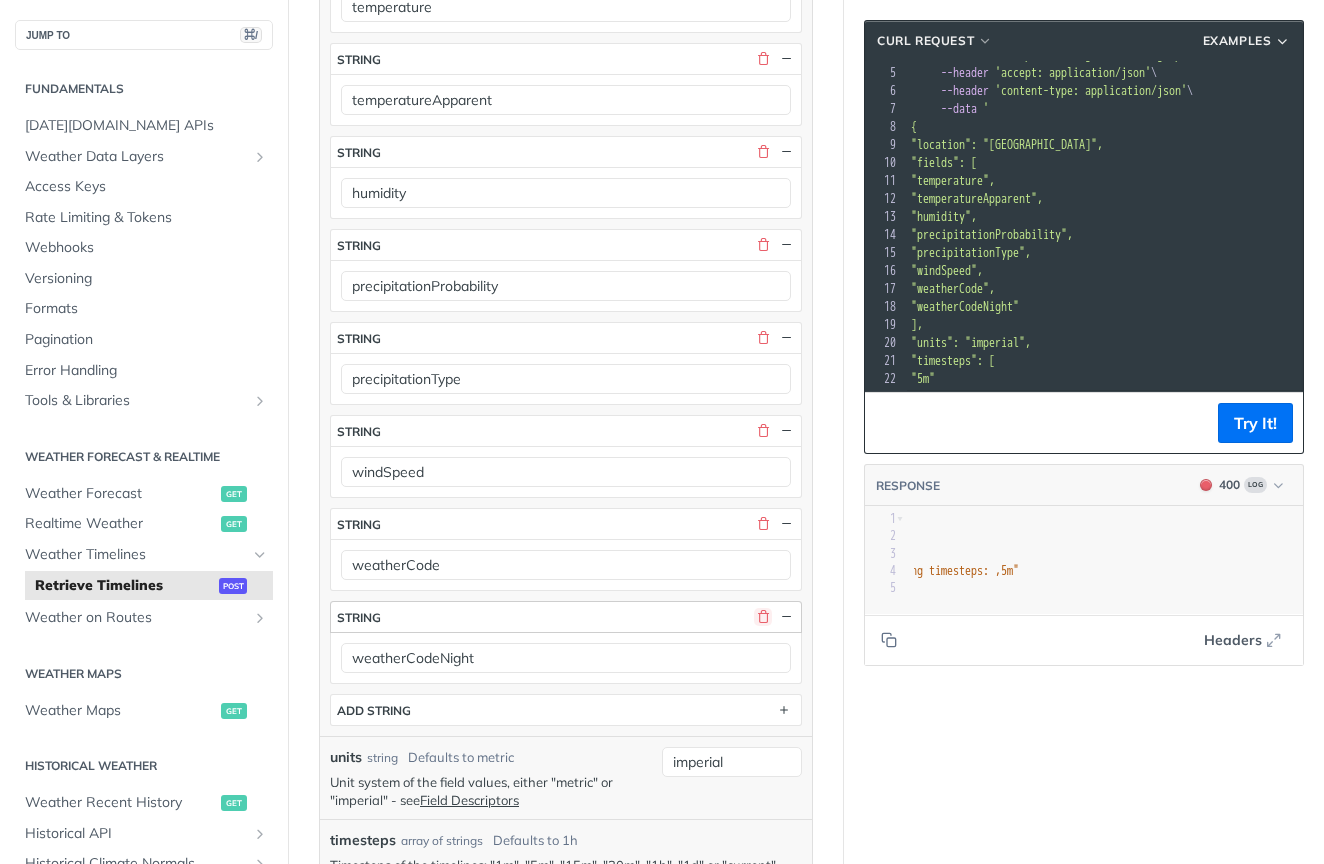 click at bounding box center (763, 617) 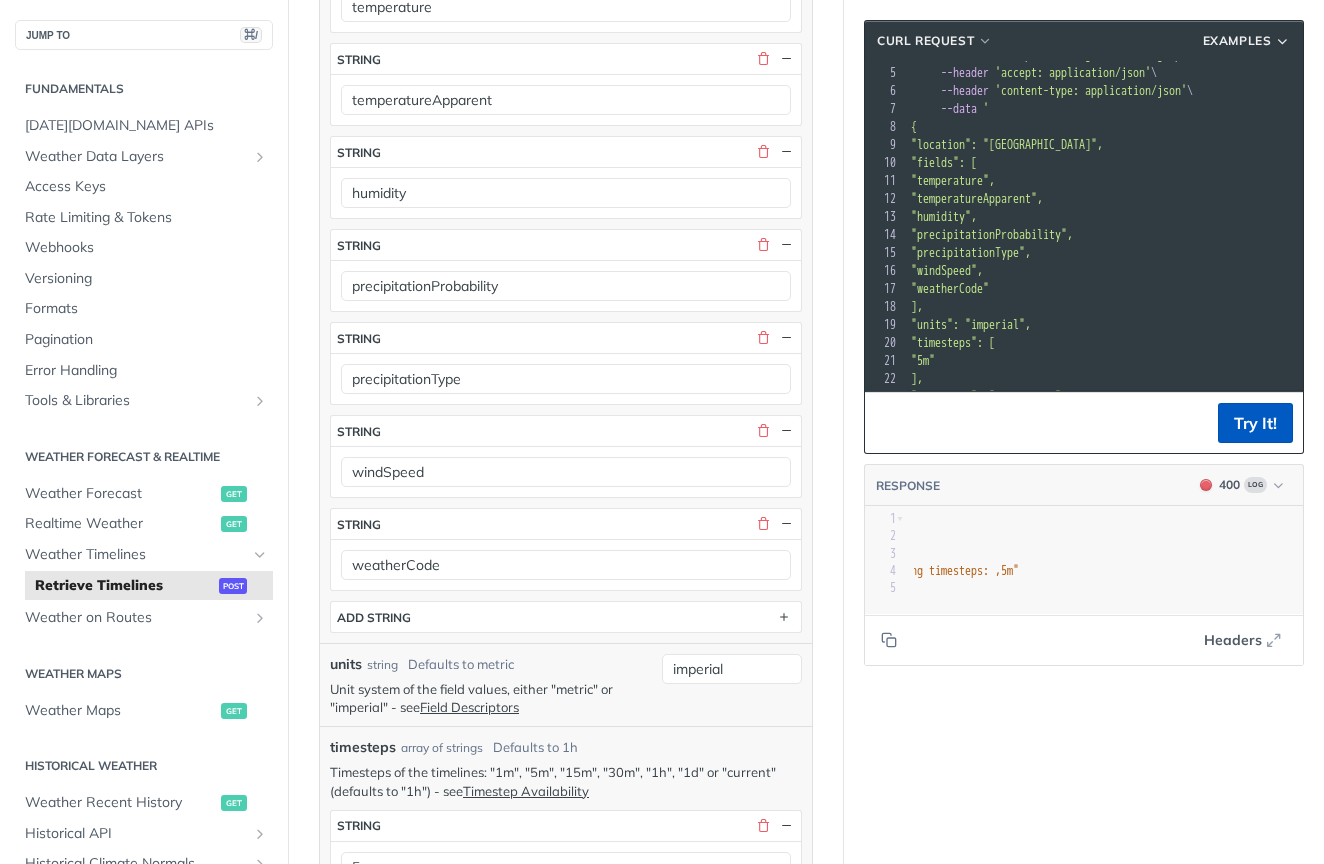 click on "Try It!" at bounding box center [1255, 423] 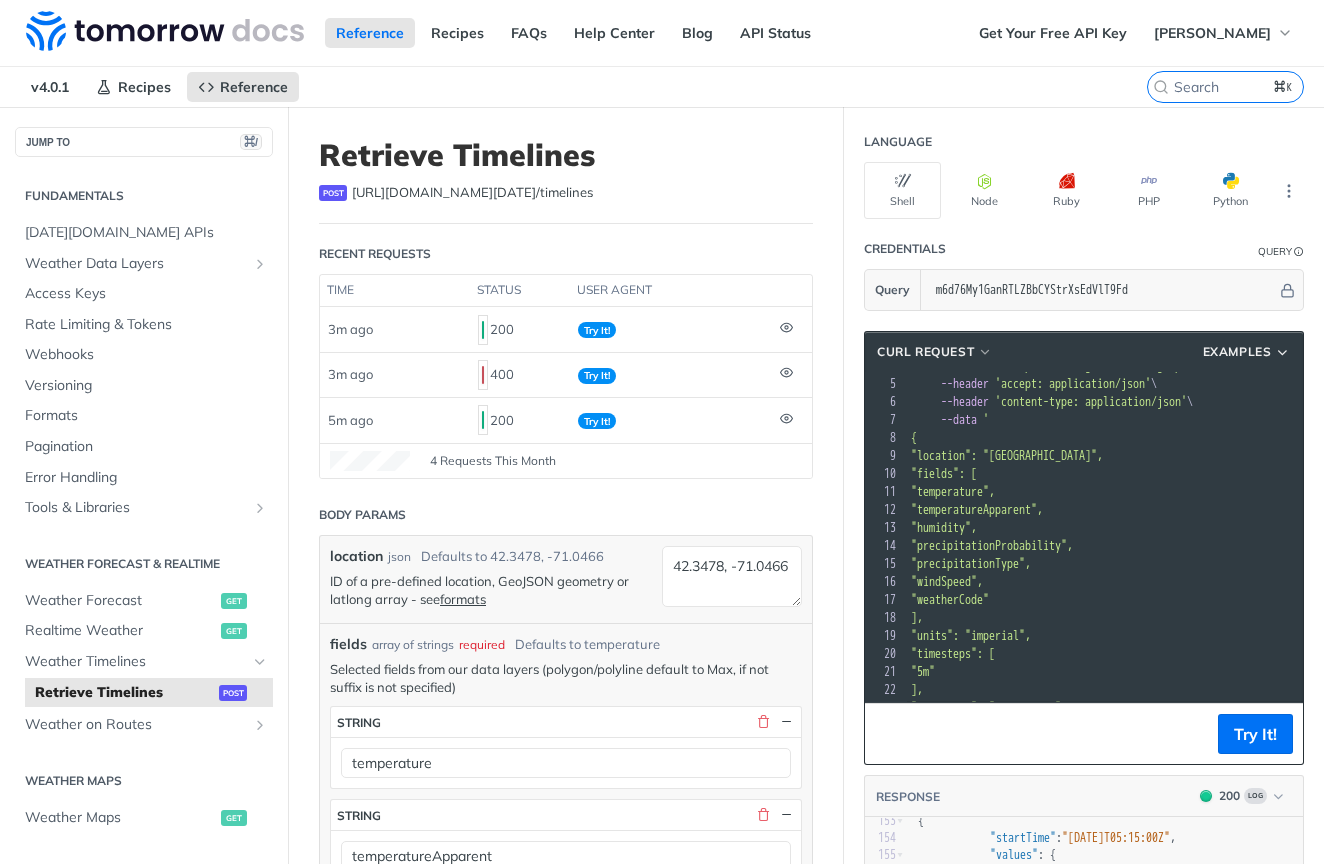 scroll, scrollTop: 110, scrollLeft: 0, axis: vertical 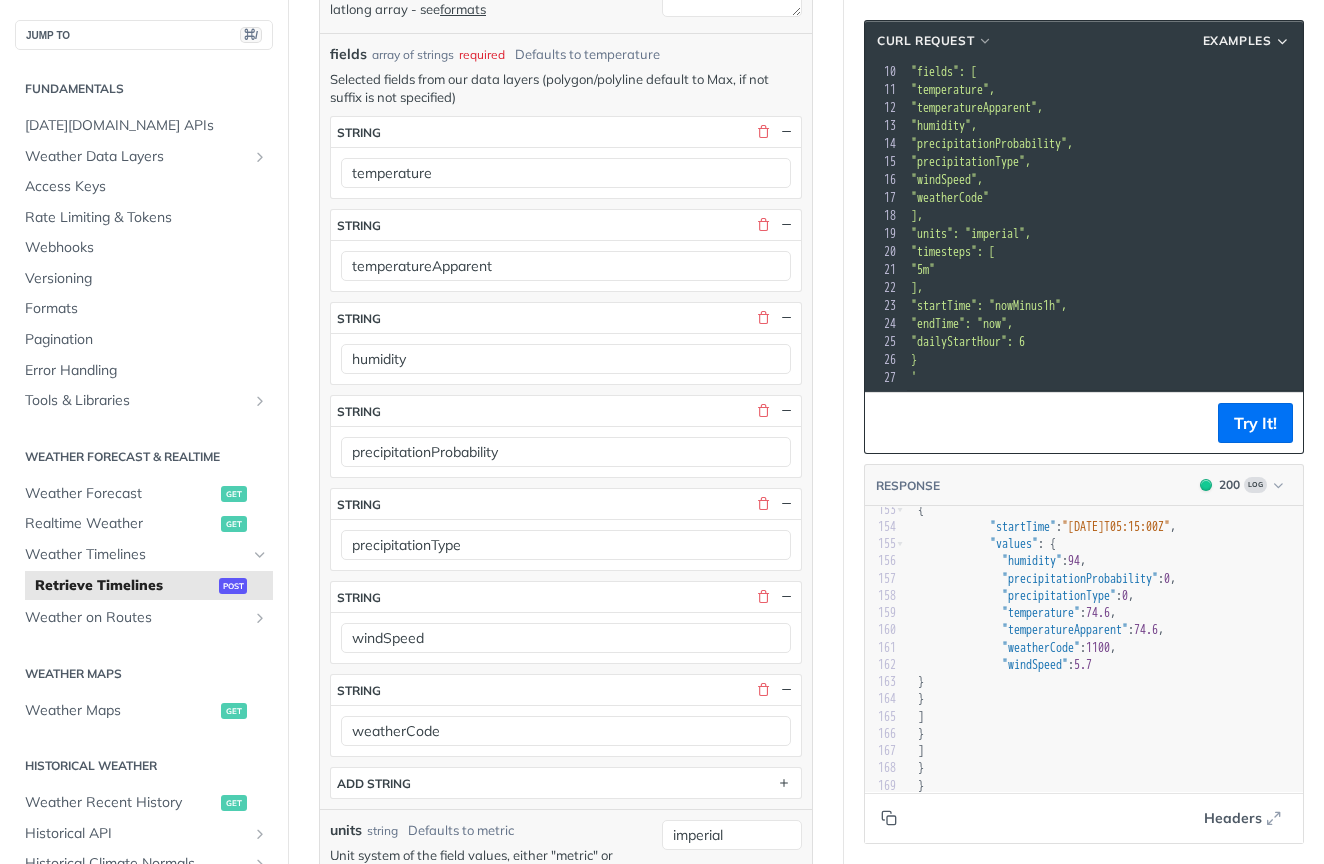 click 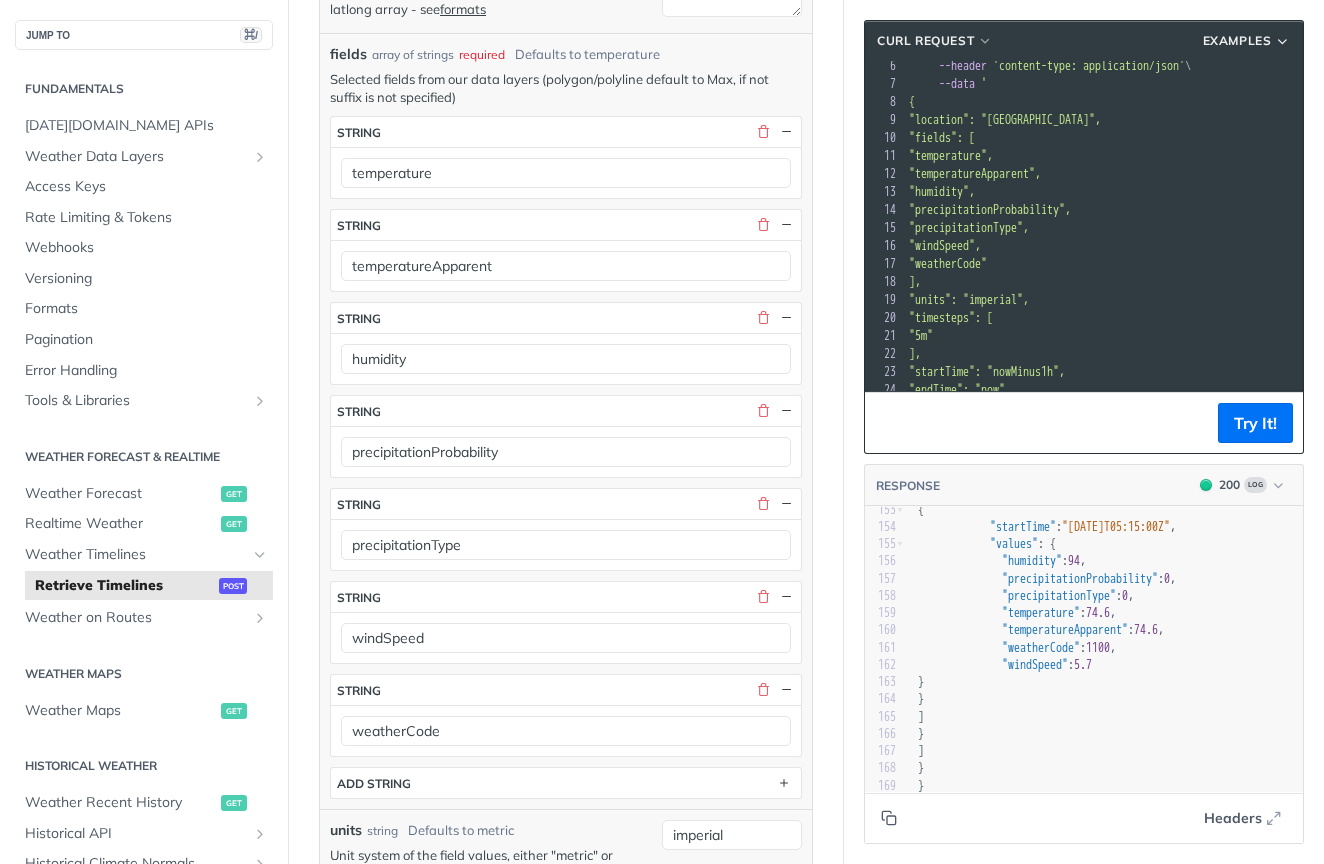 scroll, scrollTop: 82, scrollLeft: 0, axis: vertical 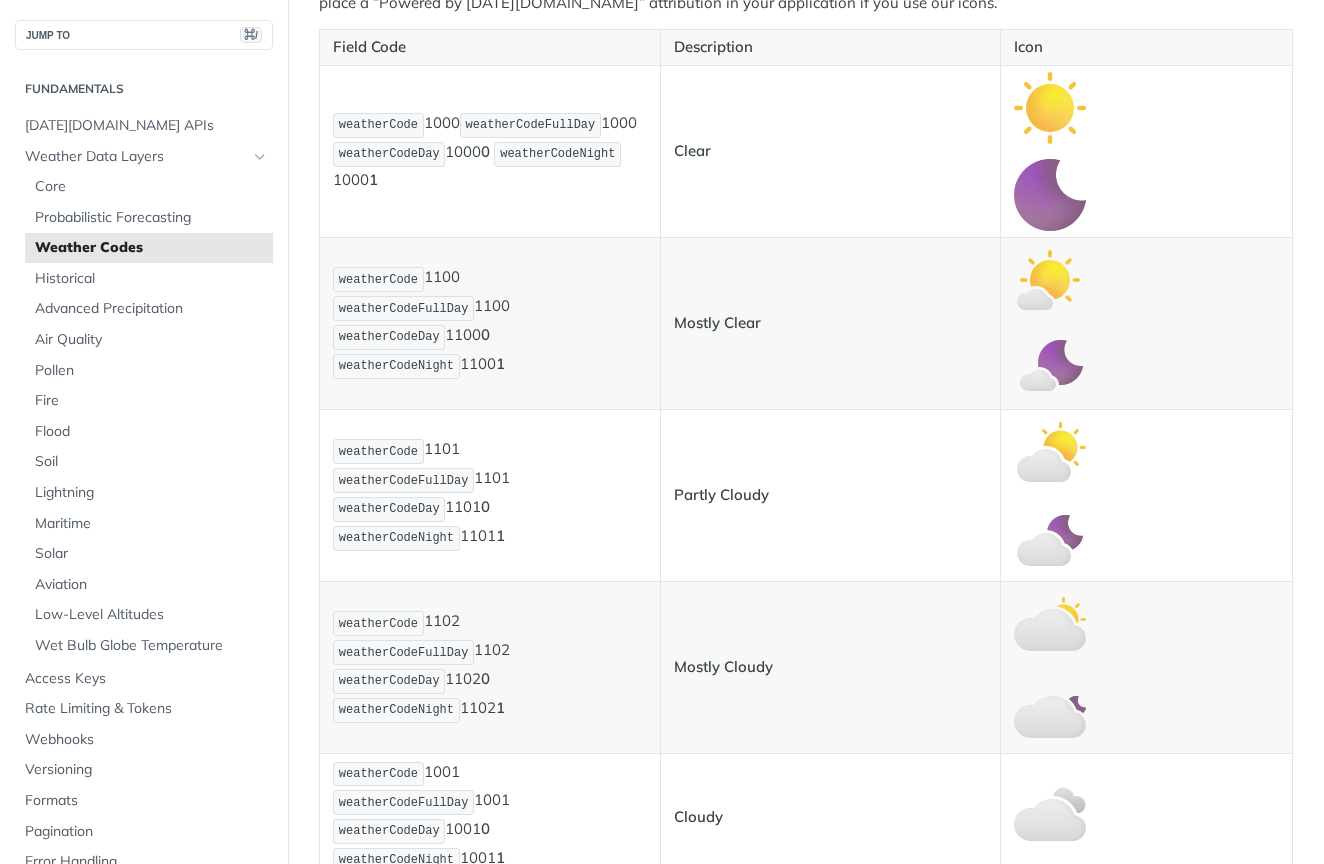 click on "Mostly Clear" at bounding box center [830, 323] 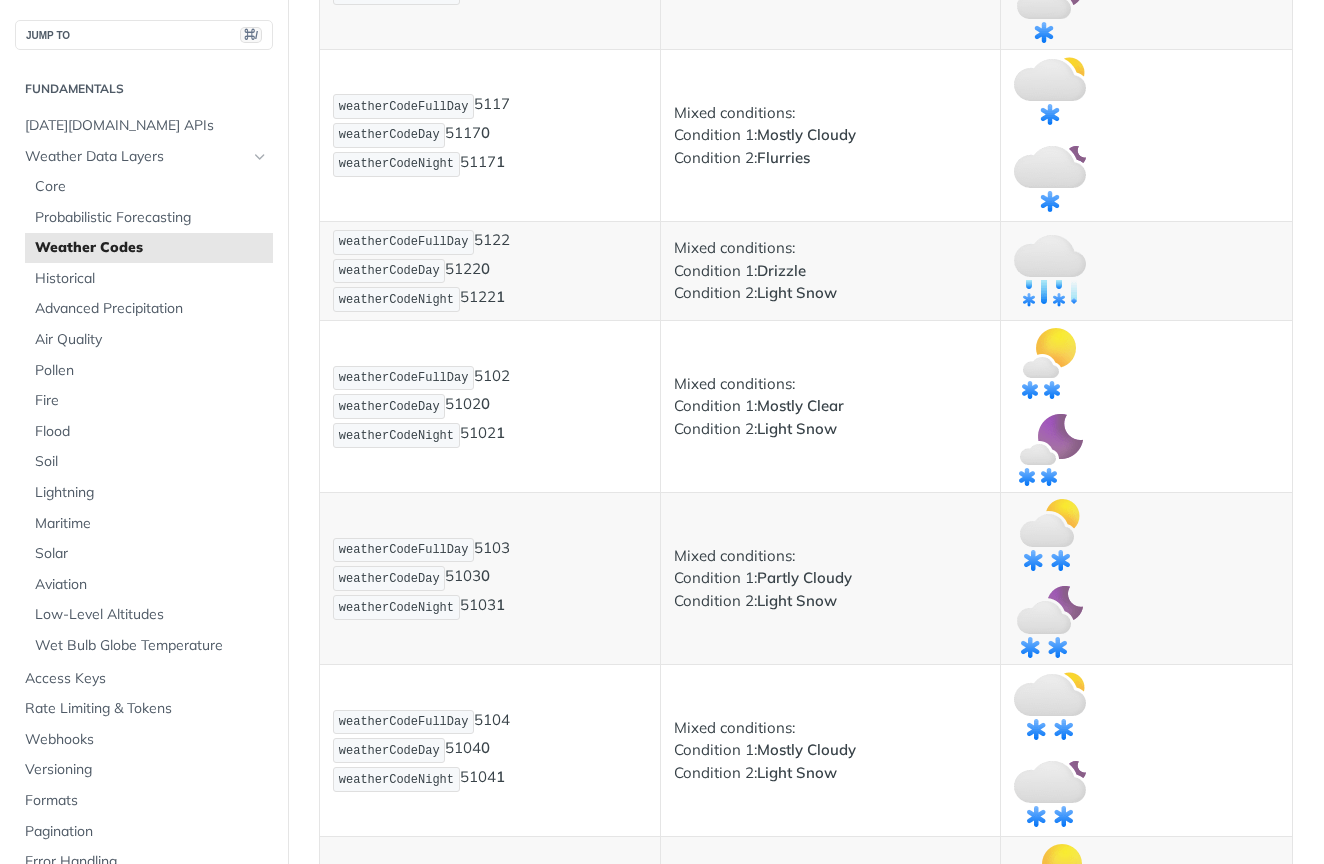 scroll, scrollTop: 6267, scrollLeft: 0, axis: vertical 